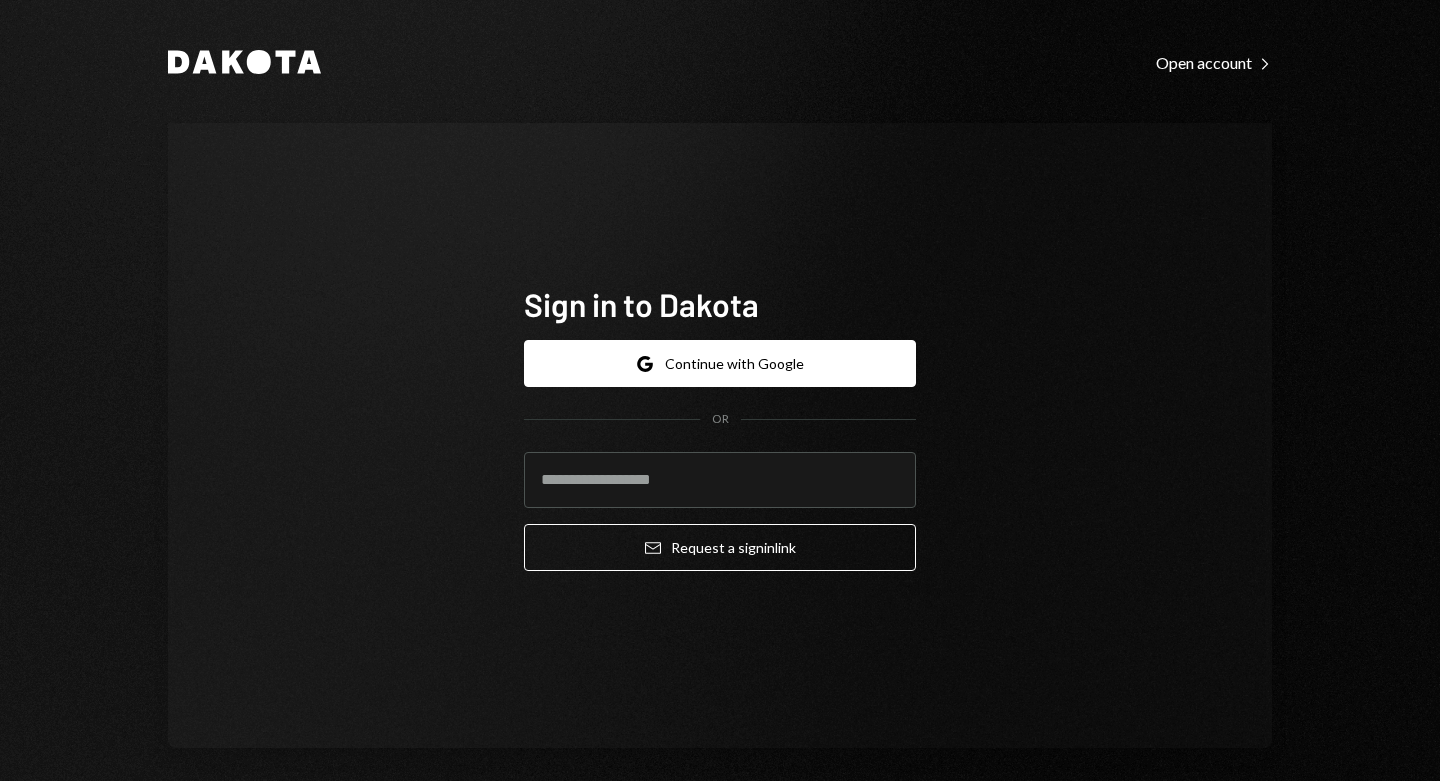 scroll, scrollTop: 0, scrollLeft: 0, axis: both 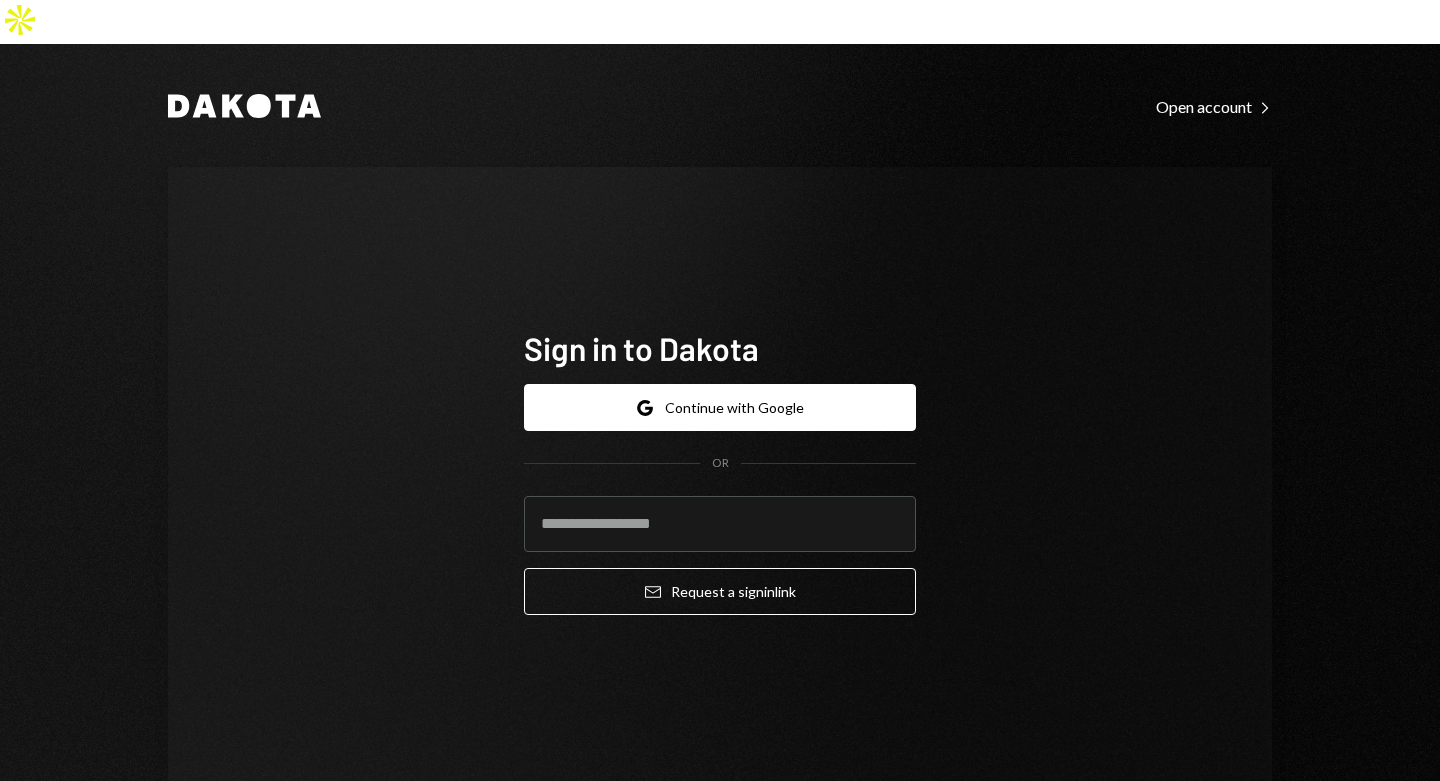 click on "Google  Continue with Google" at bounding box center (720, 407) 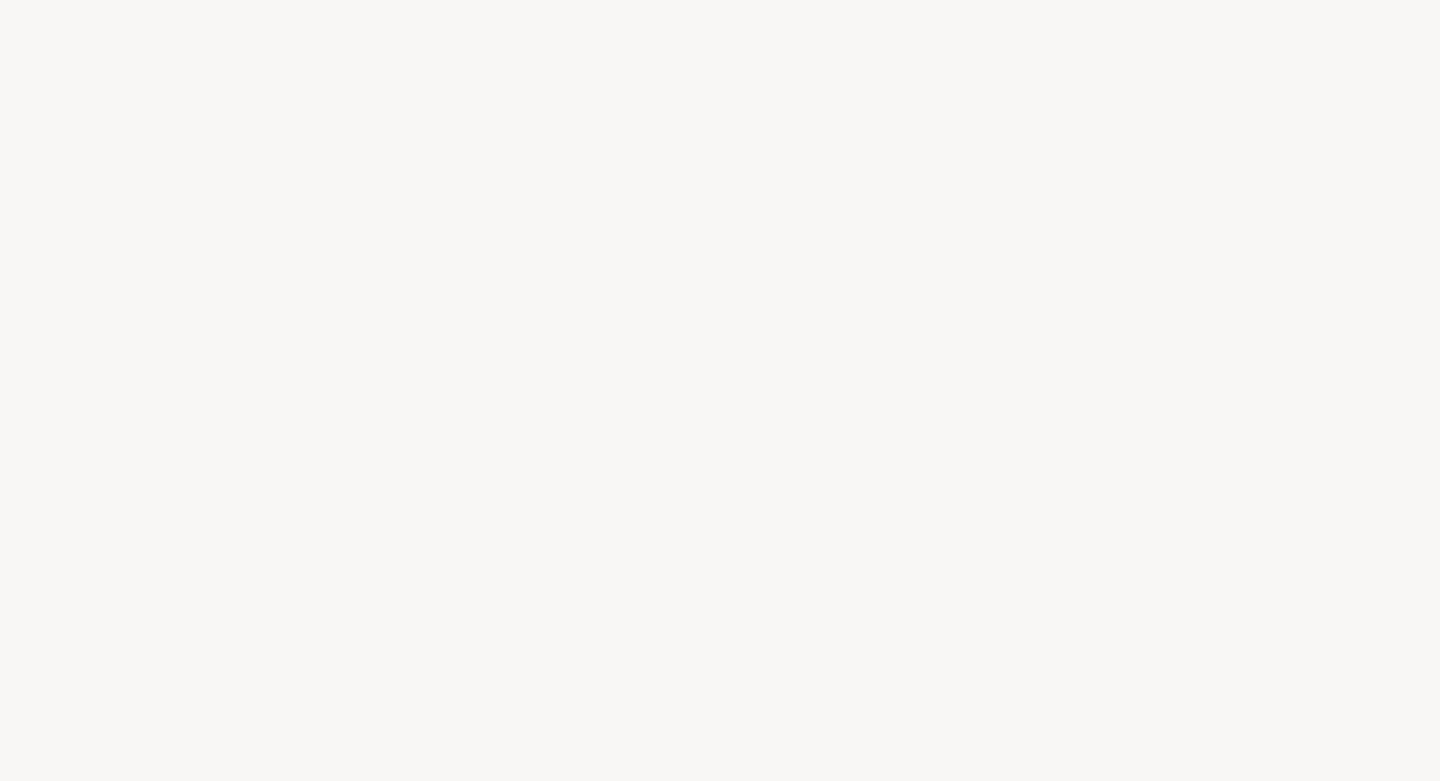 scroll, scrollTop: 0, scrollLeft: 0, axis: both 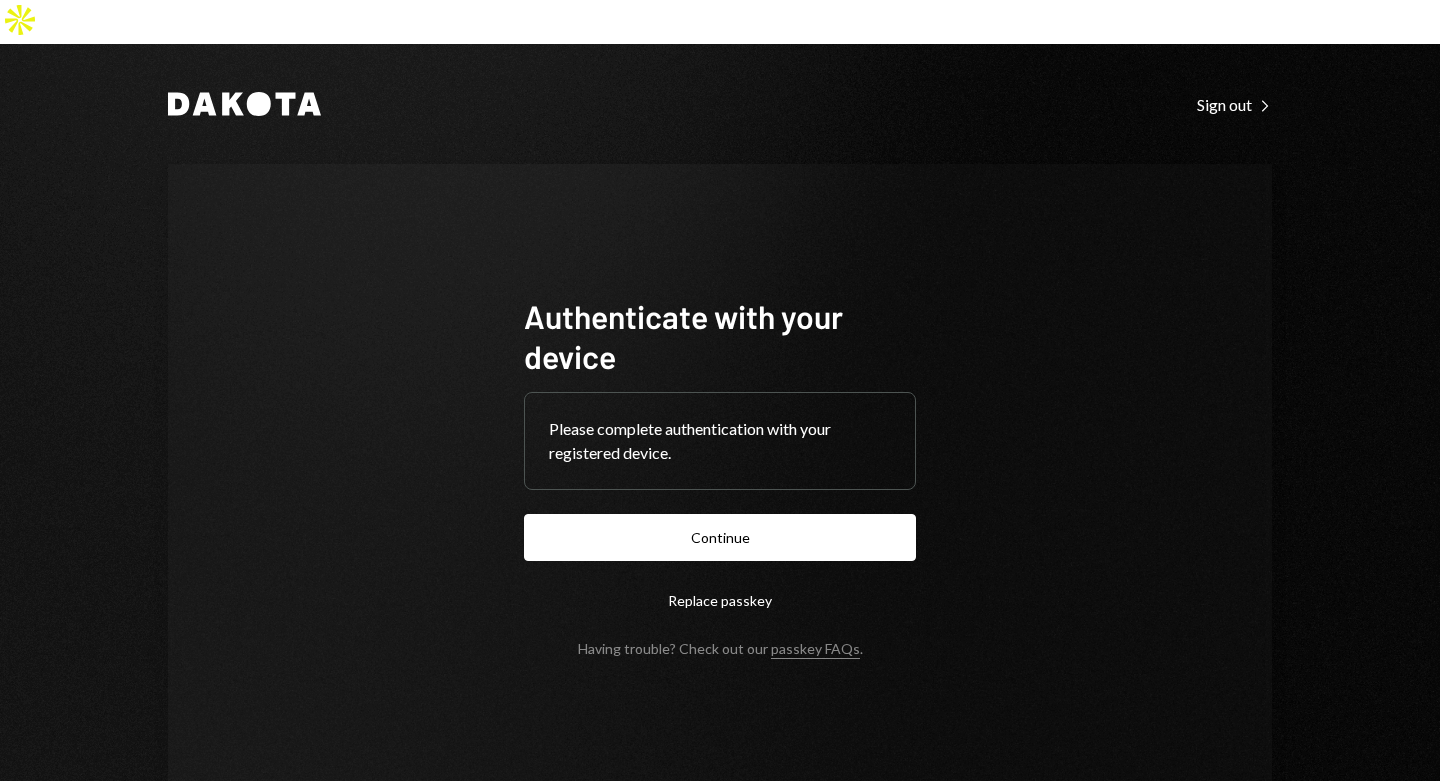 click on "Continue" at bounding box center [720, 537] 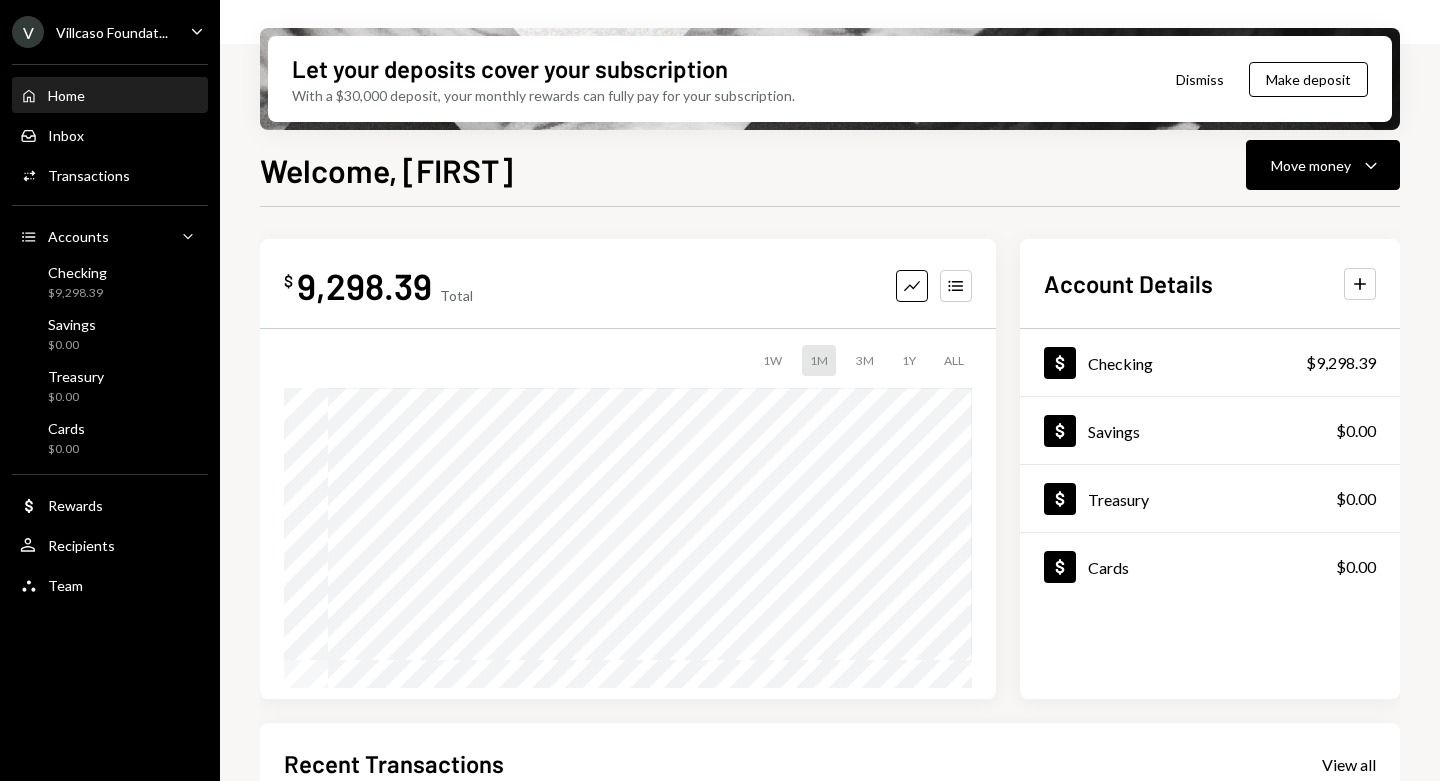 click on "Team Team" at bounding box center [110, 586] 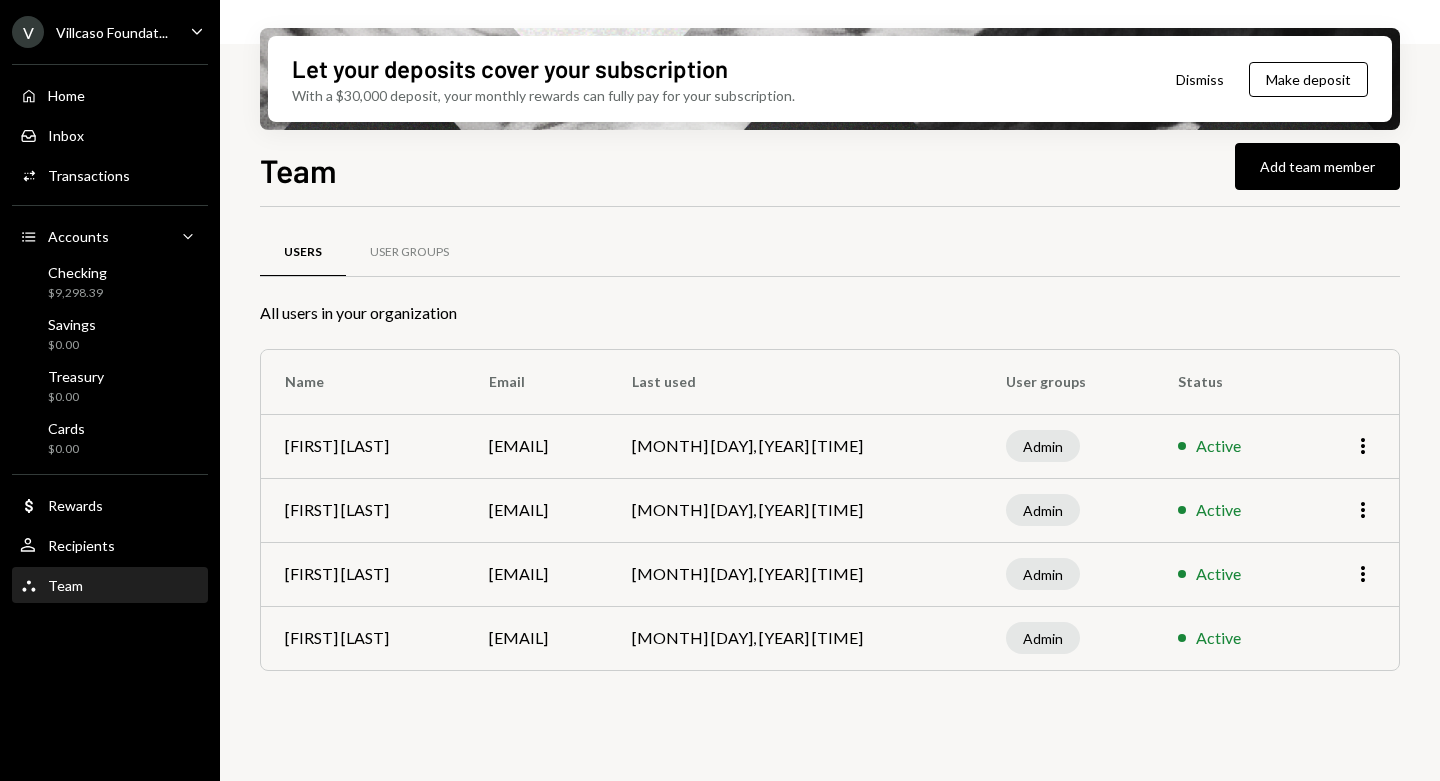 click on "More" 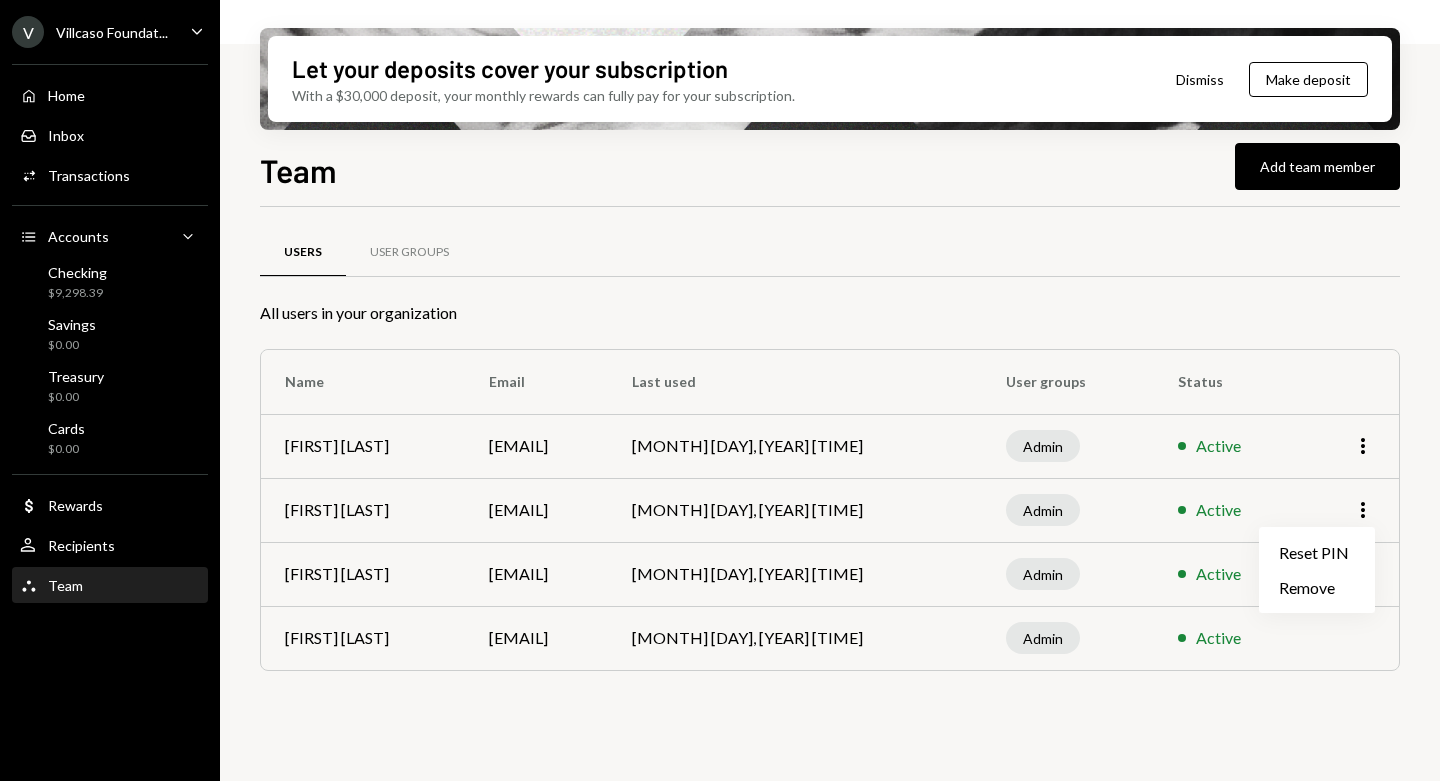click on "Remove" at bounding box center (1317, 587) 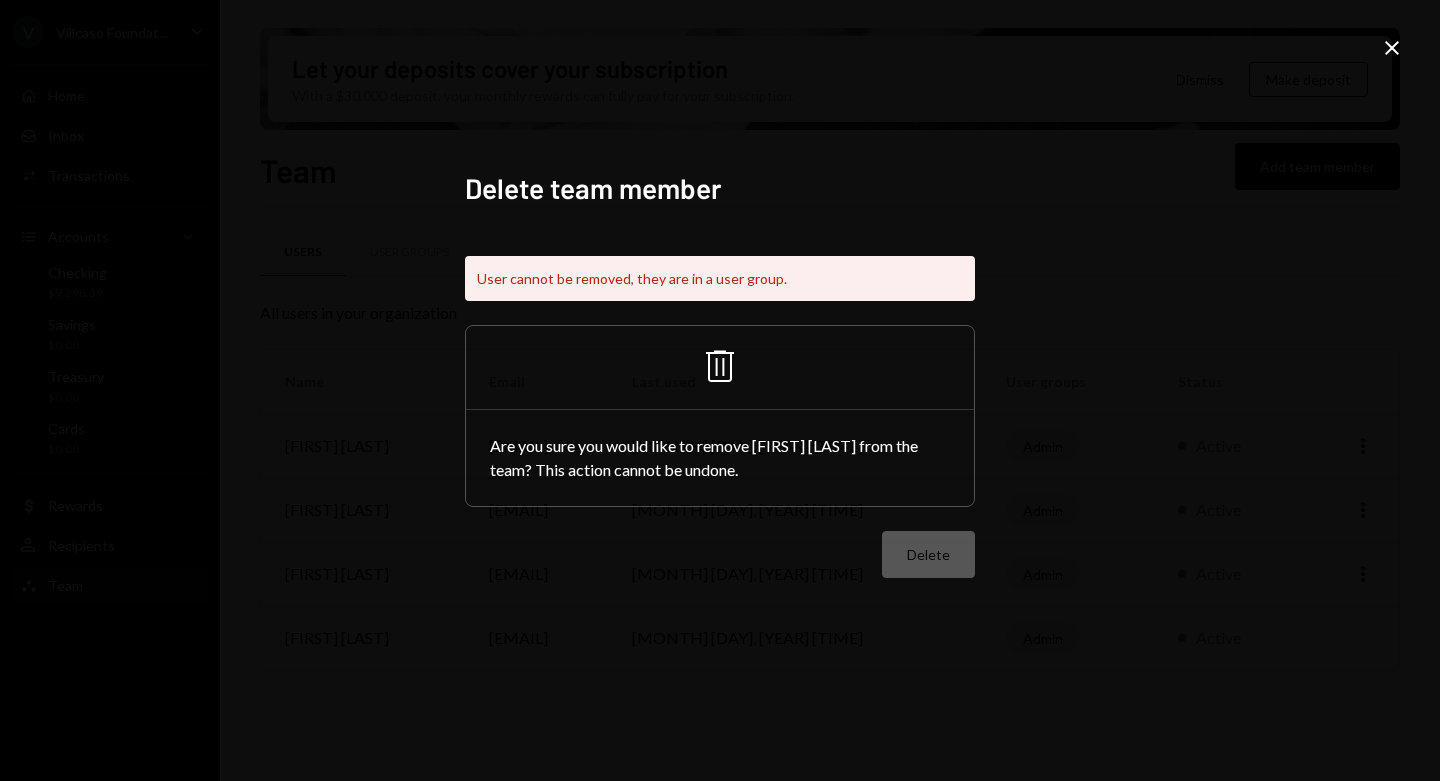 click on "Close" 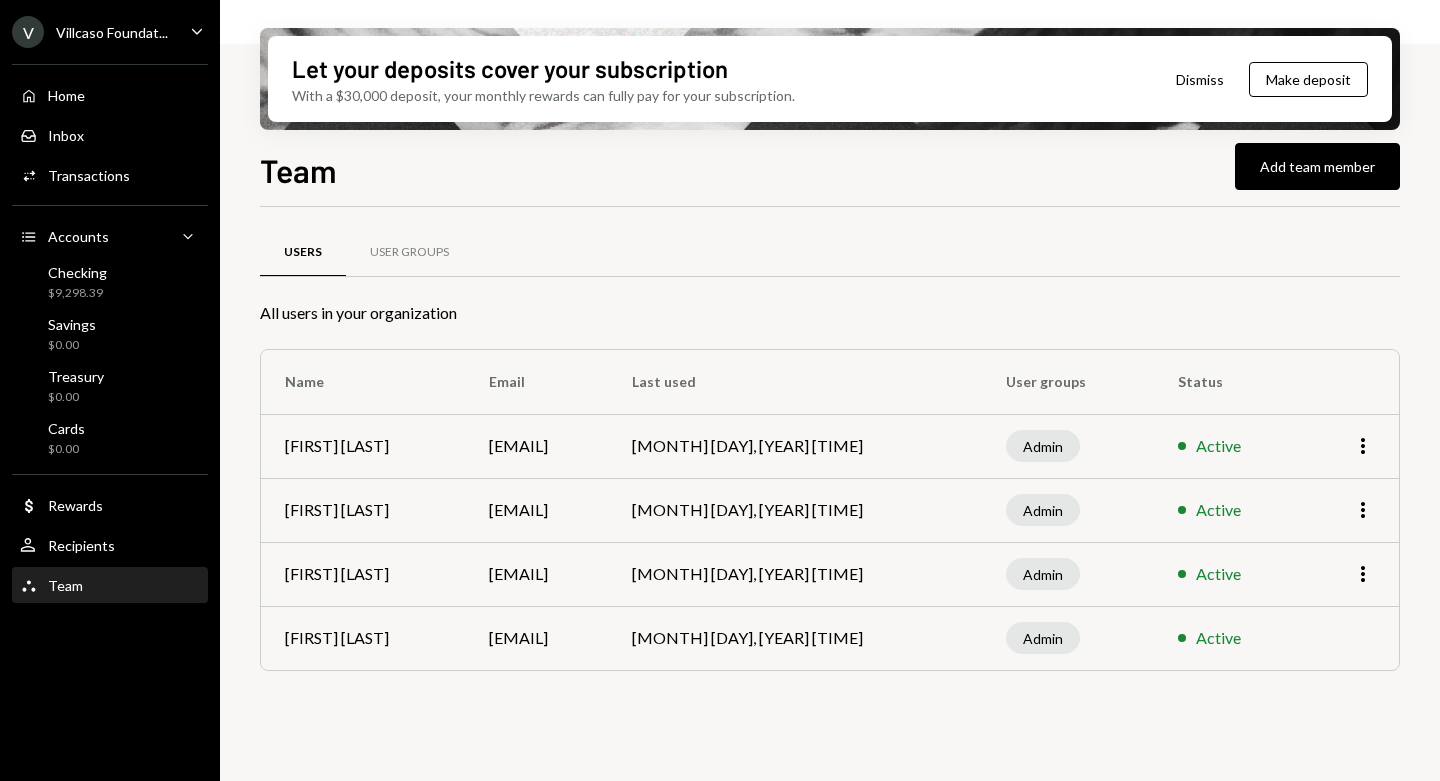 click on "V Villcaso Foundat... Caret Down" at bounding box center [110, 32] 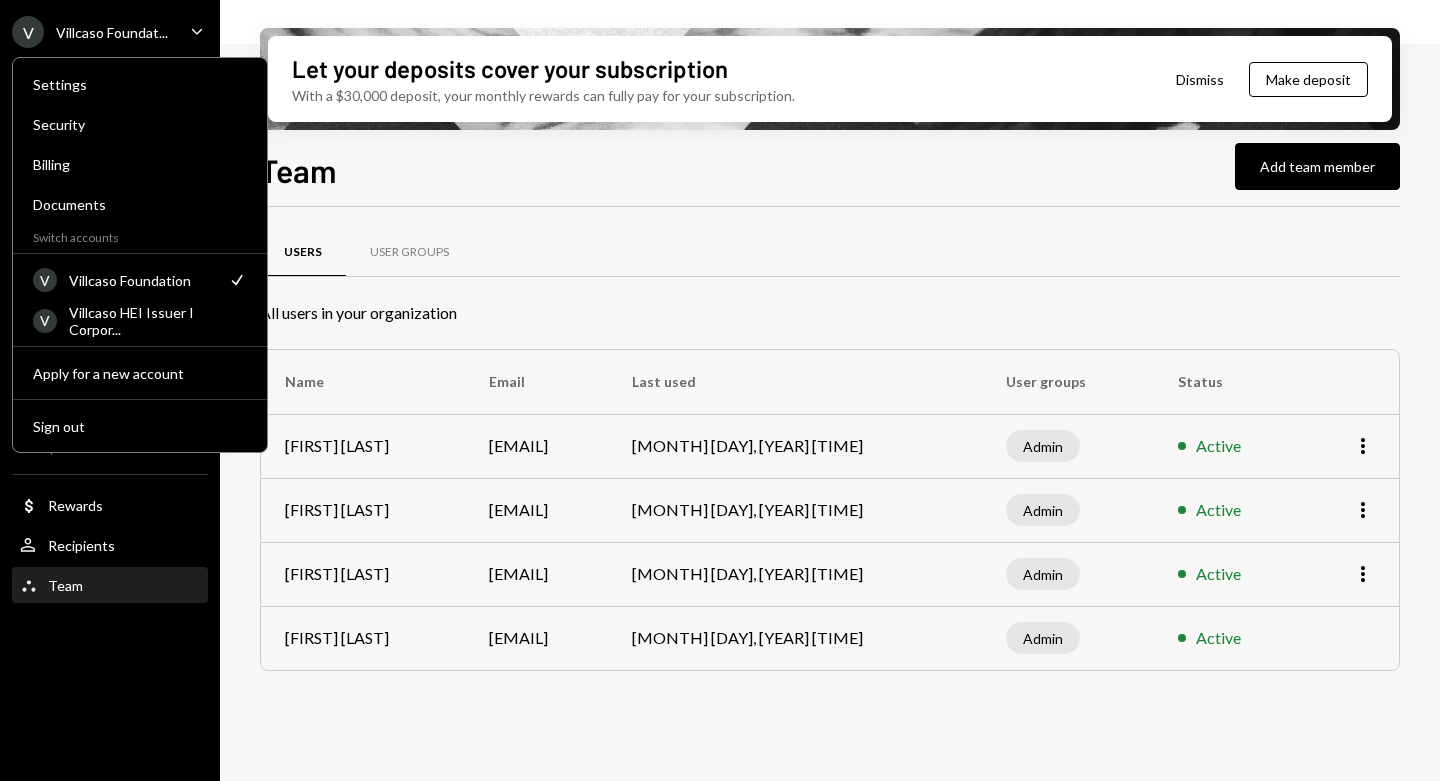 click on "Villcaso HEI Issuer I Corpor..." at bounding box center [158, 321] 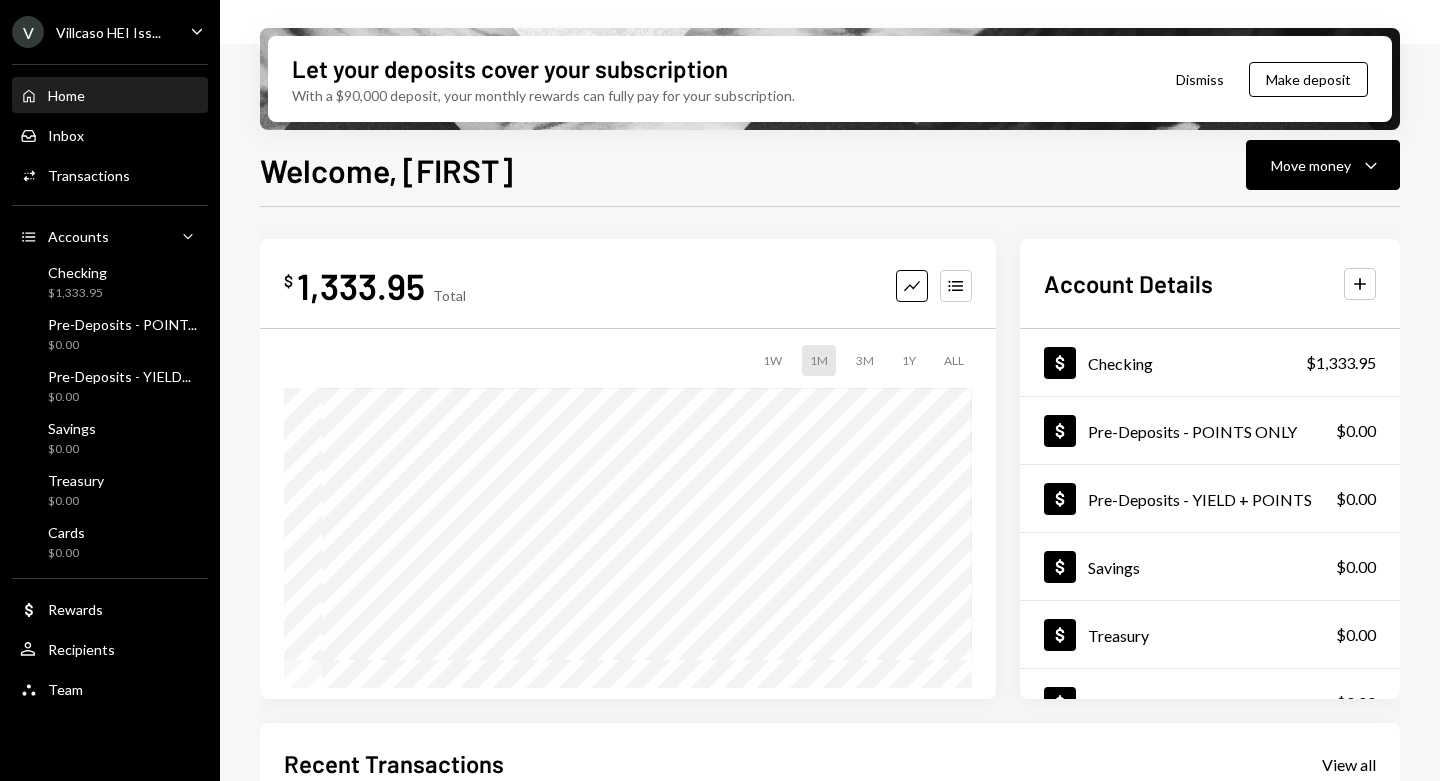 click on "Team" at bounding box center [65, 689] 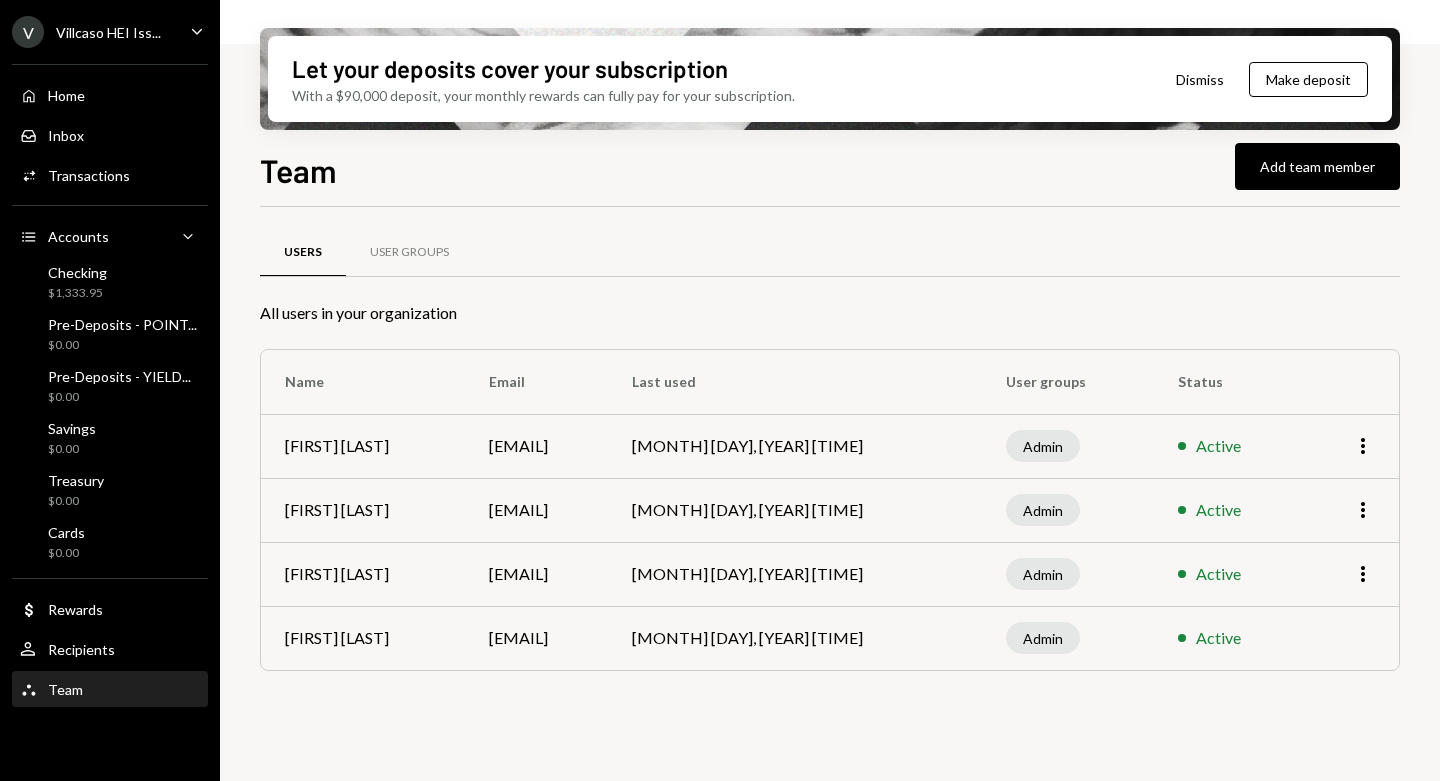click on "Caret Down" 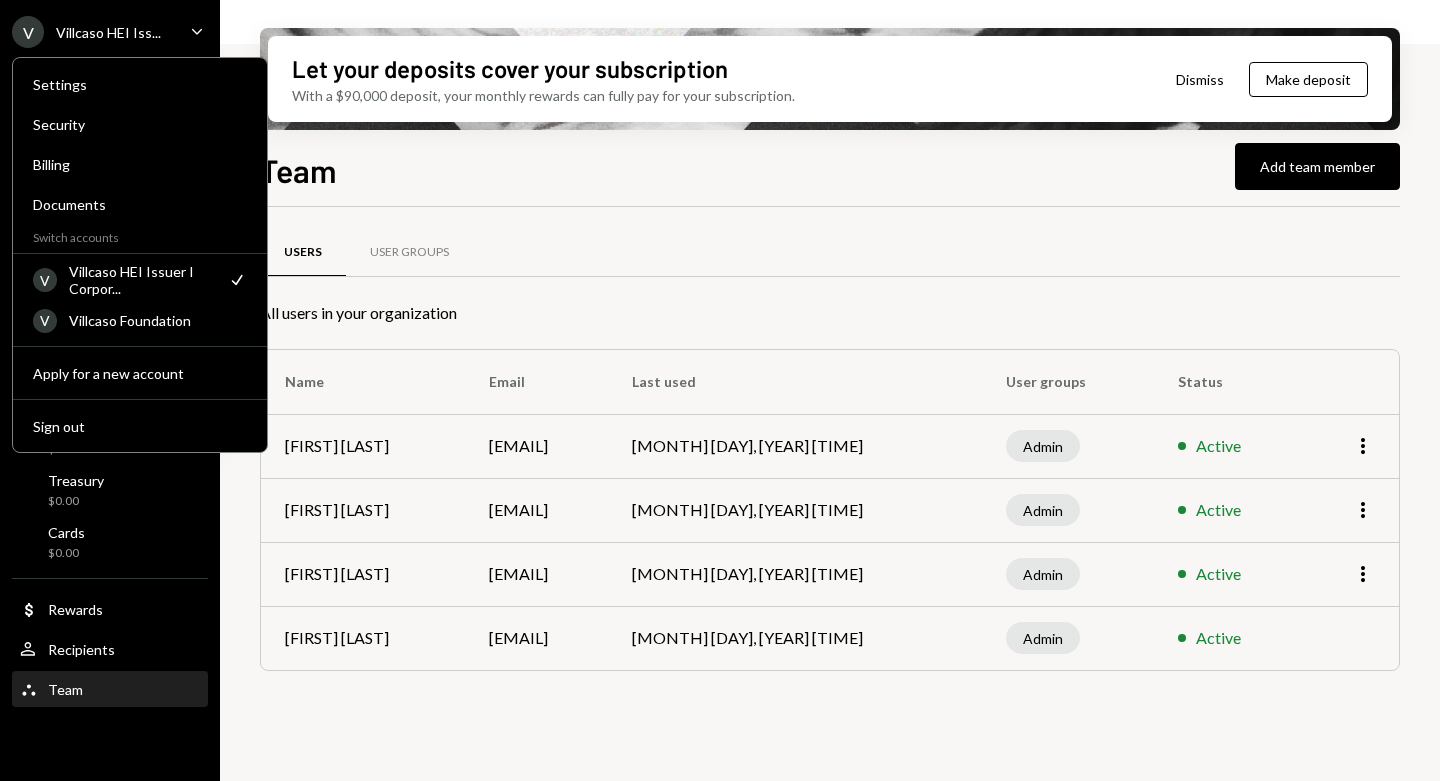 click on "Team Add team member" at bounding box center [830, 168] 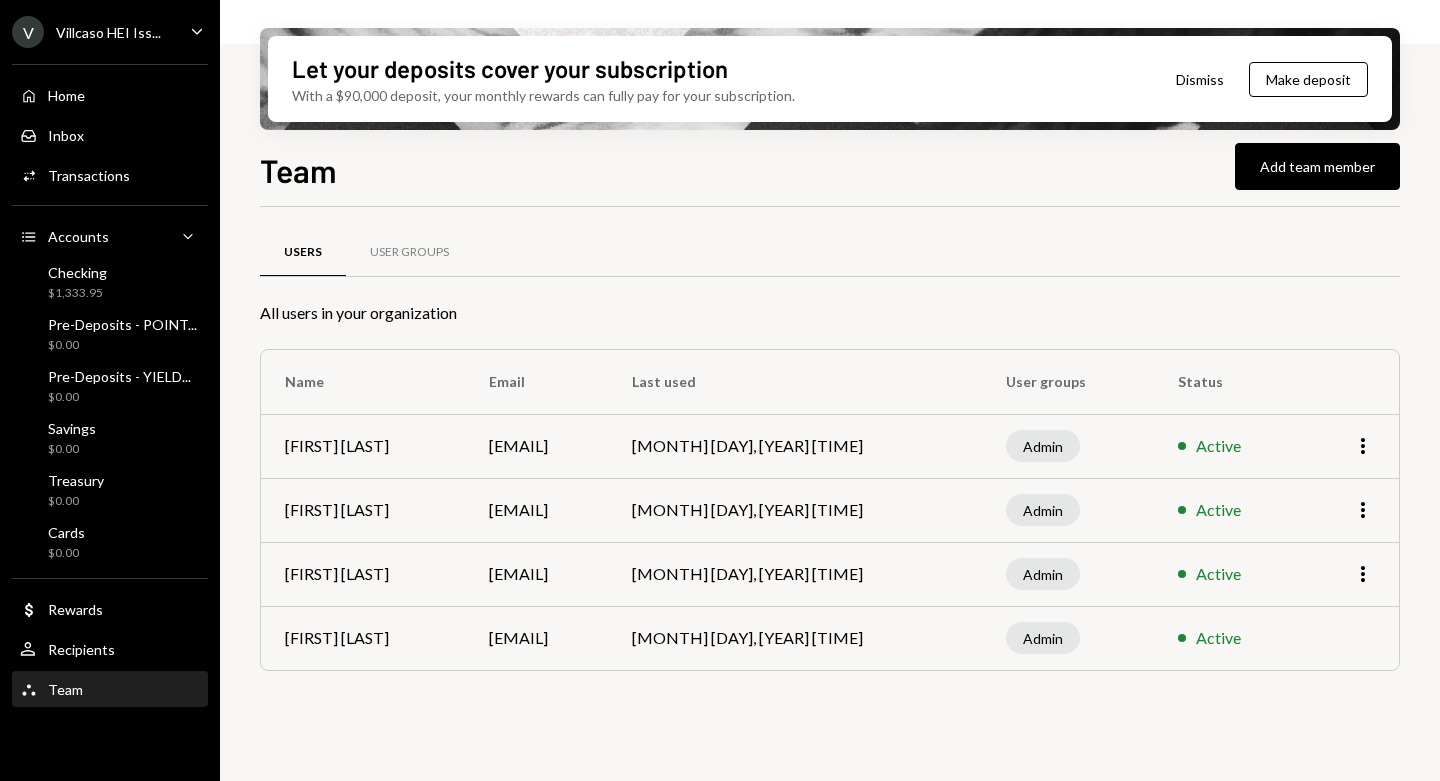click on "Checking" at bounding box center (77, 272) 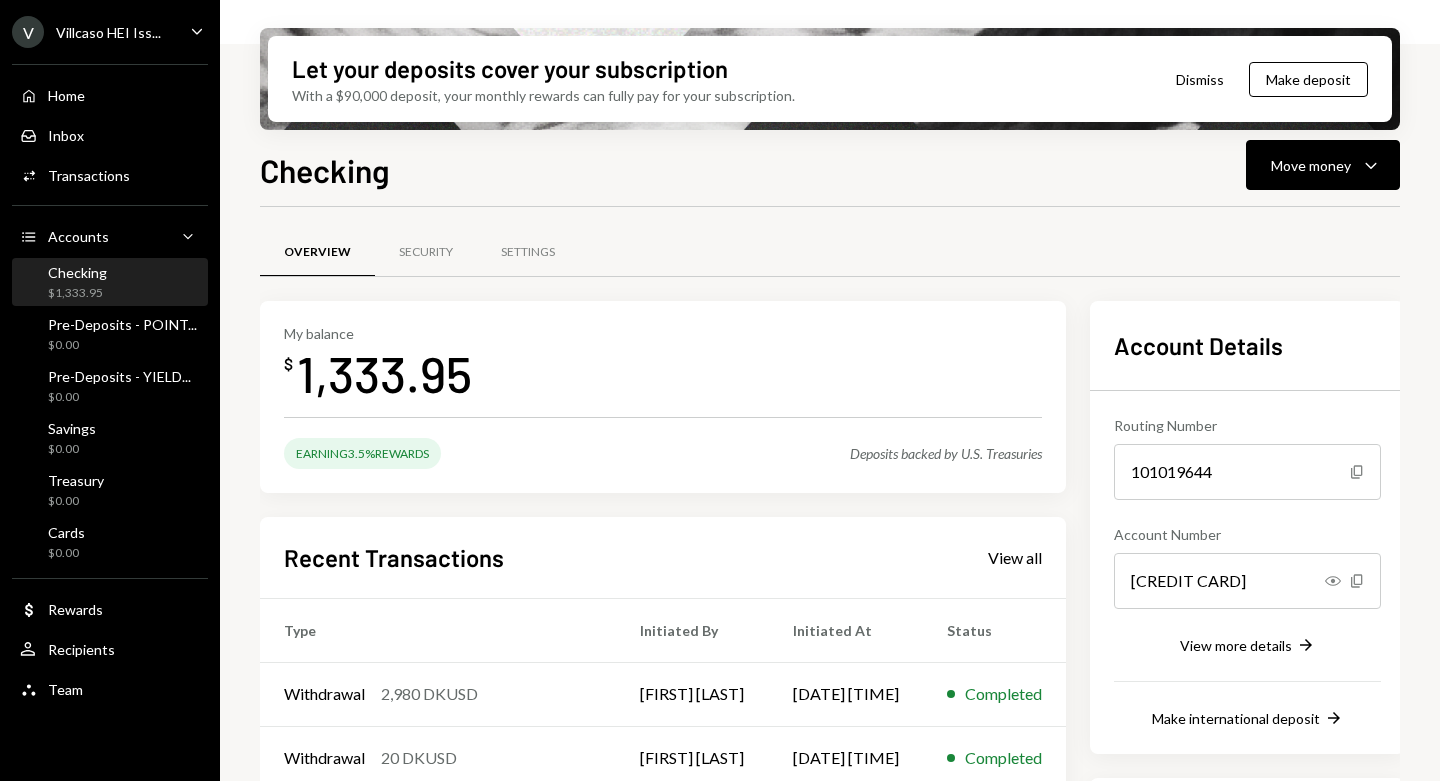 click on "Settings" at bounding box center [528, 253] 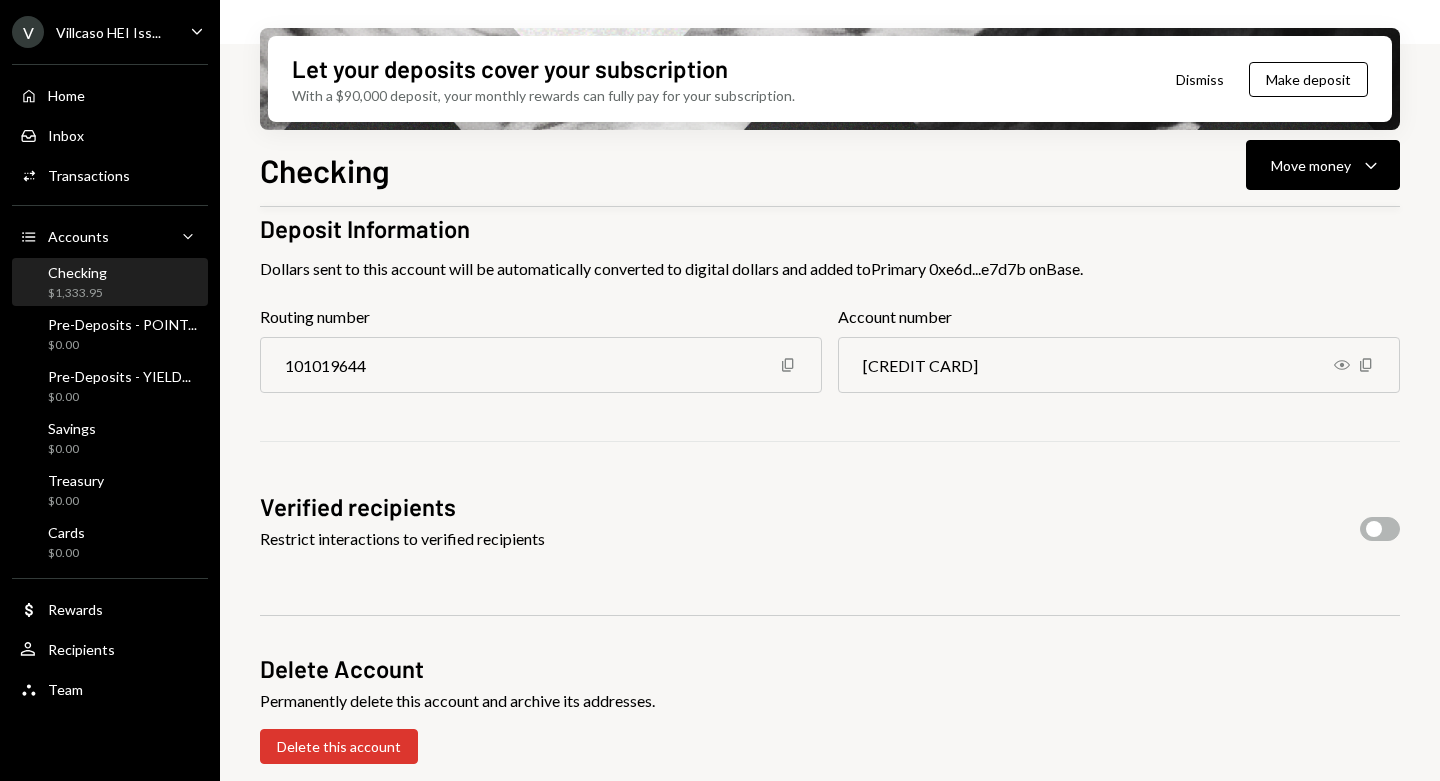 scroll, scrollTop: 0, scrollLeft: 0, axis: both 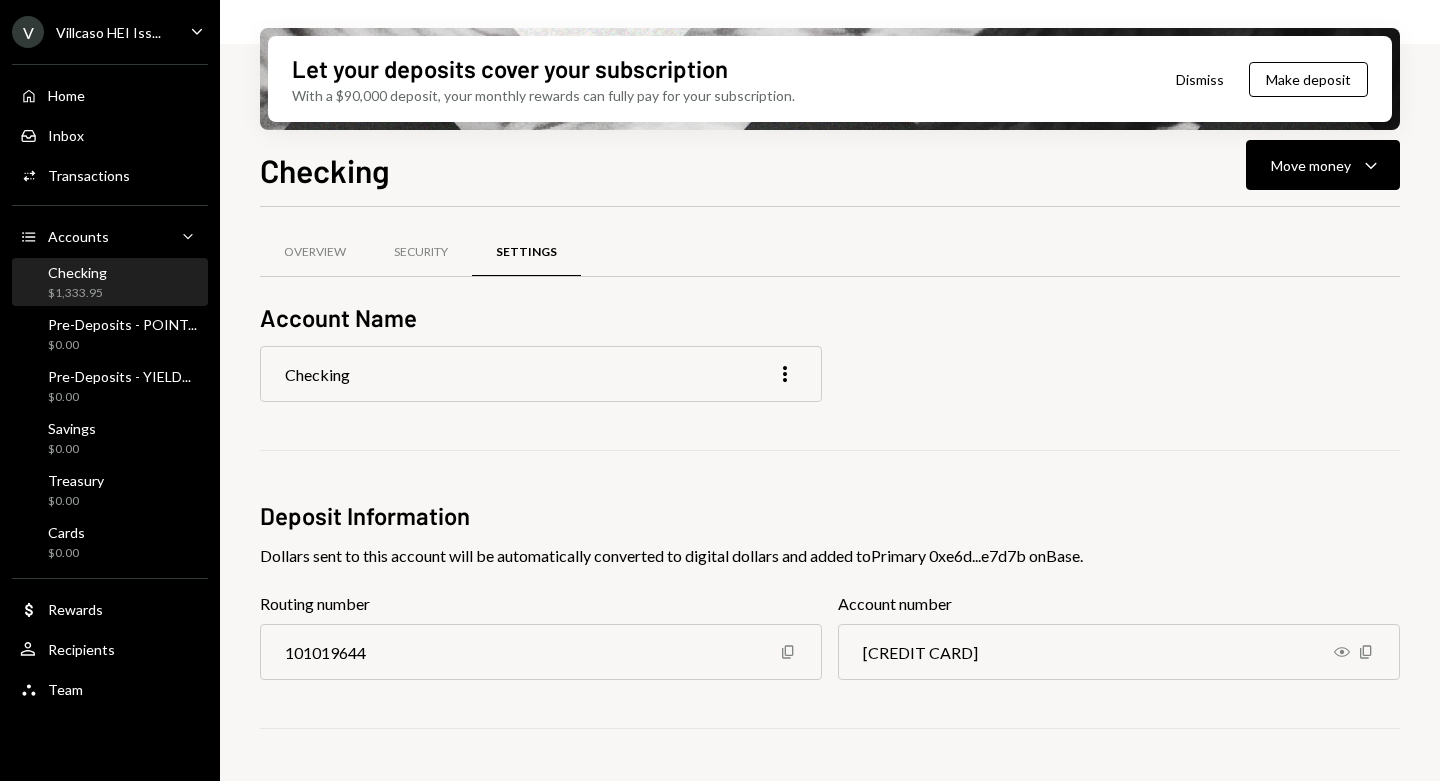 click on "Security" at bounding box center [421, 252] 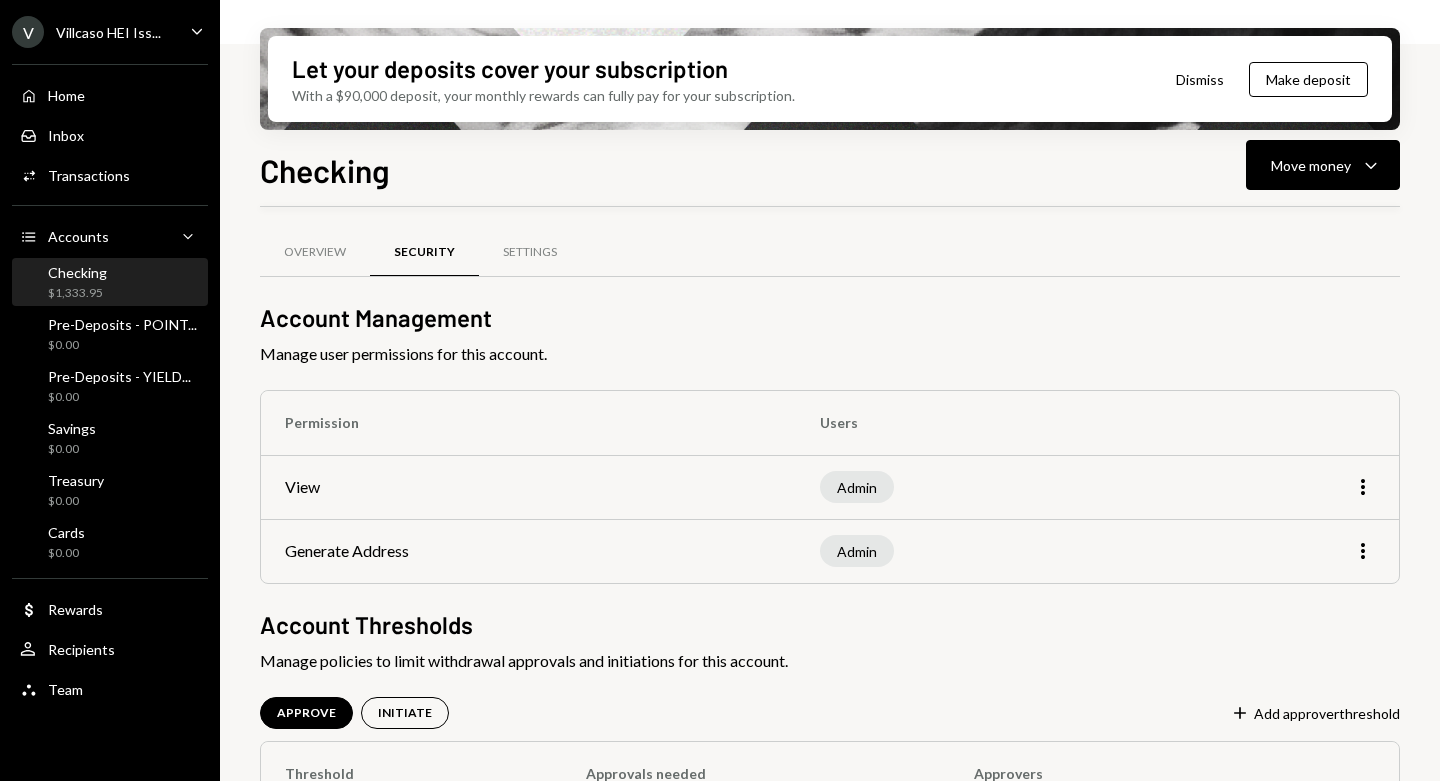 scroll, scrollTop: 107, scrollLeft: 0, axis: vertical 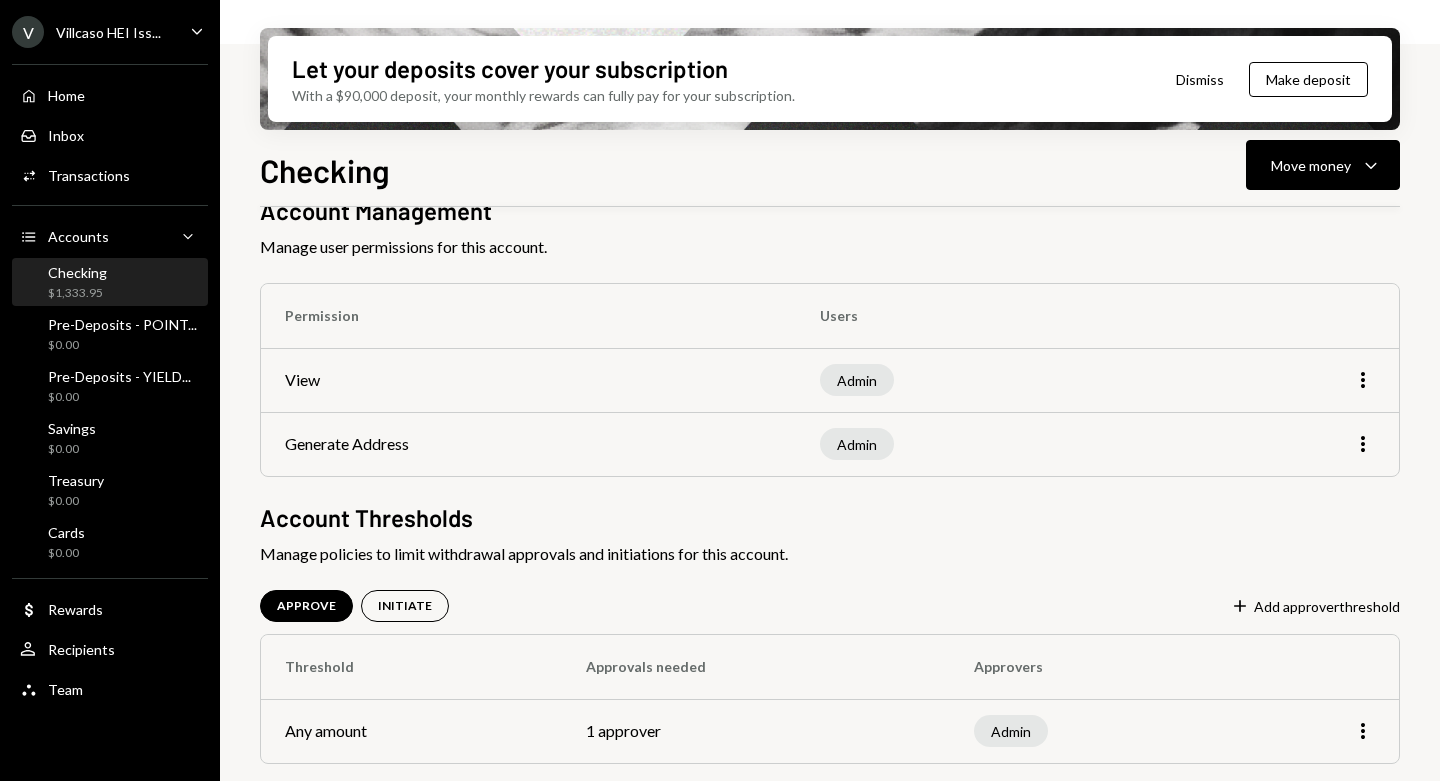click on "Plus  Add   approver  threshold" at bounding box center (1315, 607) 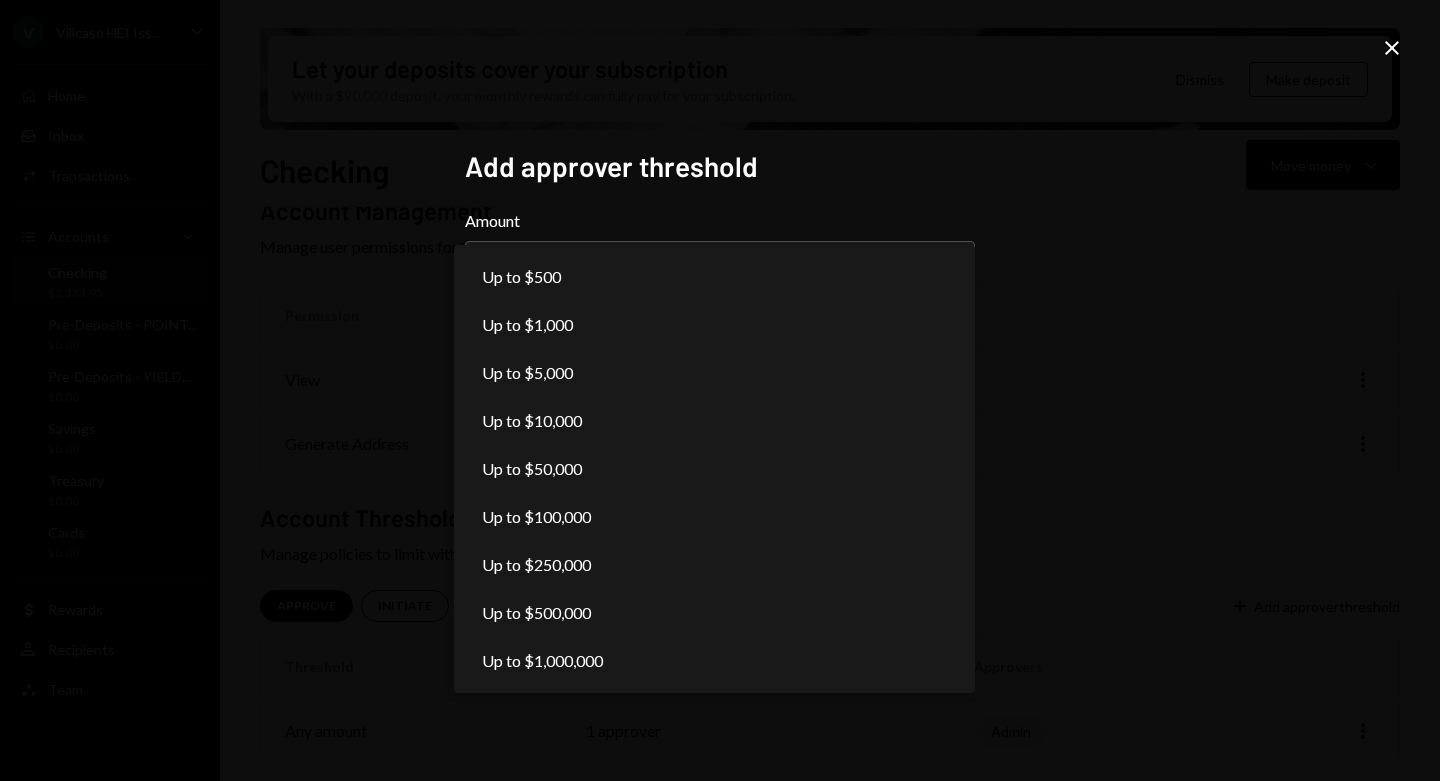 click on "**********" at bounding box center (720, 390) 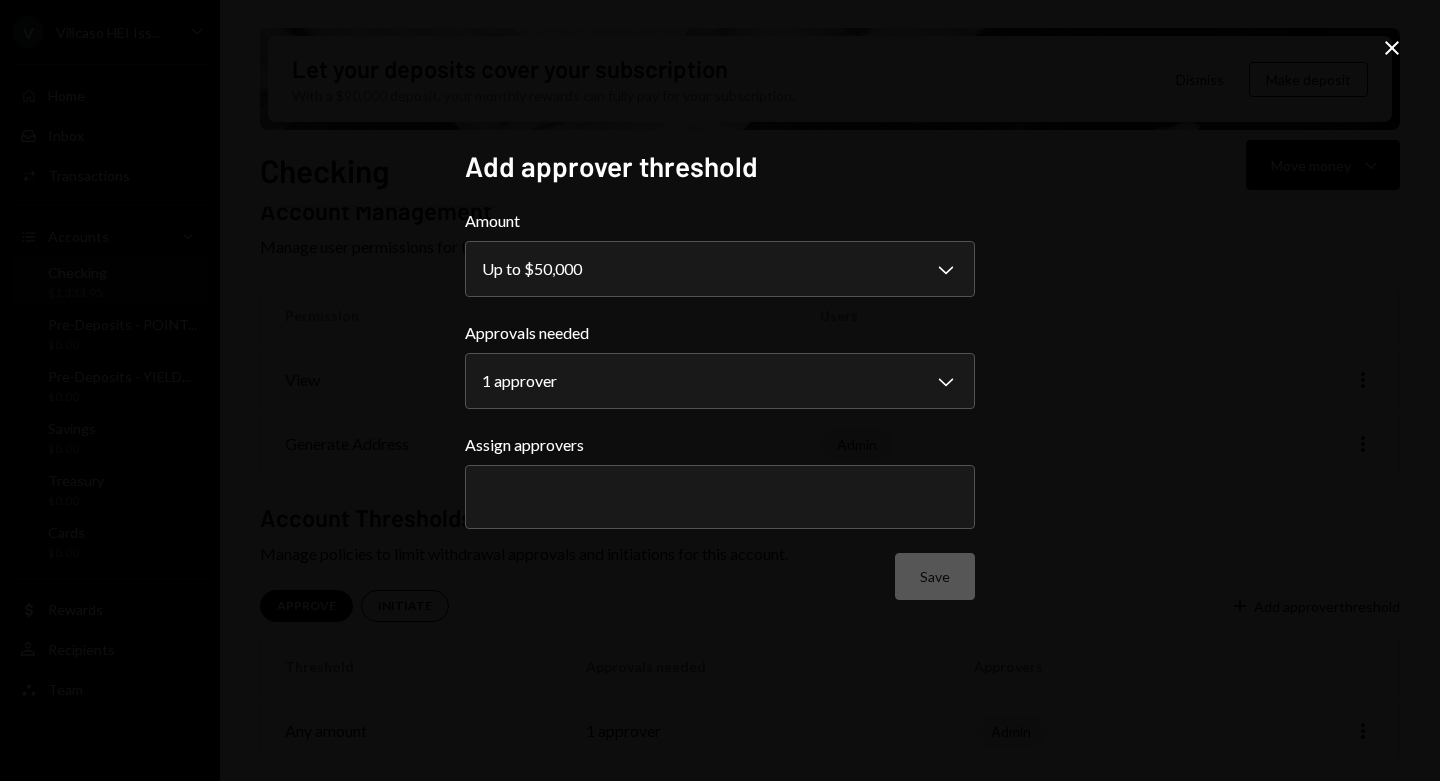 click on "**********" at bounding box center [720, 390] 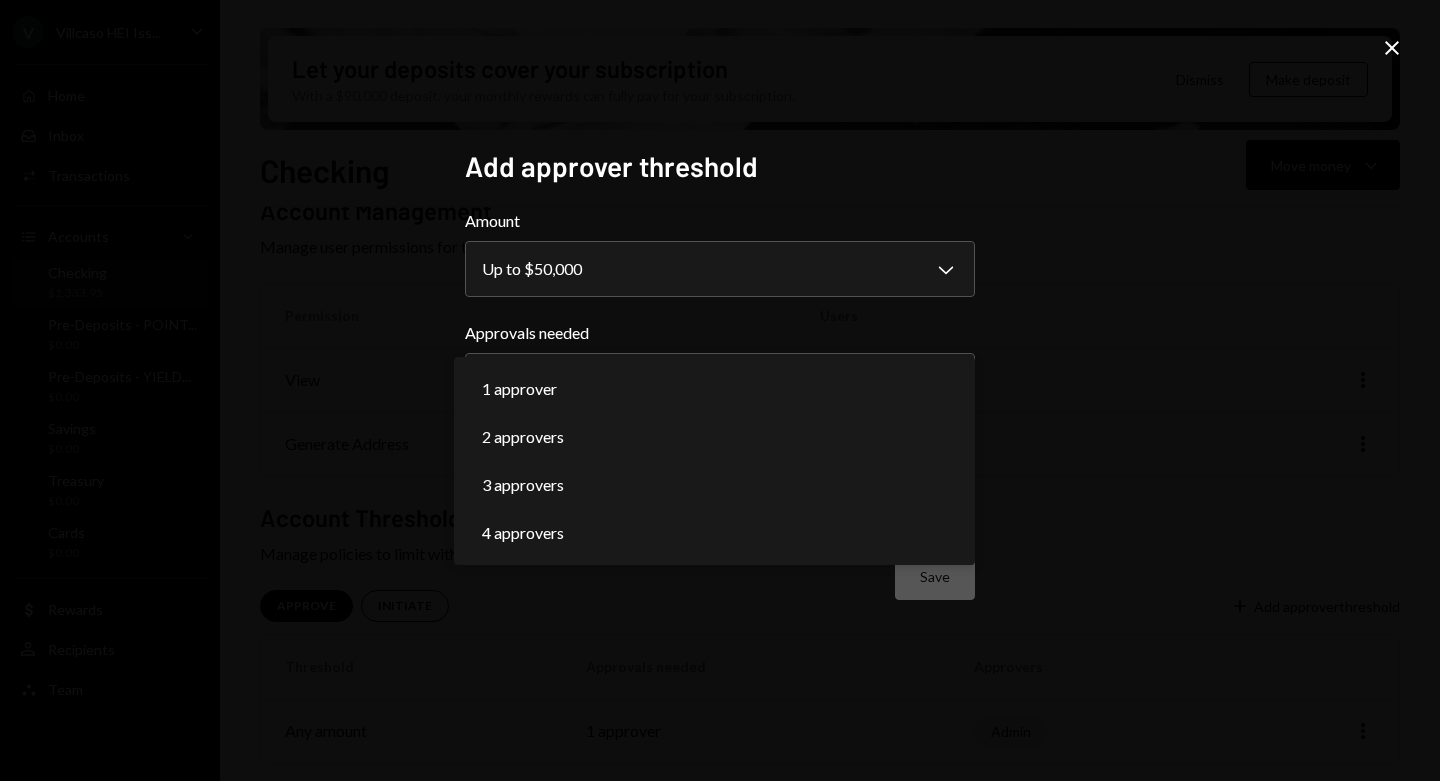 select on "*" 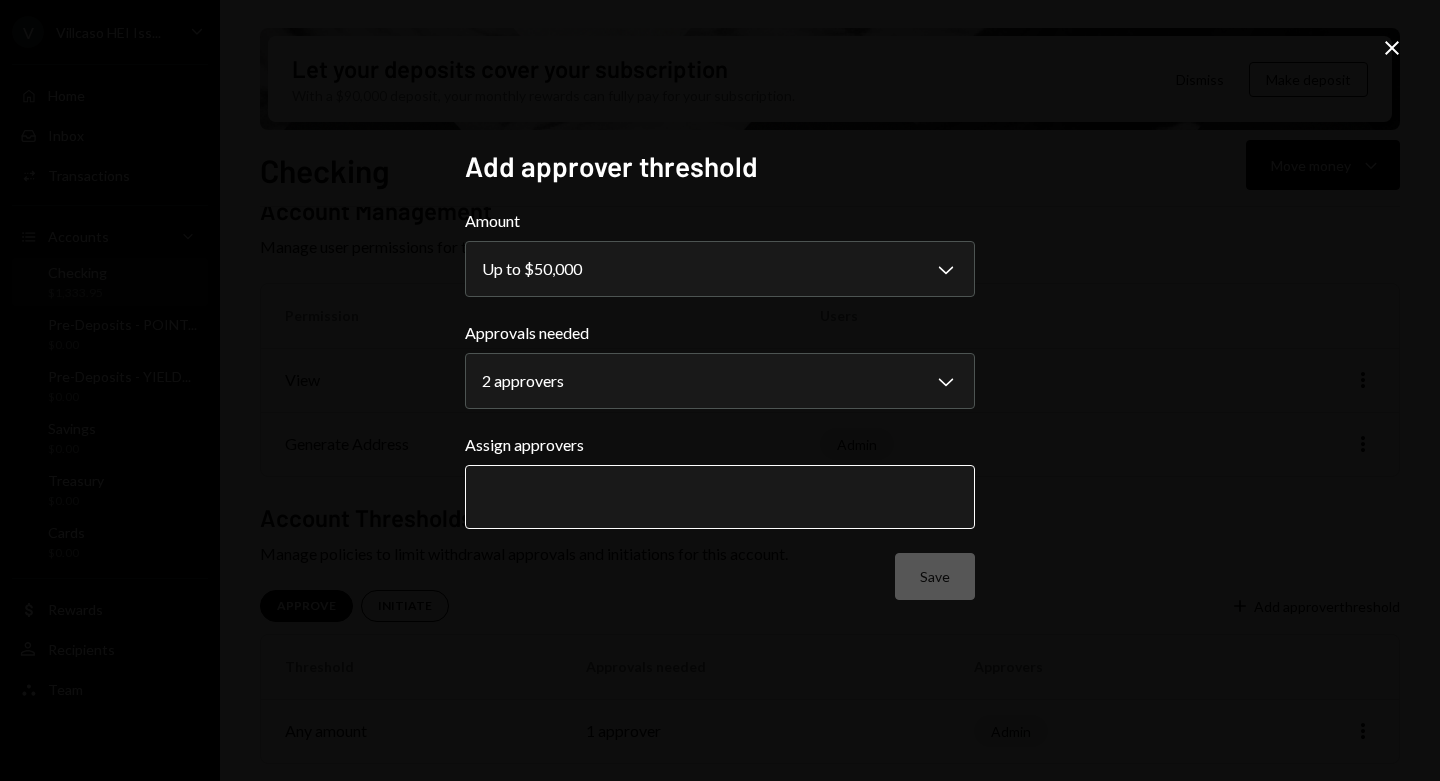 click at bounding box center [720, 497] 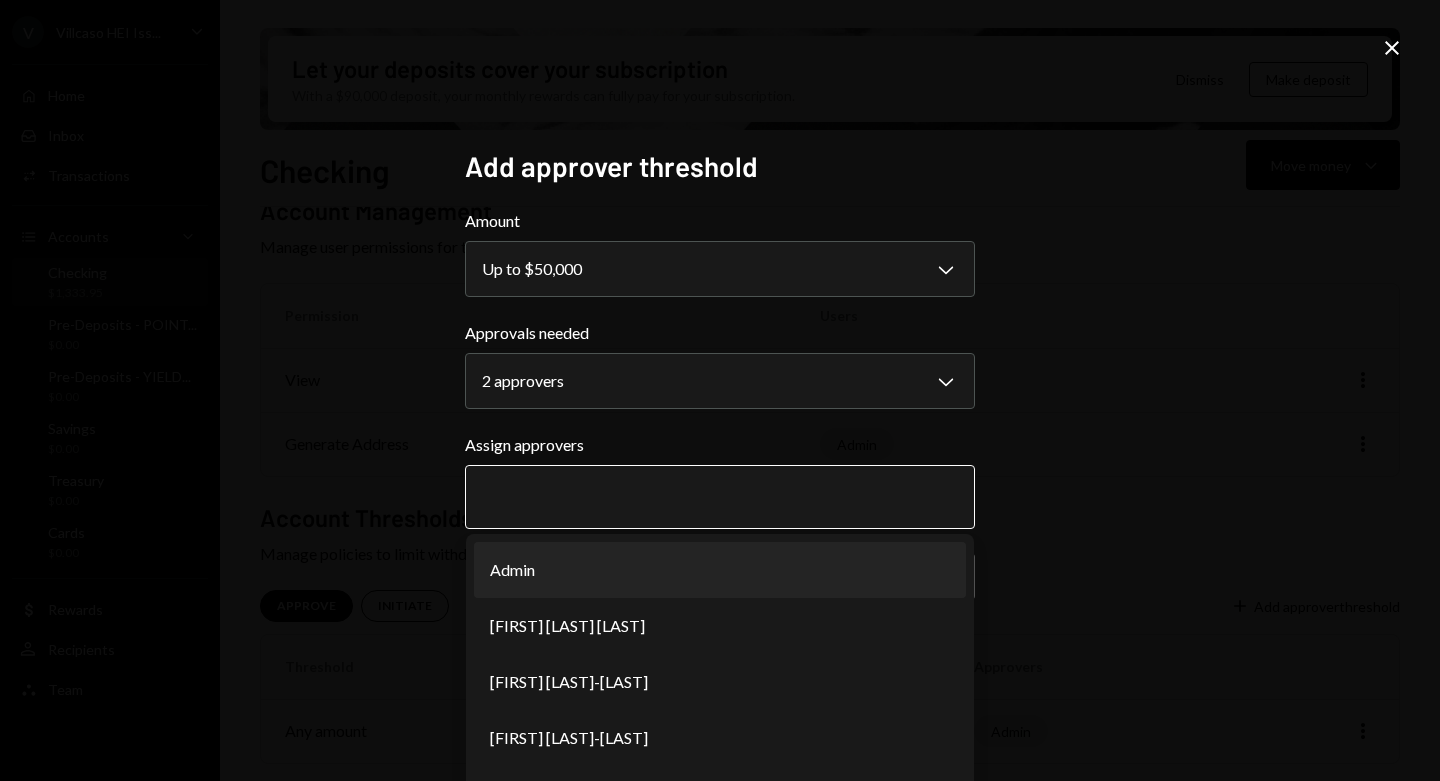 click on "Admin" at bounding box center (720, 570) 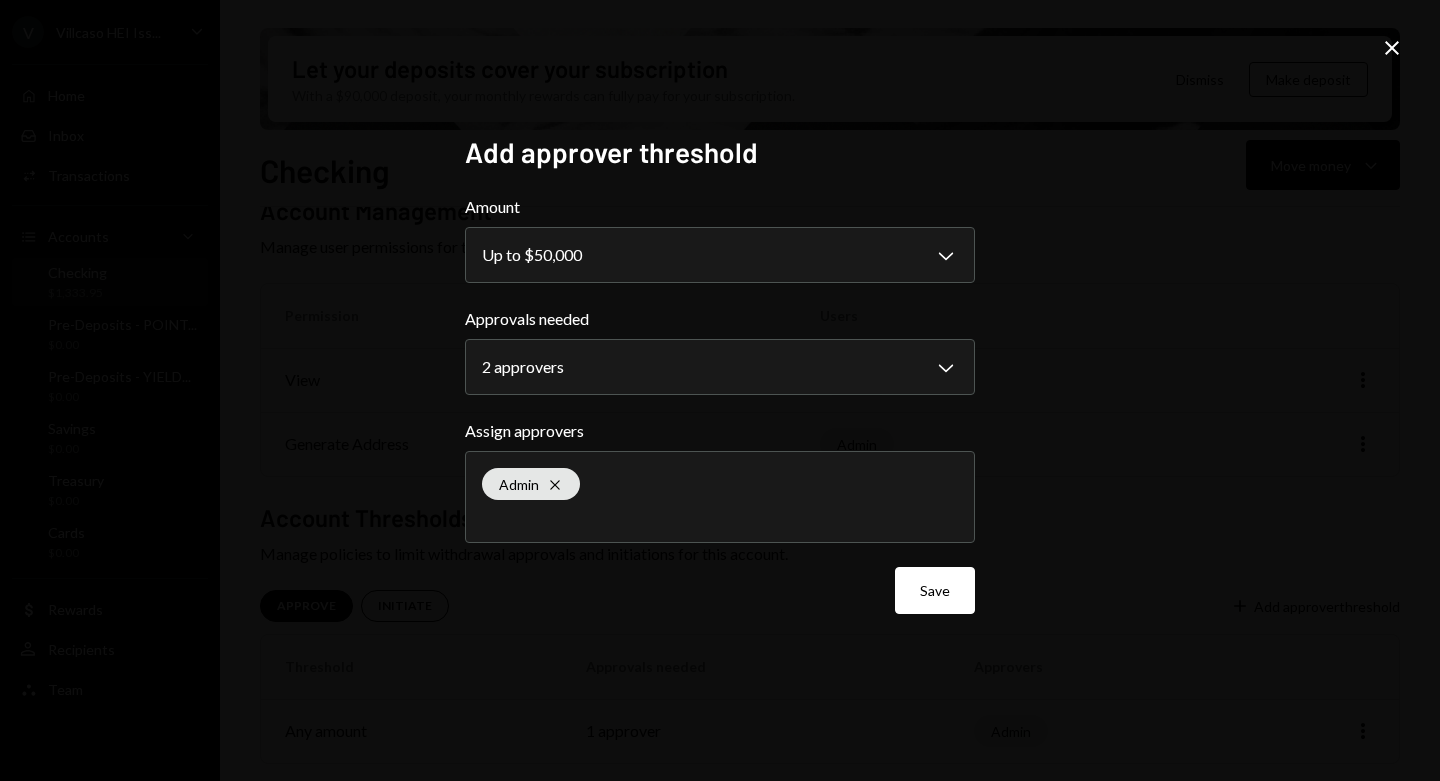 click on "Save" at bounding box center [935, 590] 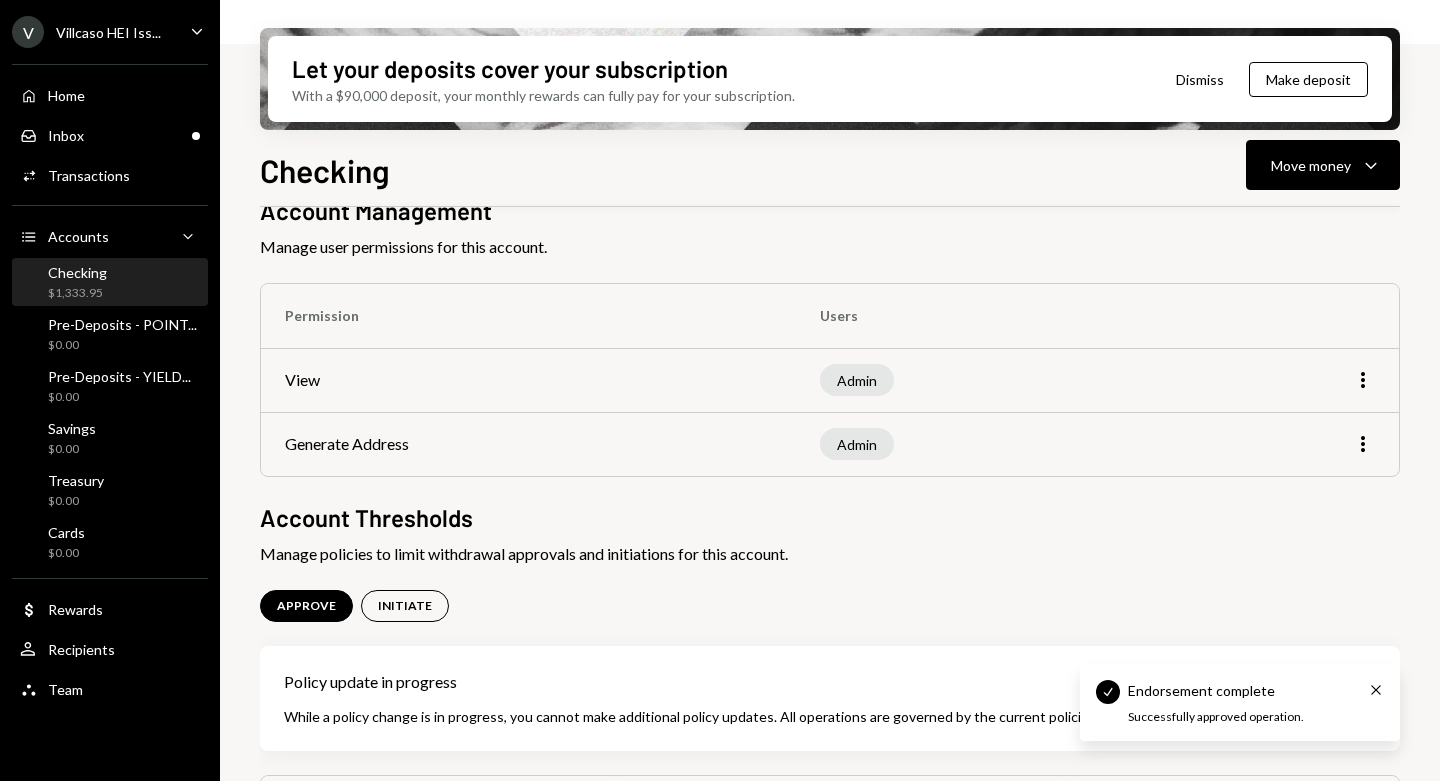 scroll, scrollTop: 248, scrollLeft: 0, axis: vertical 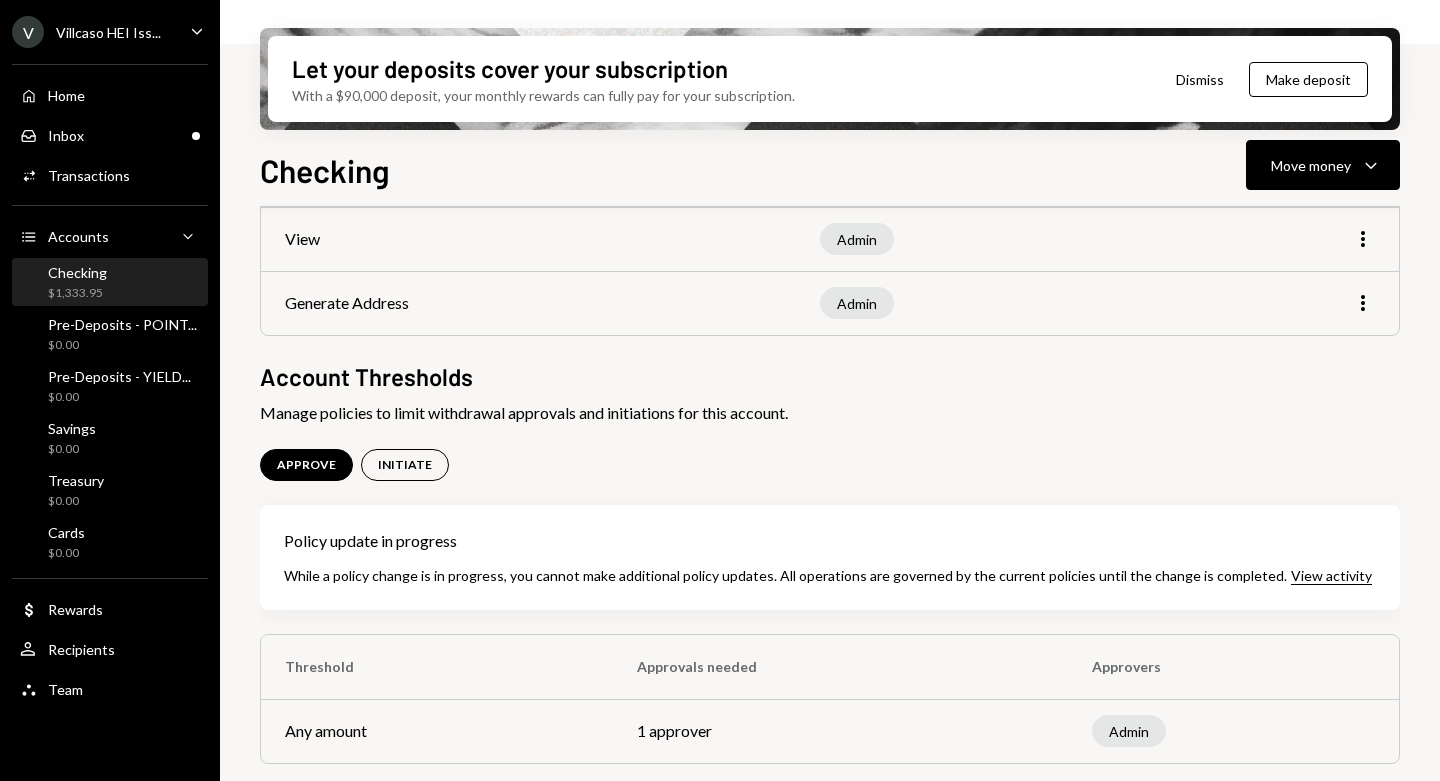 click on "Pre-Deposits - POINT..." at bounding box center [122, 324] 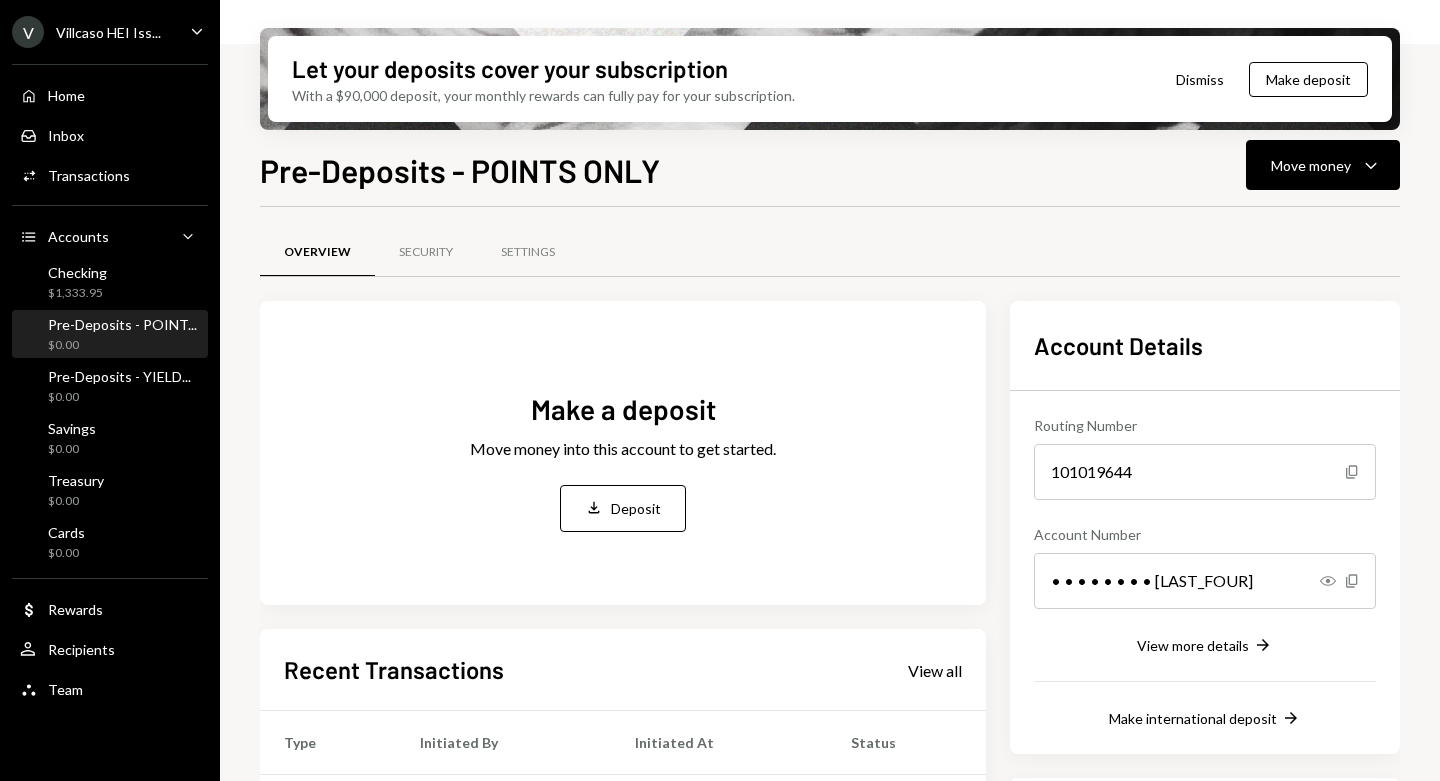 click on "Security" at bounding box center [426, 253] 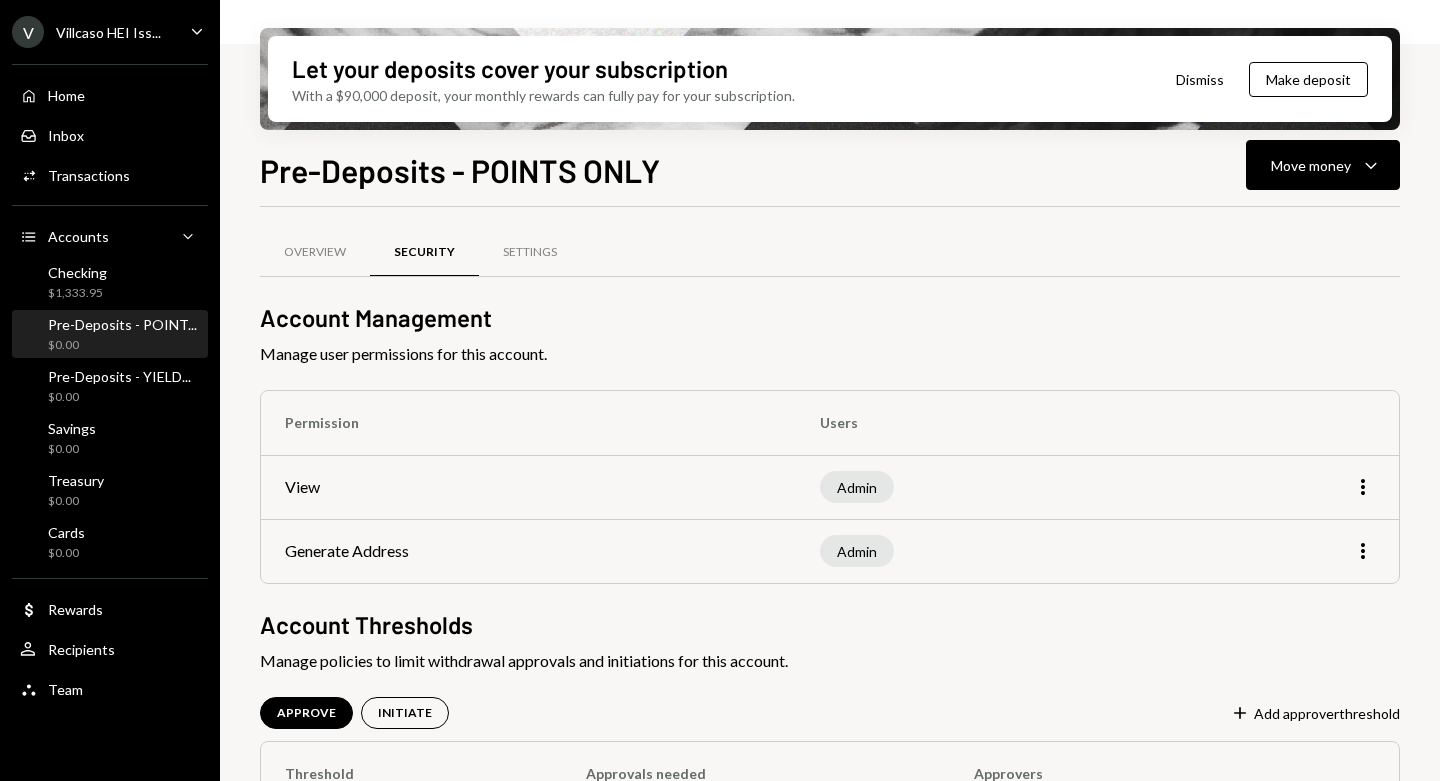 scroll, scrollTop: 107, scrollLeft: 0, axis: vertical 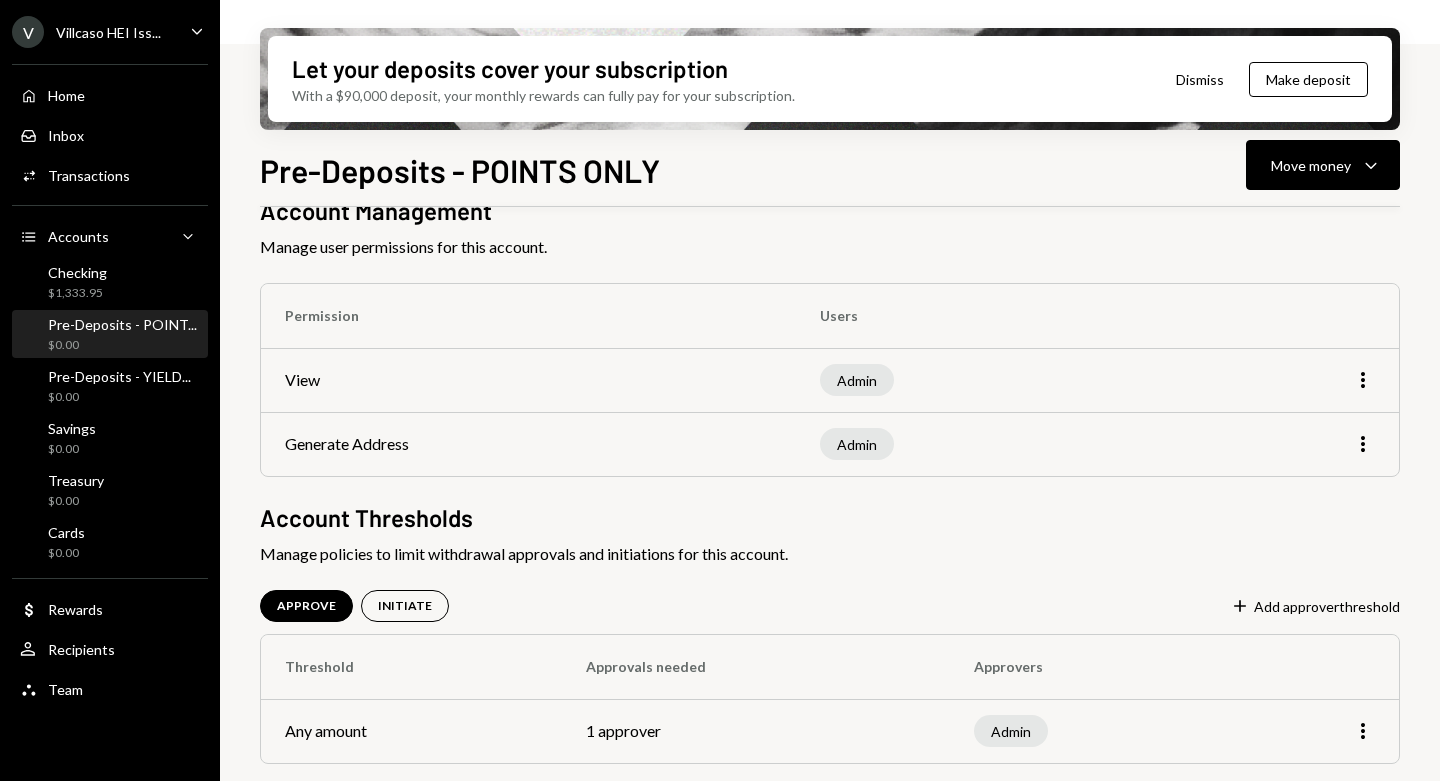 click on "More" at bounding box center [1315, 731] 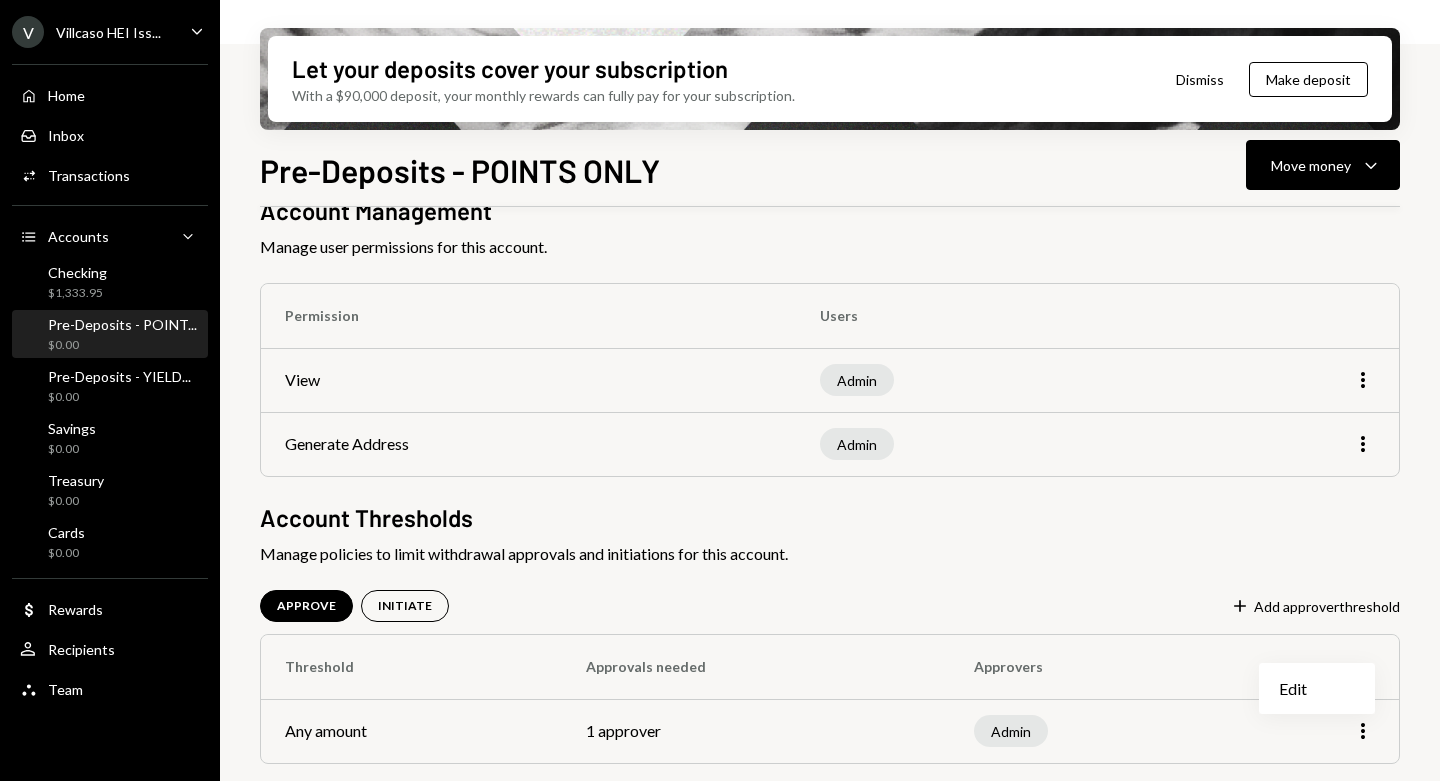 click on "Edit" at bounding box center [1317, 688] 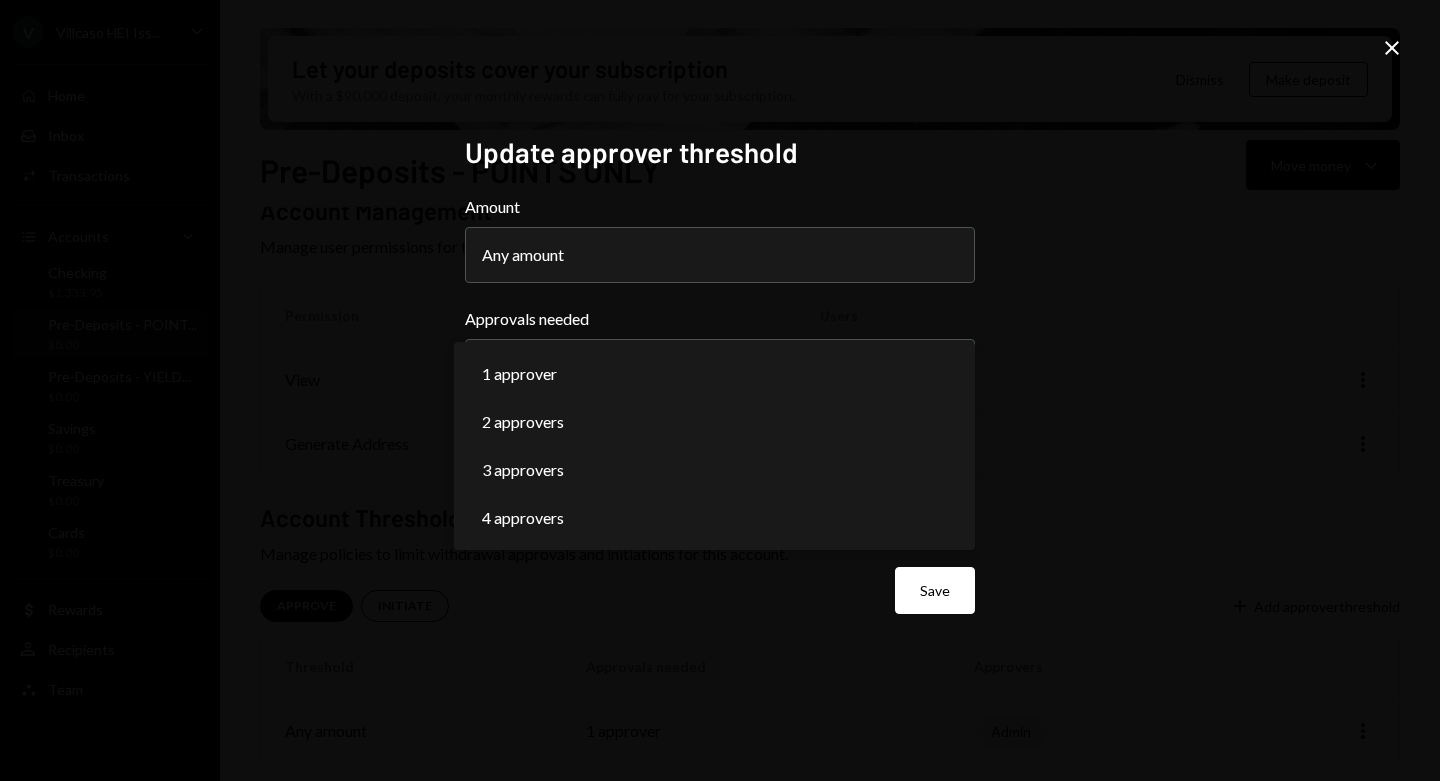 click on "**********" at bounding box center (720, 390) 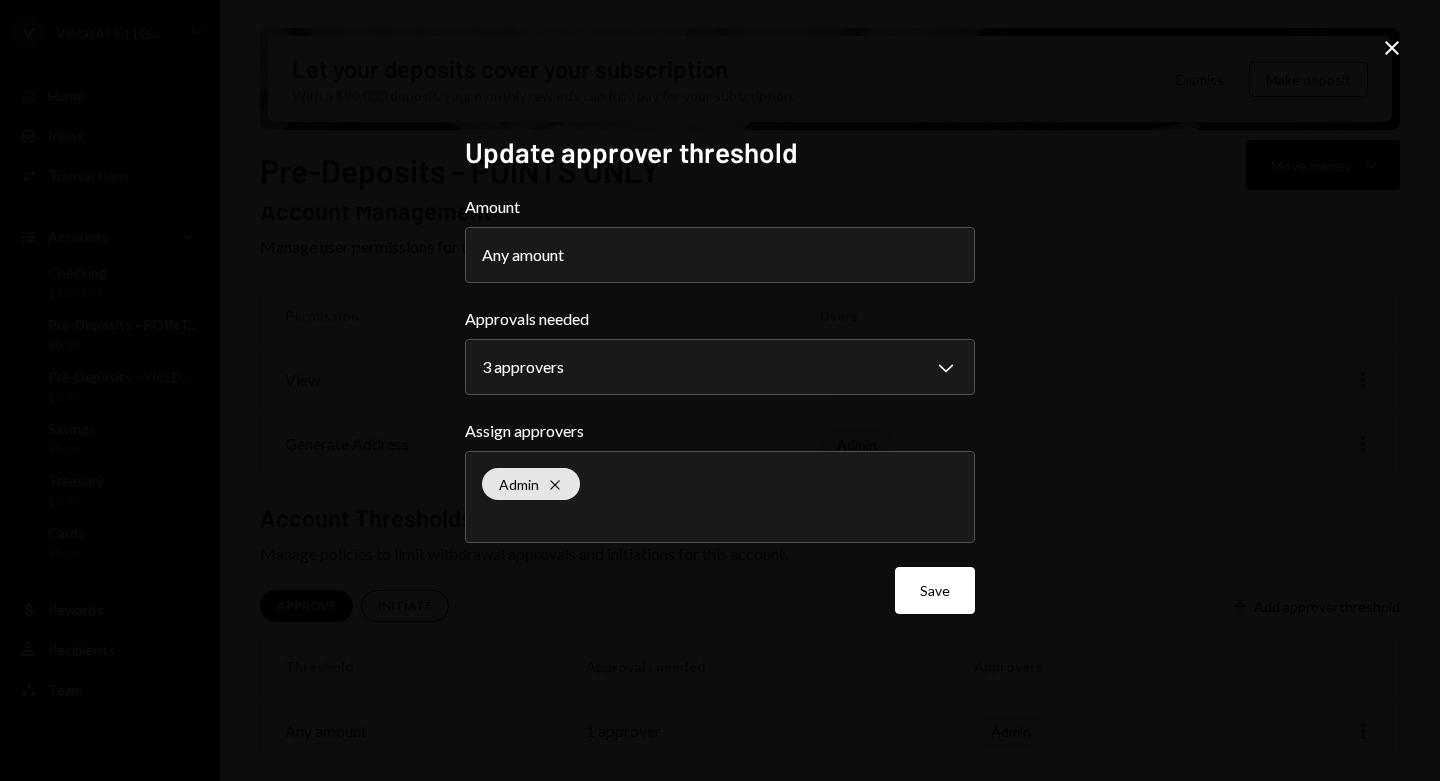 click on "Save" at bounding box center (935, 590) 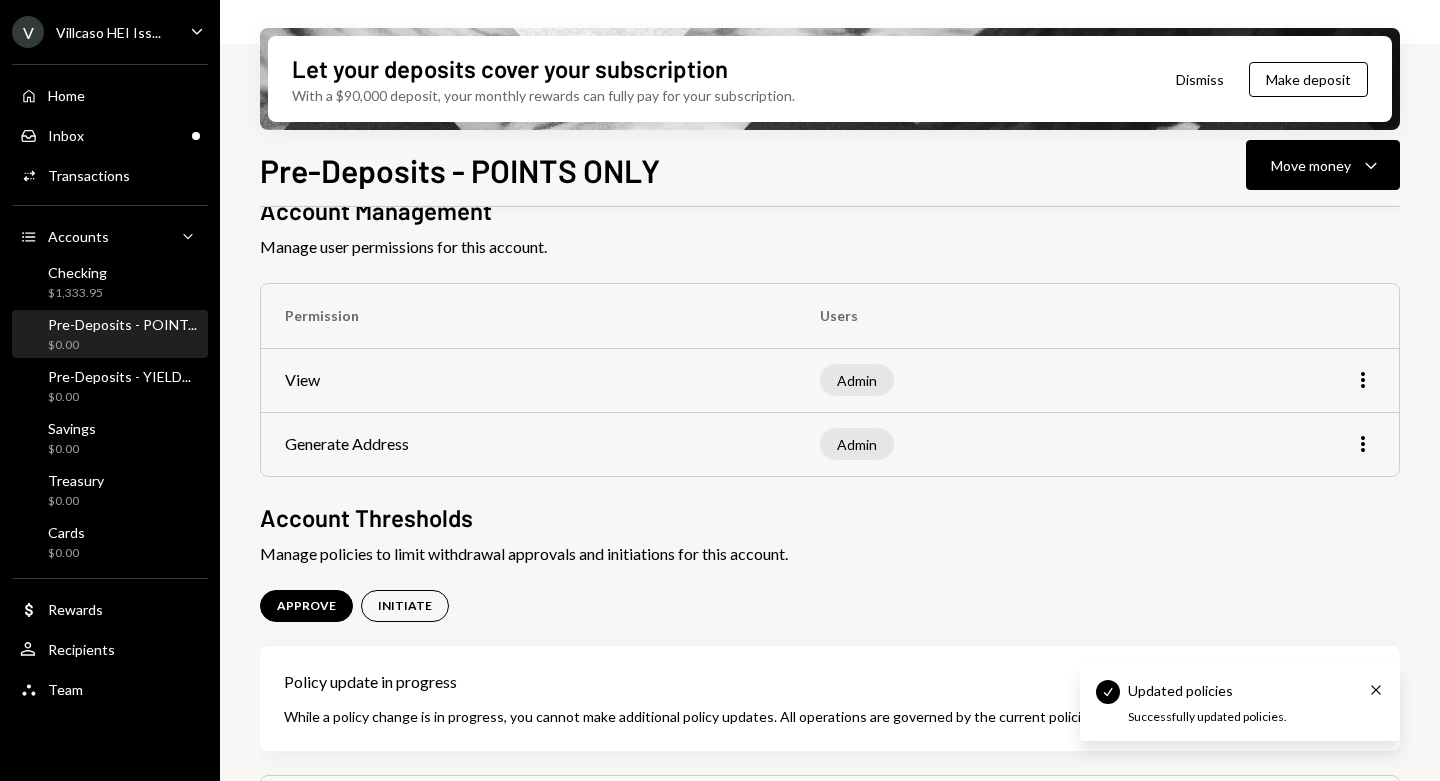 scroll, scrollTop: 248, scrollLeft: 0, axis: vertical 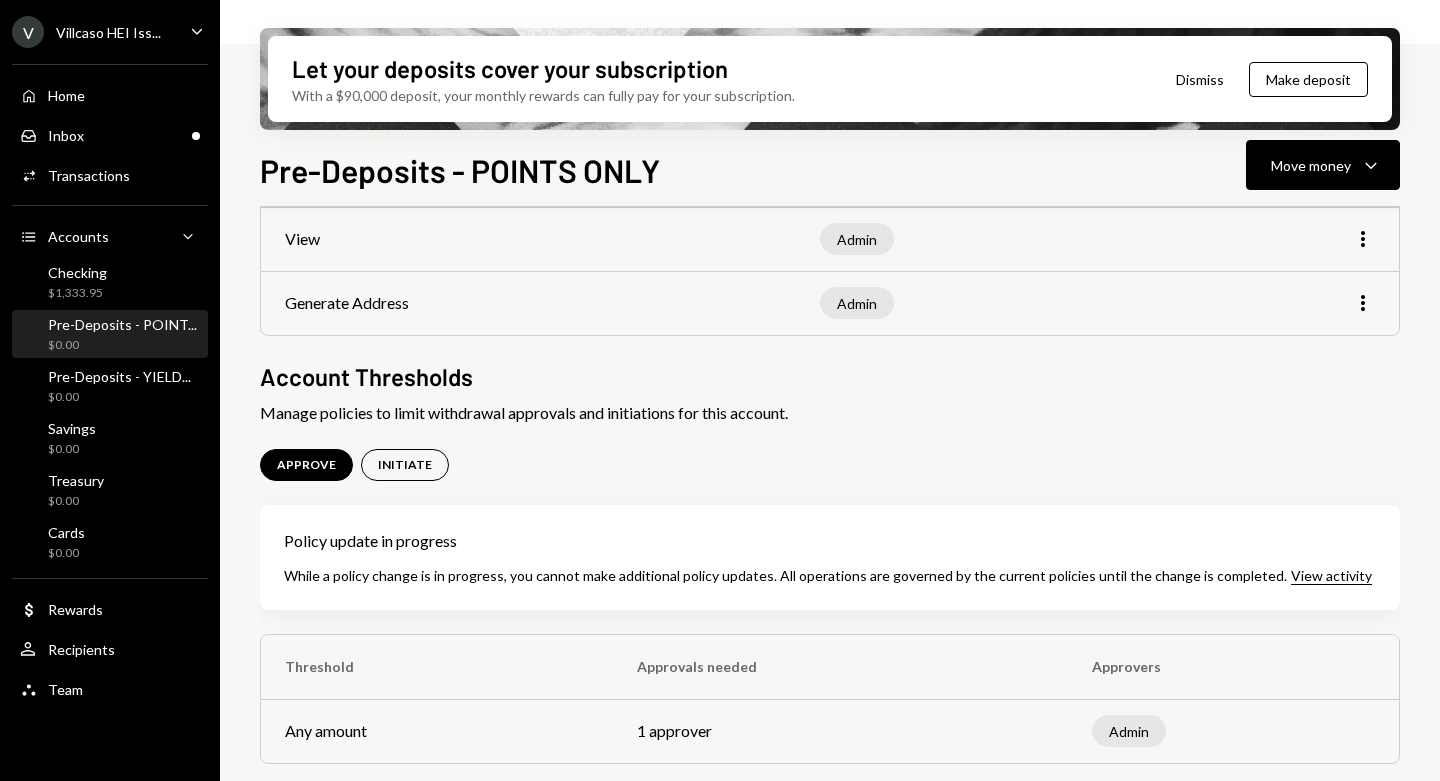 click on "Checking $1,333.95" at bounding box center [110, 283] 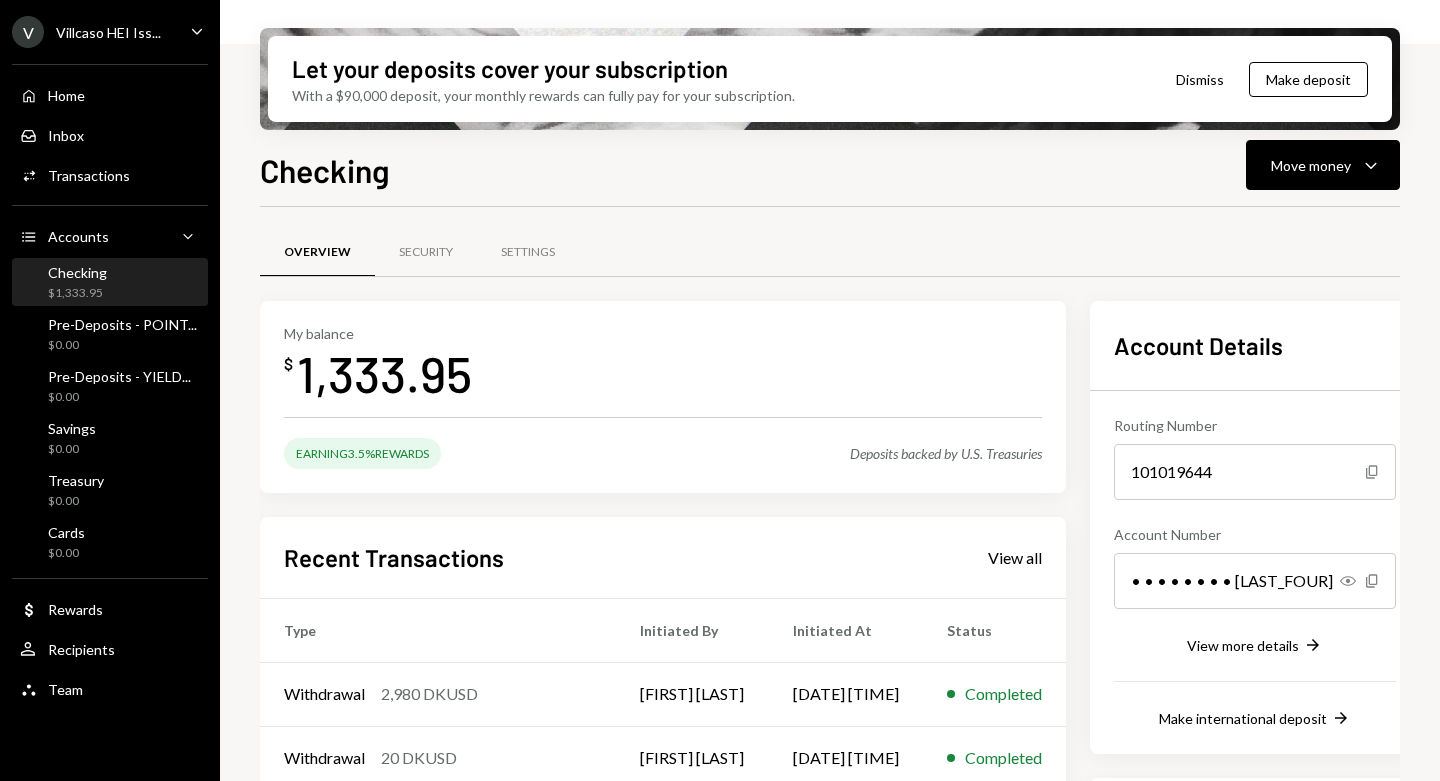 click on "Settings" at bounding box center [528, 252] 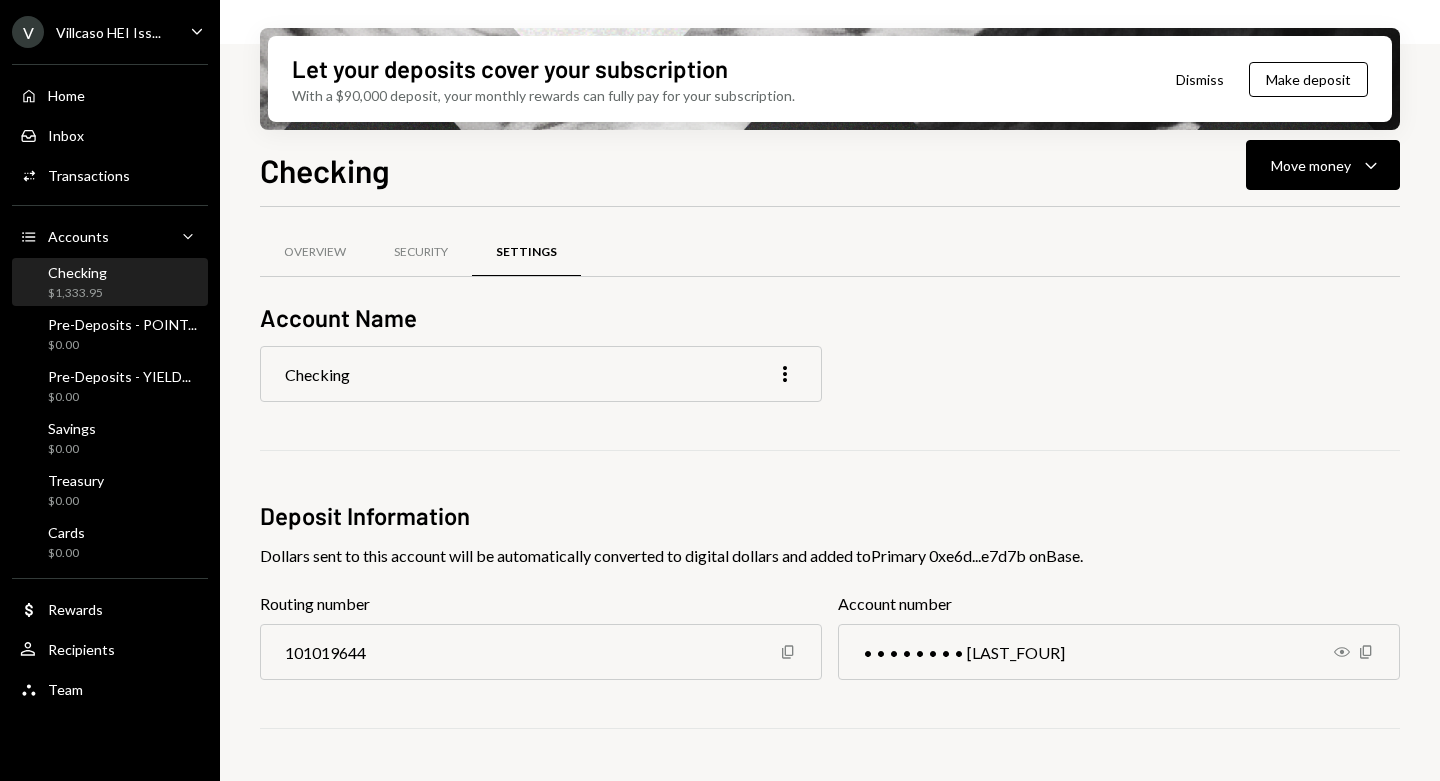 scroll, scrollTop: 1, scrollLeft: 0, axis: vertical 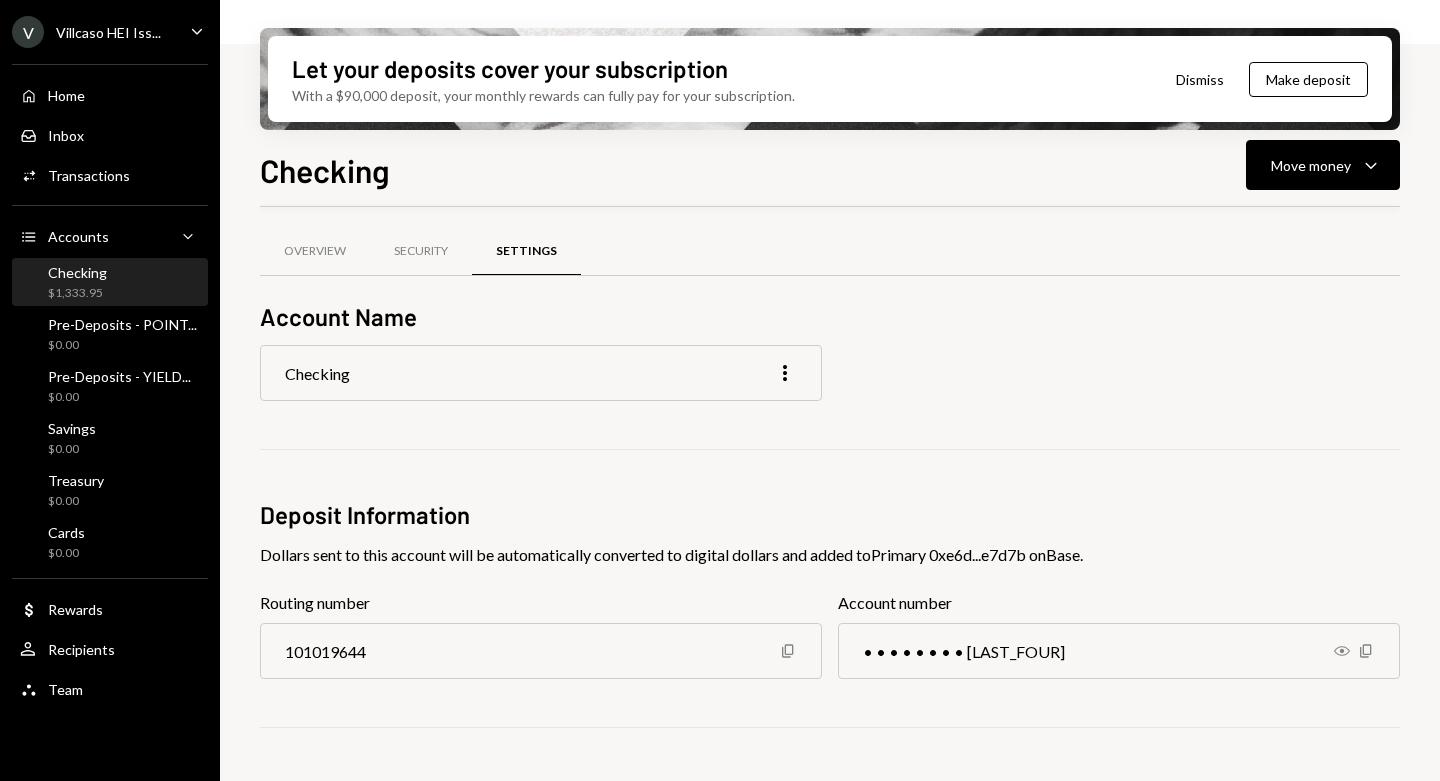 click on "Security" at bounding box center (421, 251) 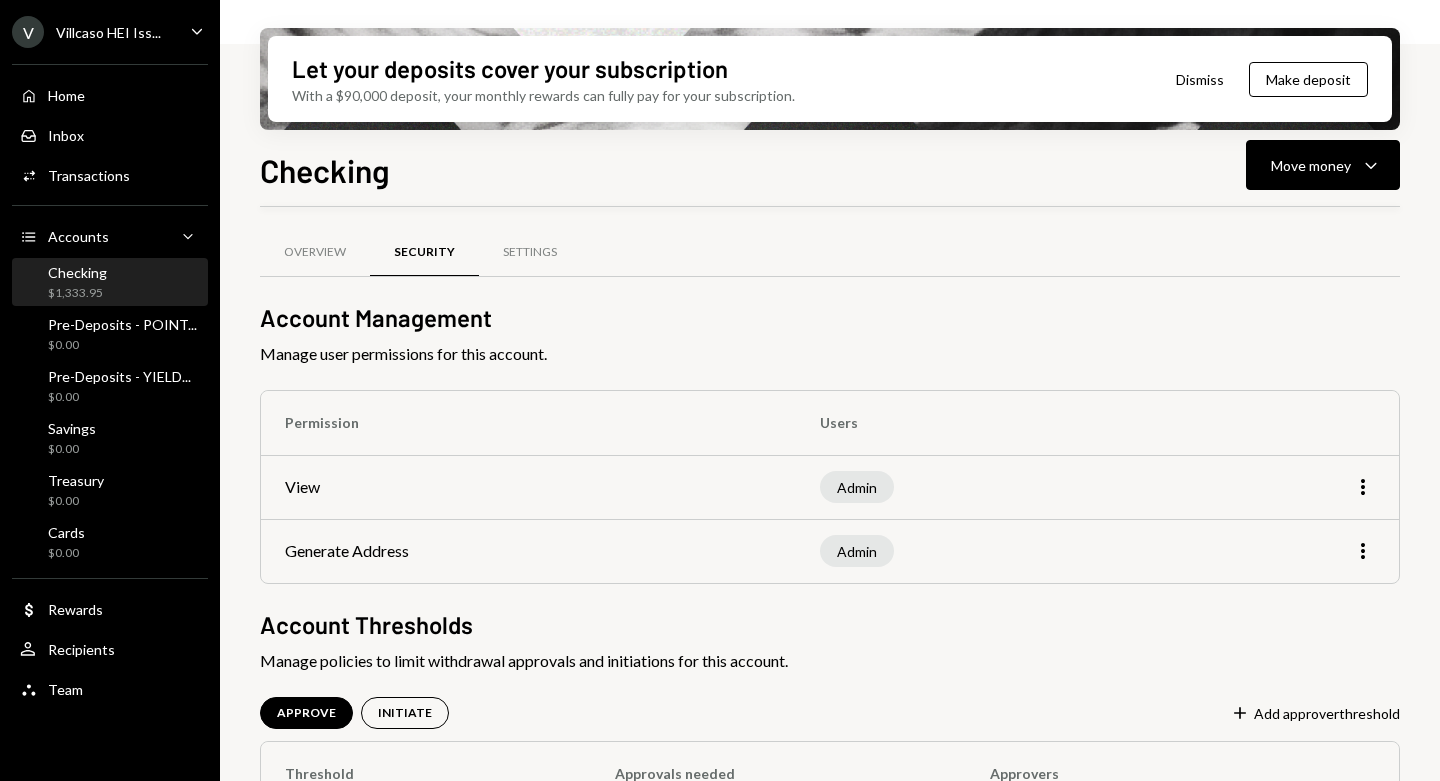 scroll, scrollTop: 171, scrollLeft: 0, axis: vertical 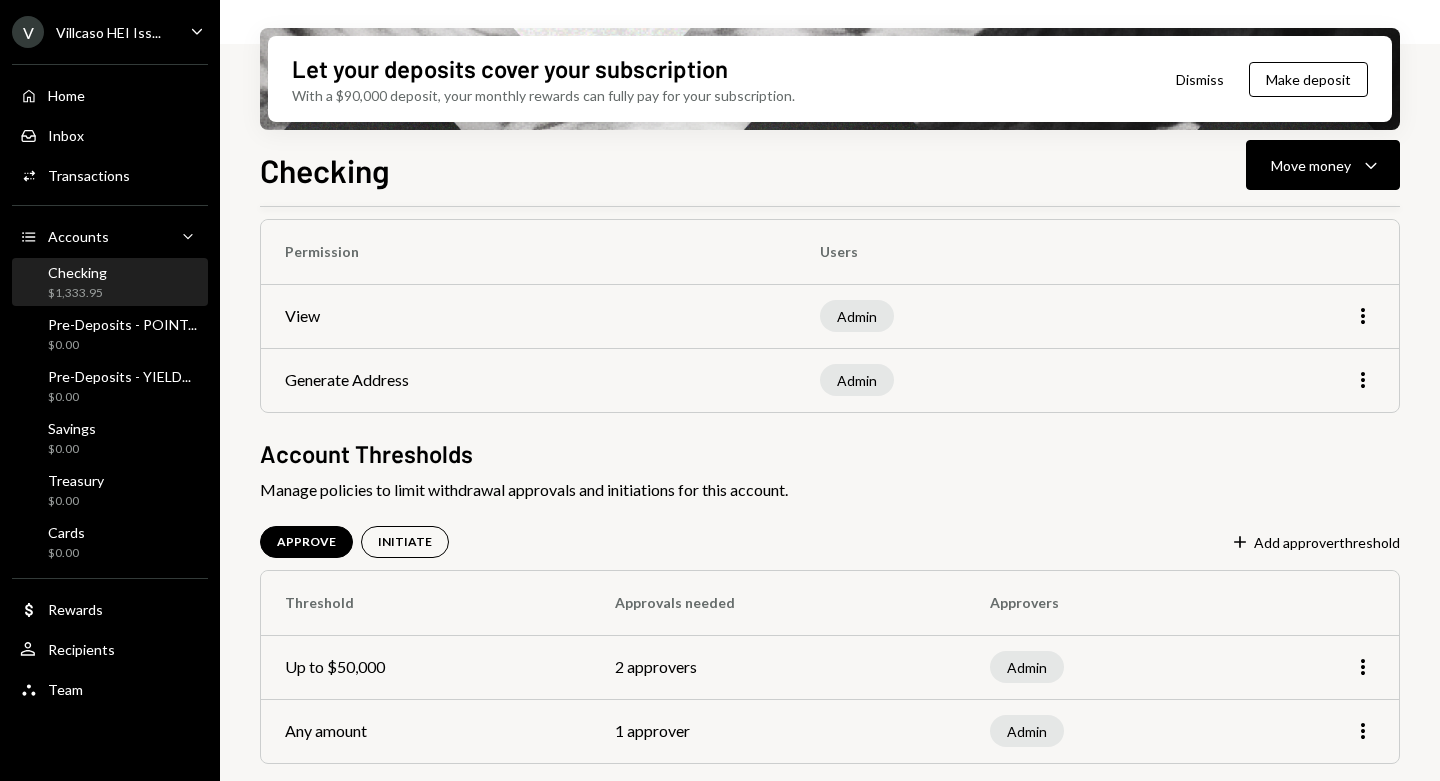 click on "More" 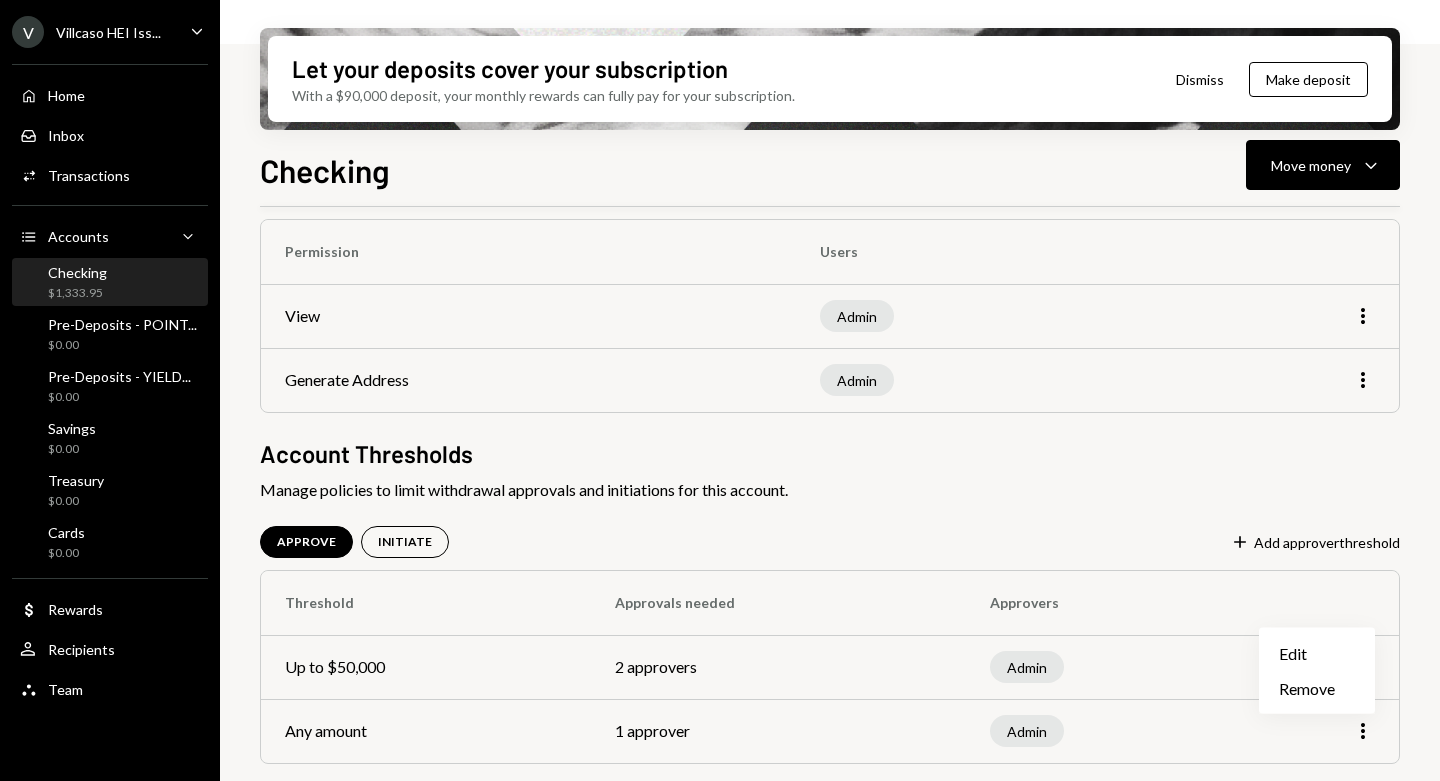 click on "Edit" at bounding box center [1317, 653] 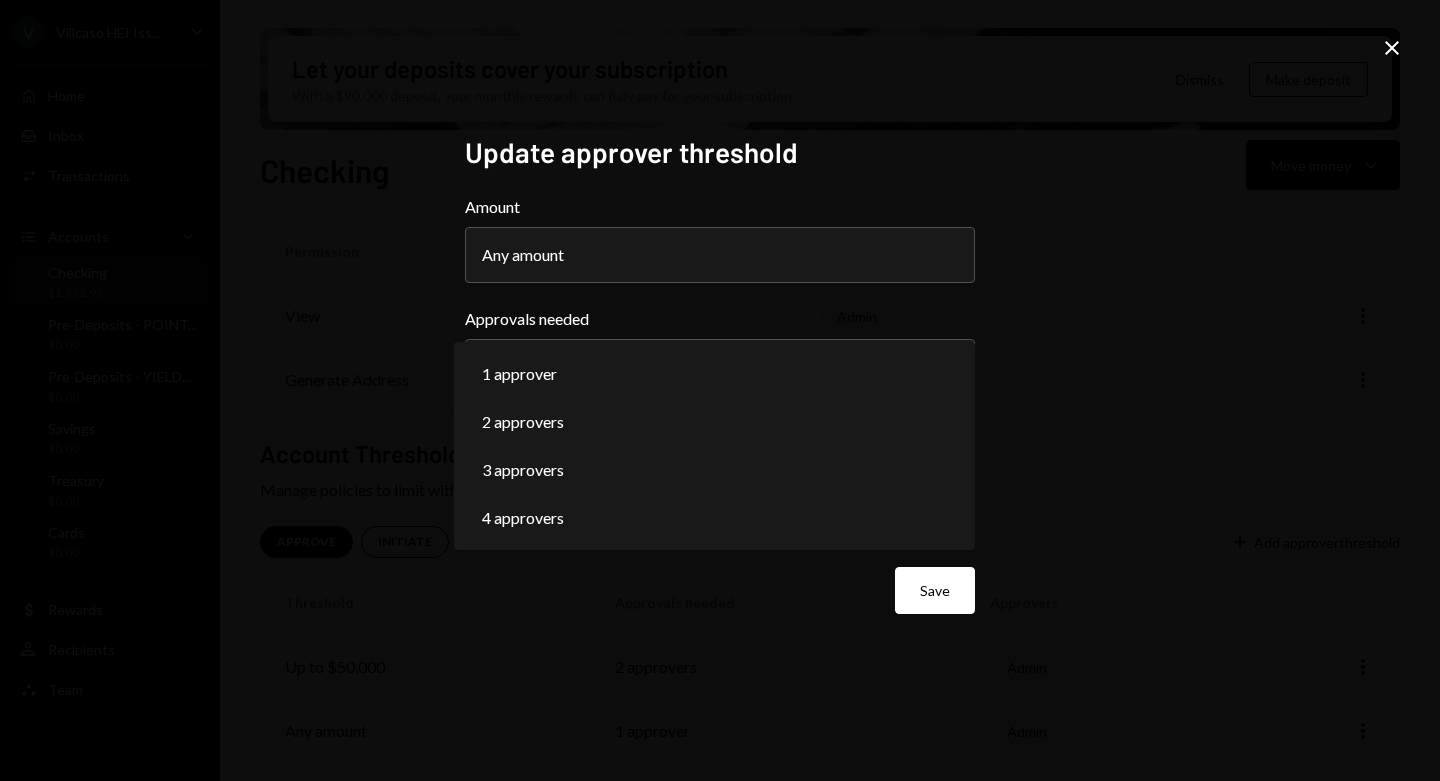 click on "**********" at bounding box center (720, 390) 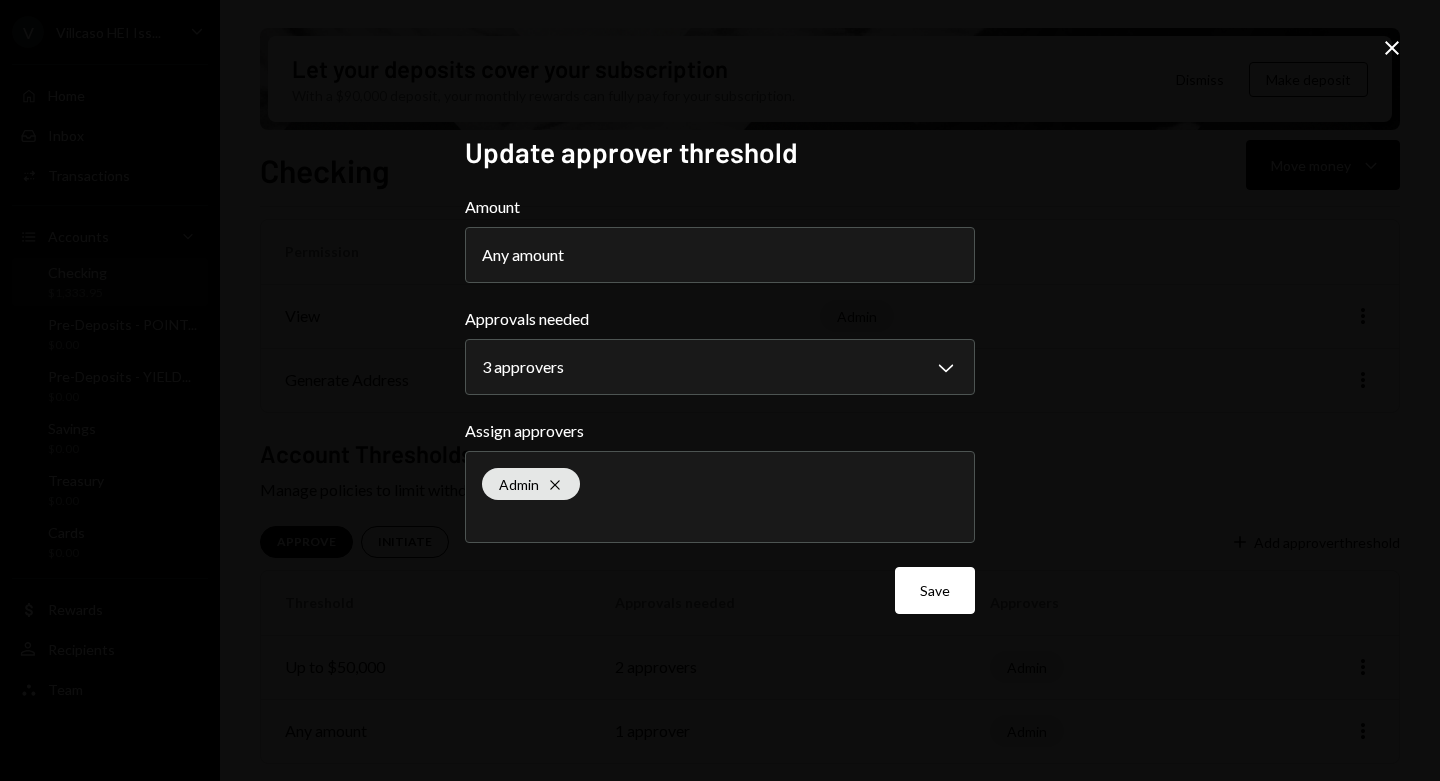 click on "Save" at bounding box center [935, 590] 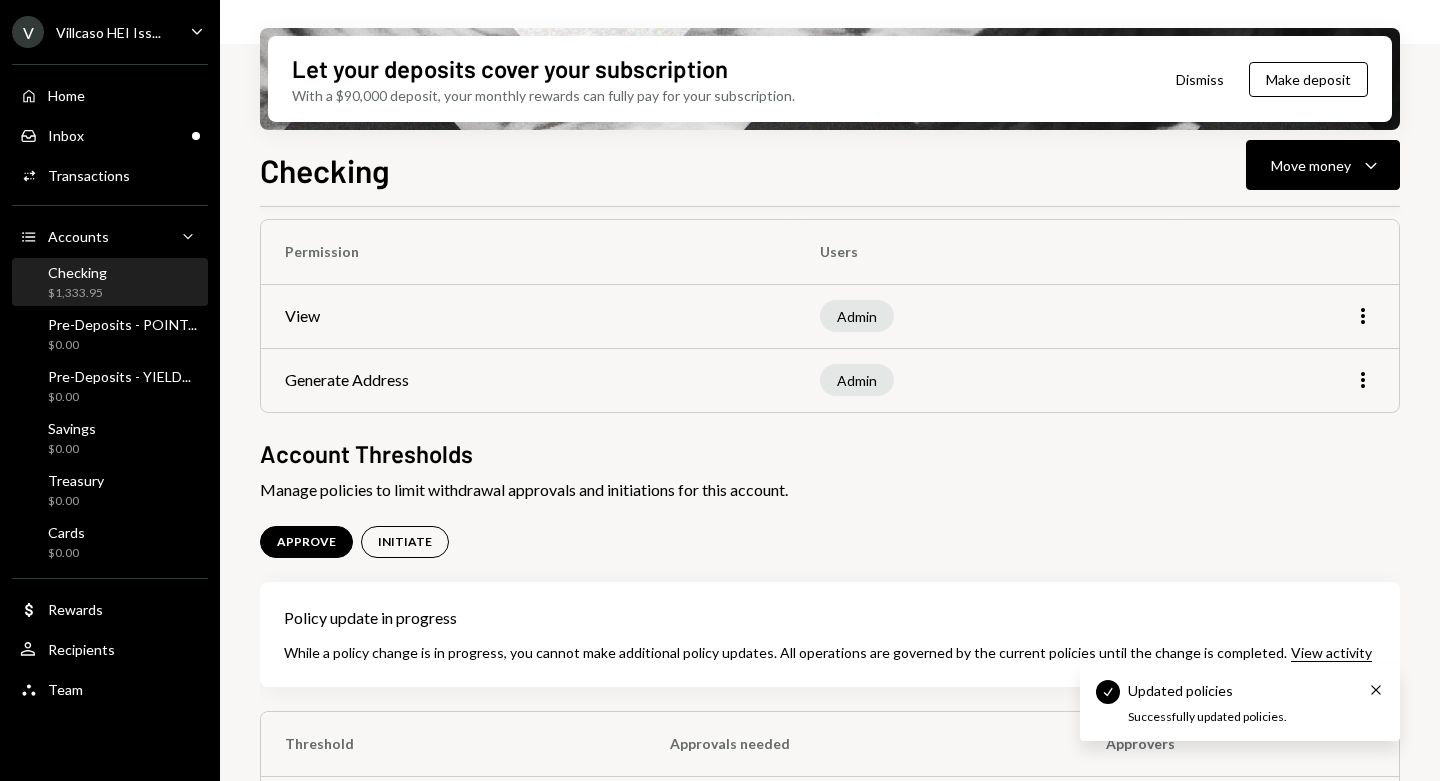 scroll, scrollTop: 312, scrollLeft: 0, axis: vertical 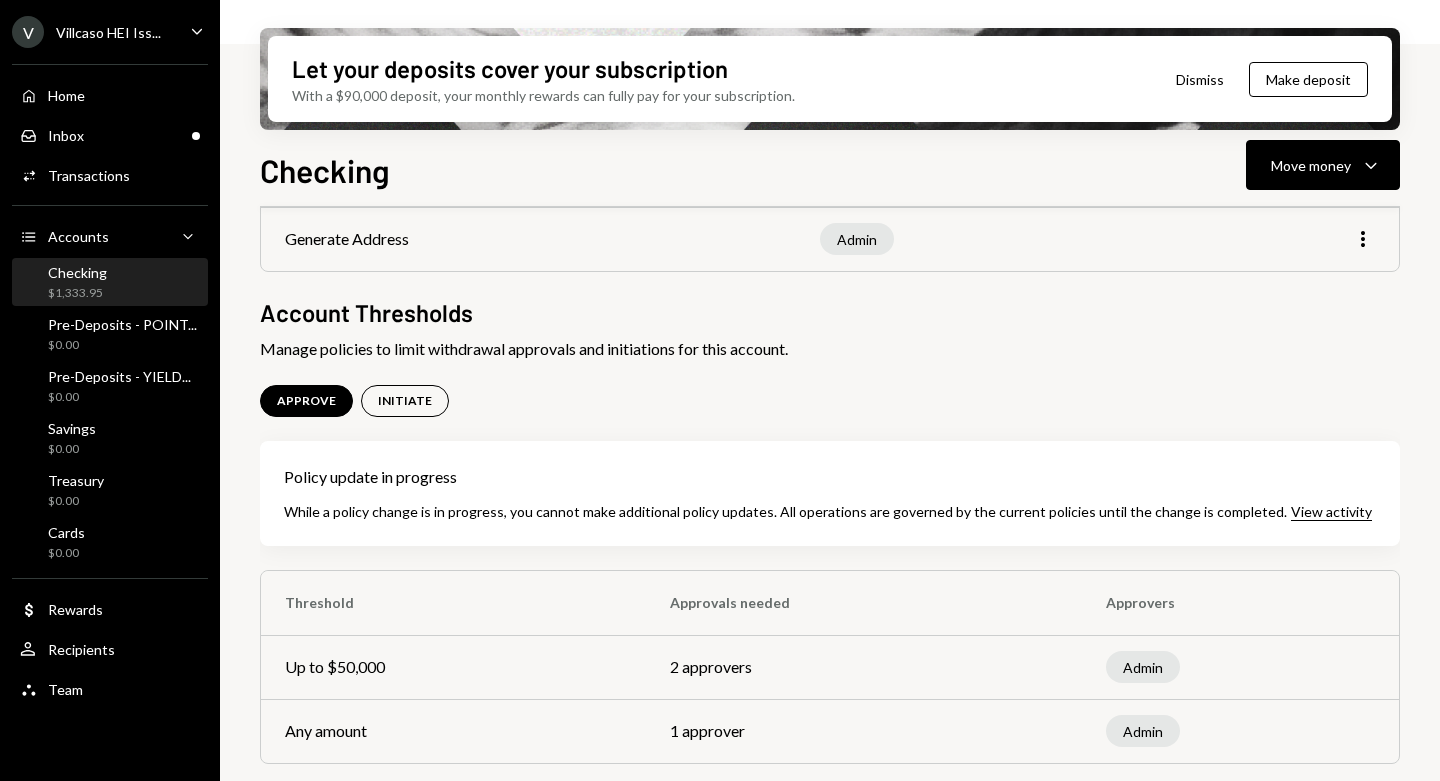 click on "Pre-Deposits - POINT... $0.00" at bounding box center [122, 335] 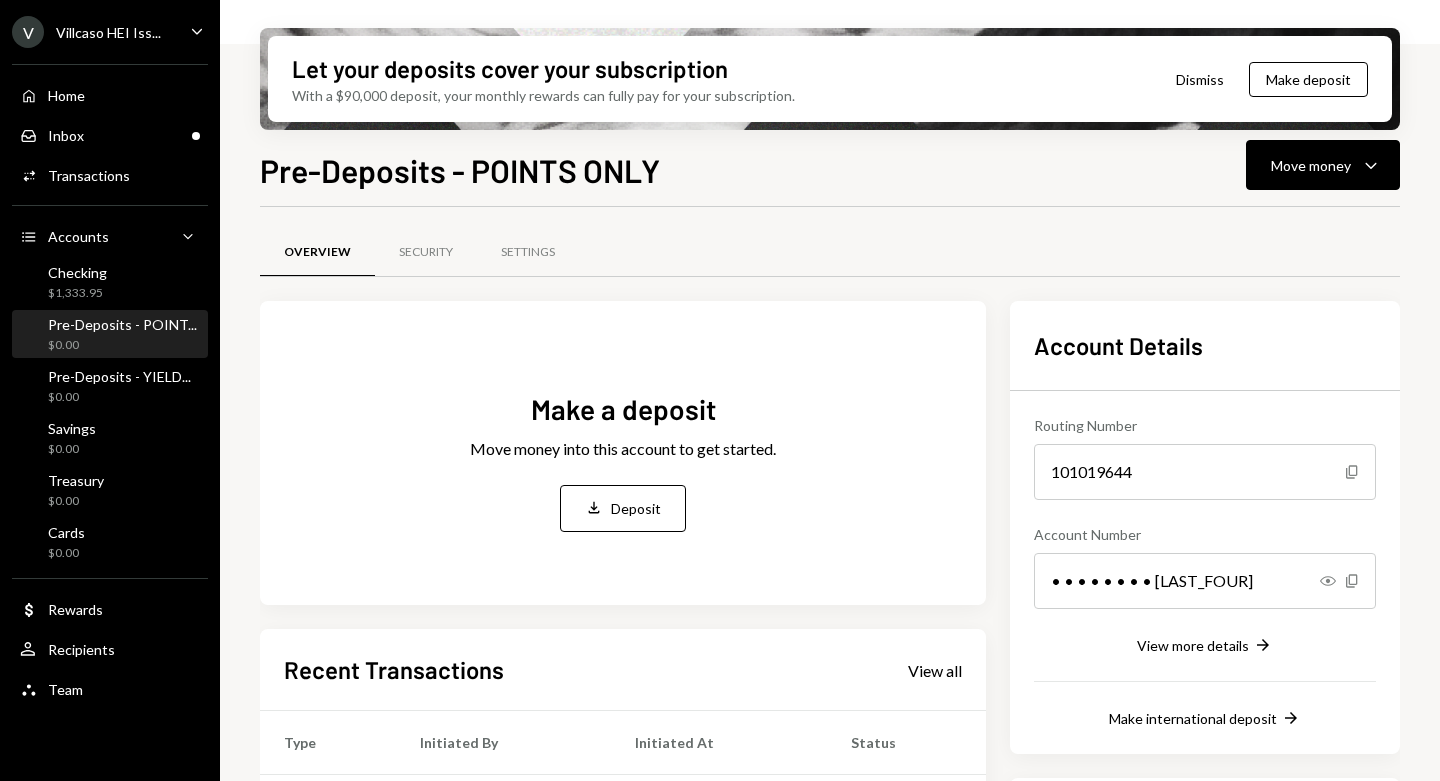 click on "Security" at bounding box center (426, 252) 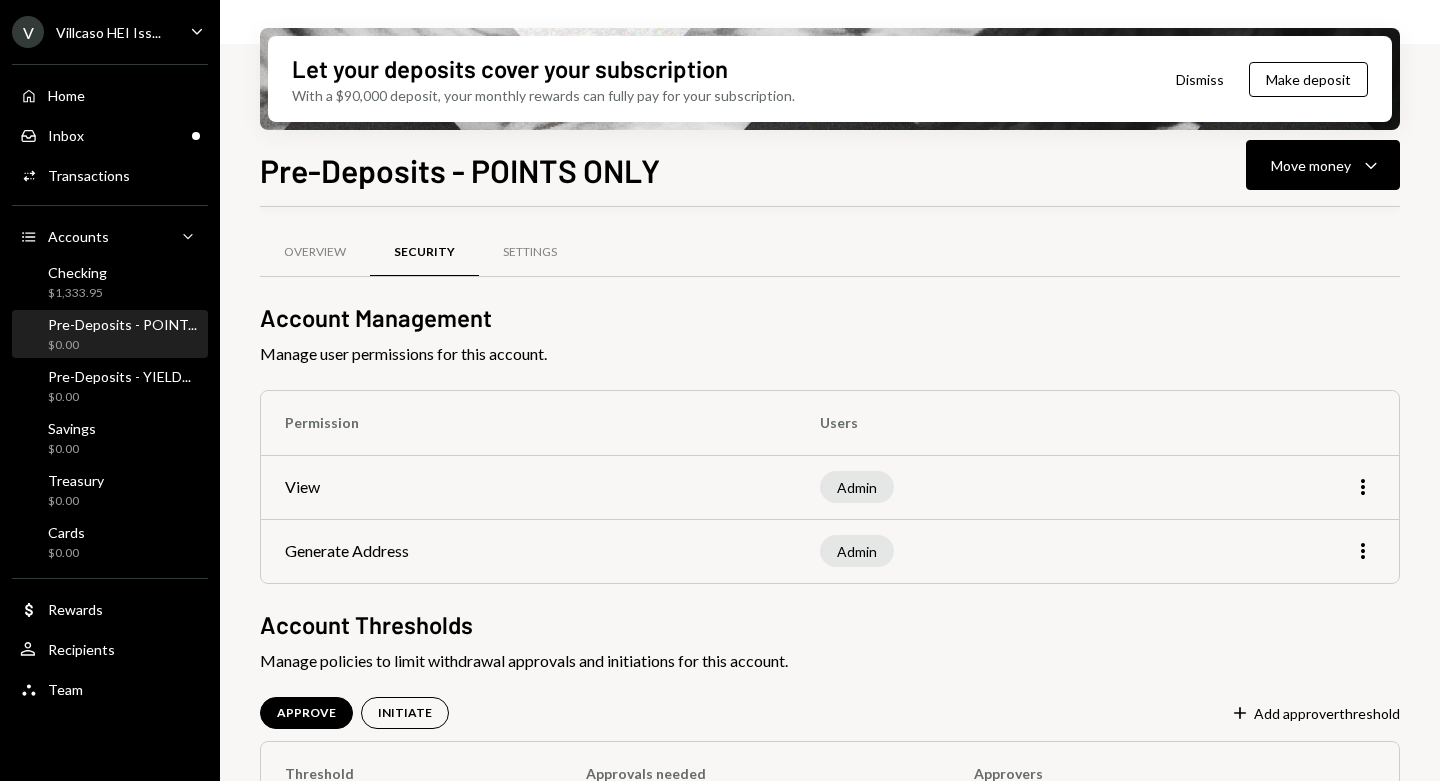 scroll, scrollTop: 107, scrollLeft: 0, axis: vertical 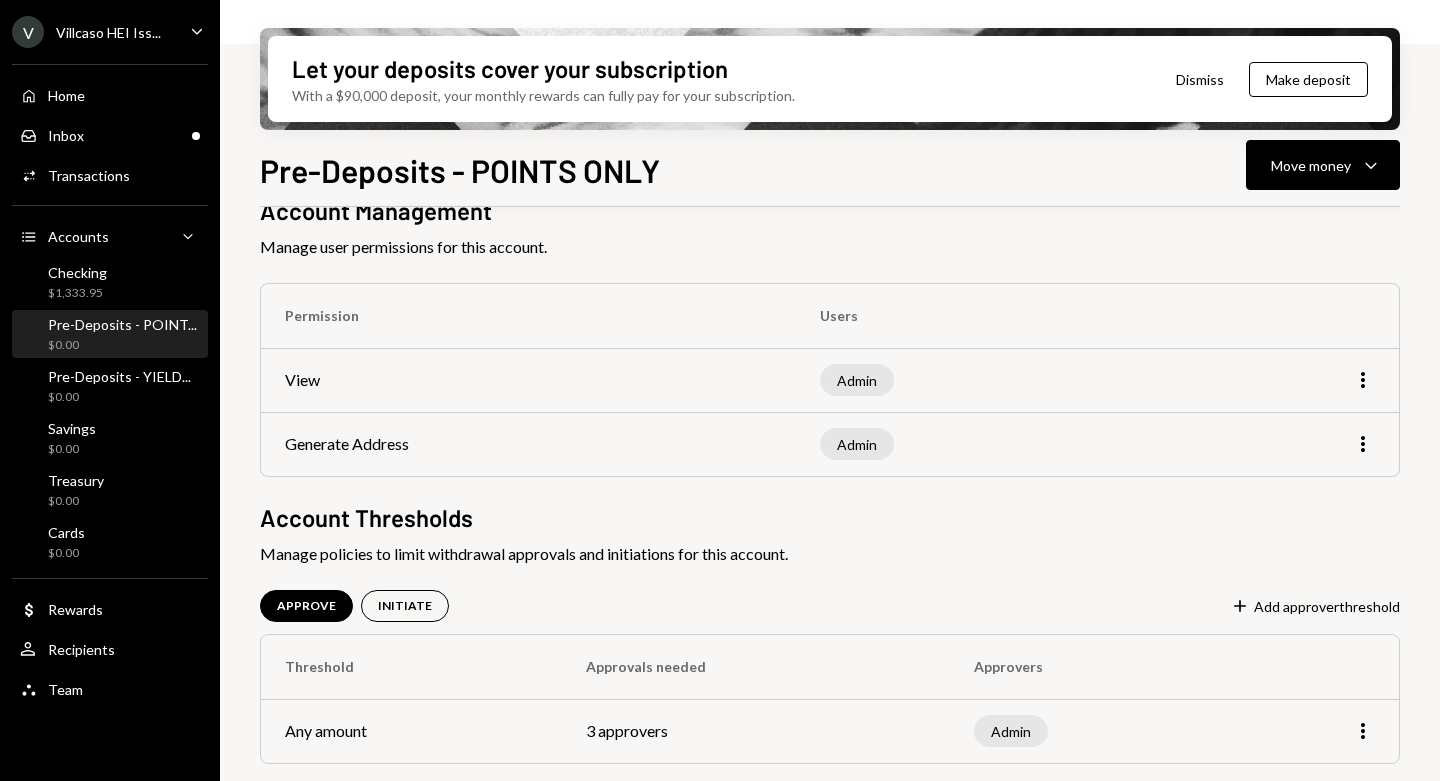 click on "Plus  Add   approver  threshold" at bounding box center (1315, 607) 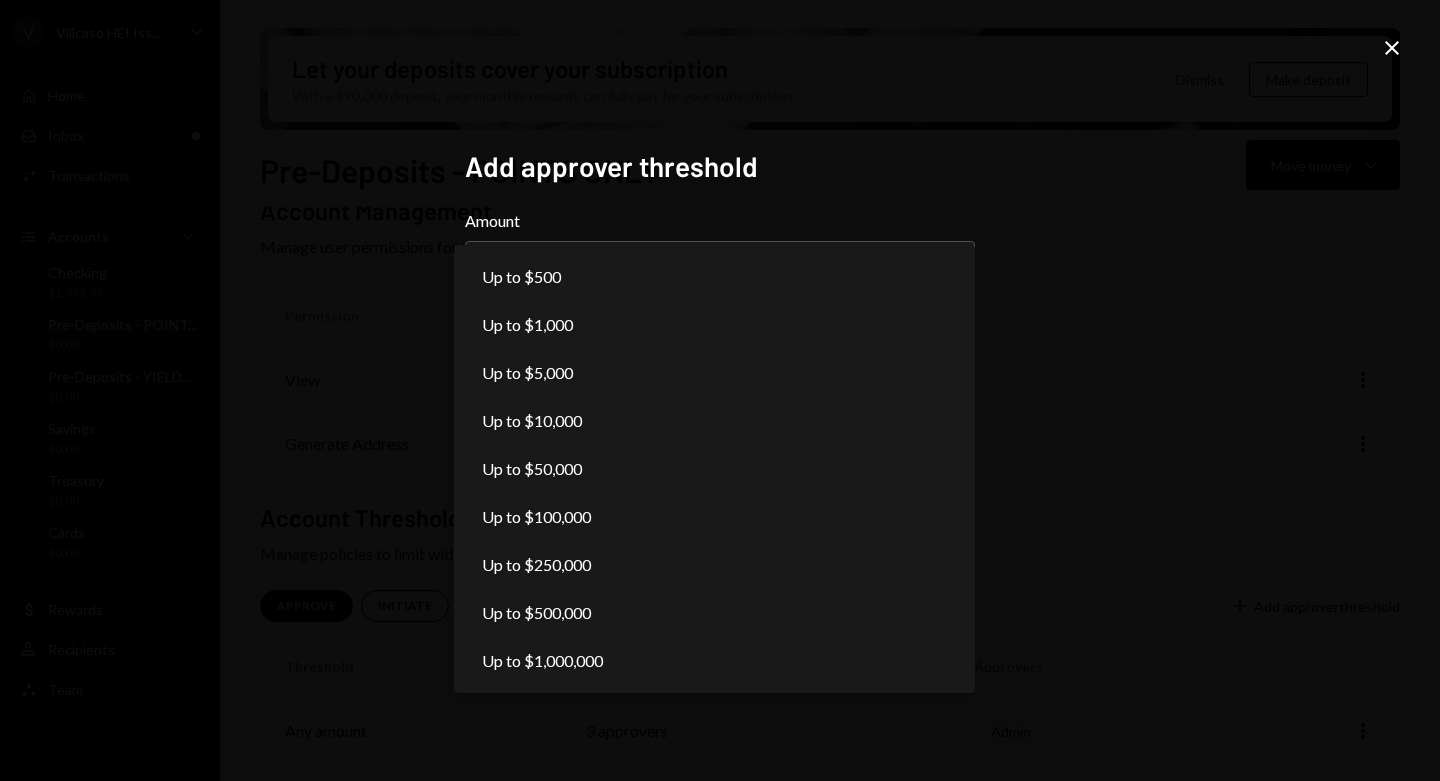 click on "**********" at bounding box center (720, 390) 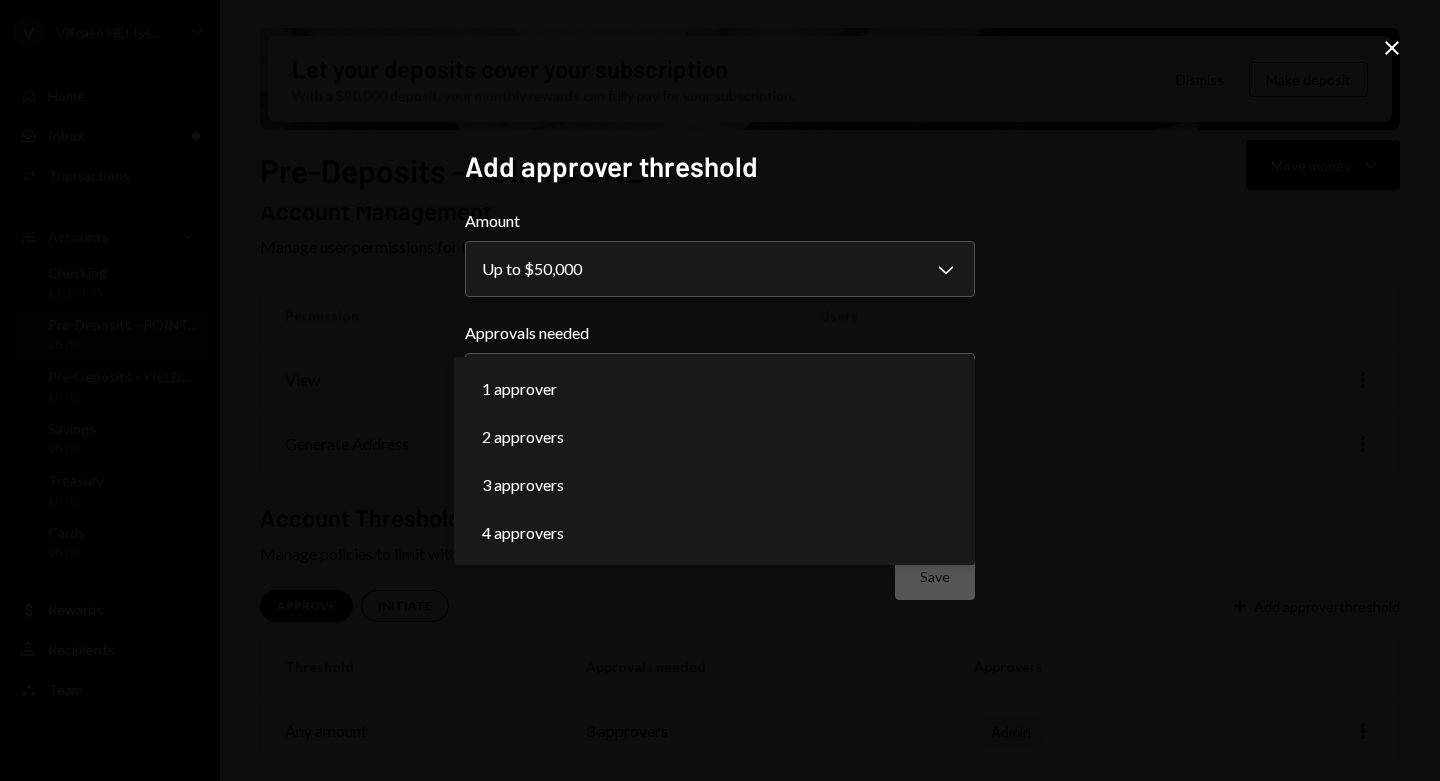 click on "**********" at bounding box center (720, 390) 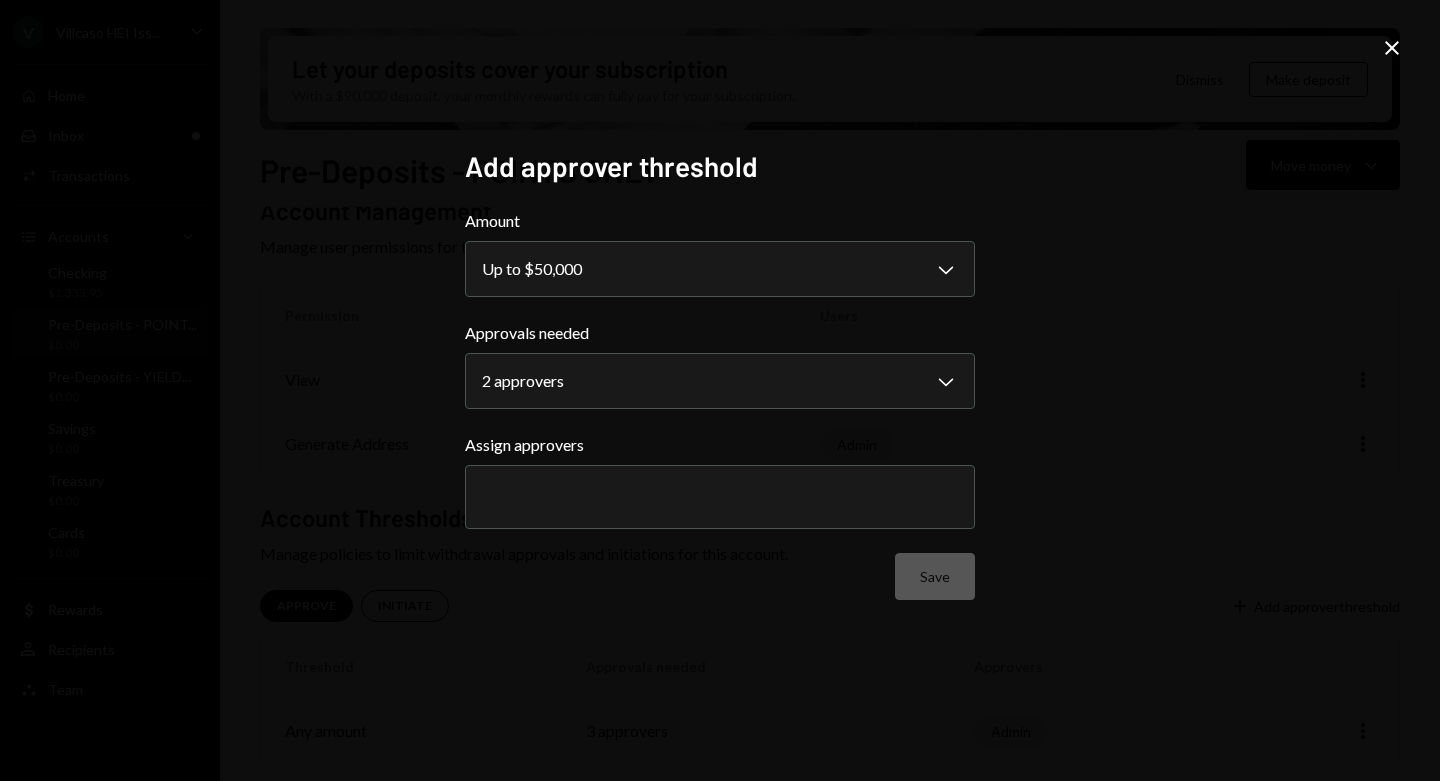 click at bounding box center [720, 497] 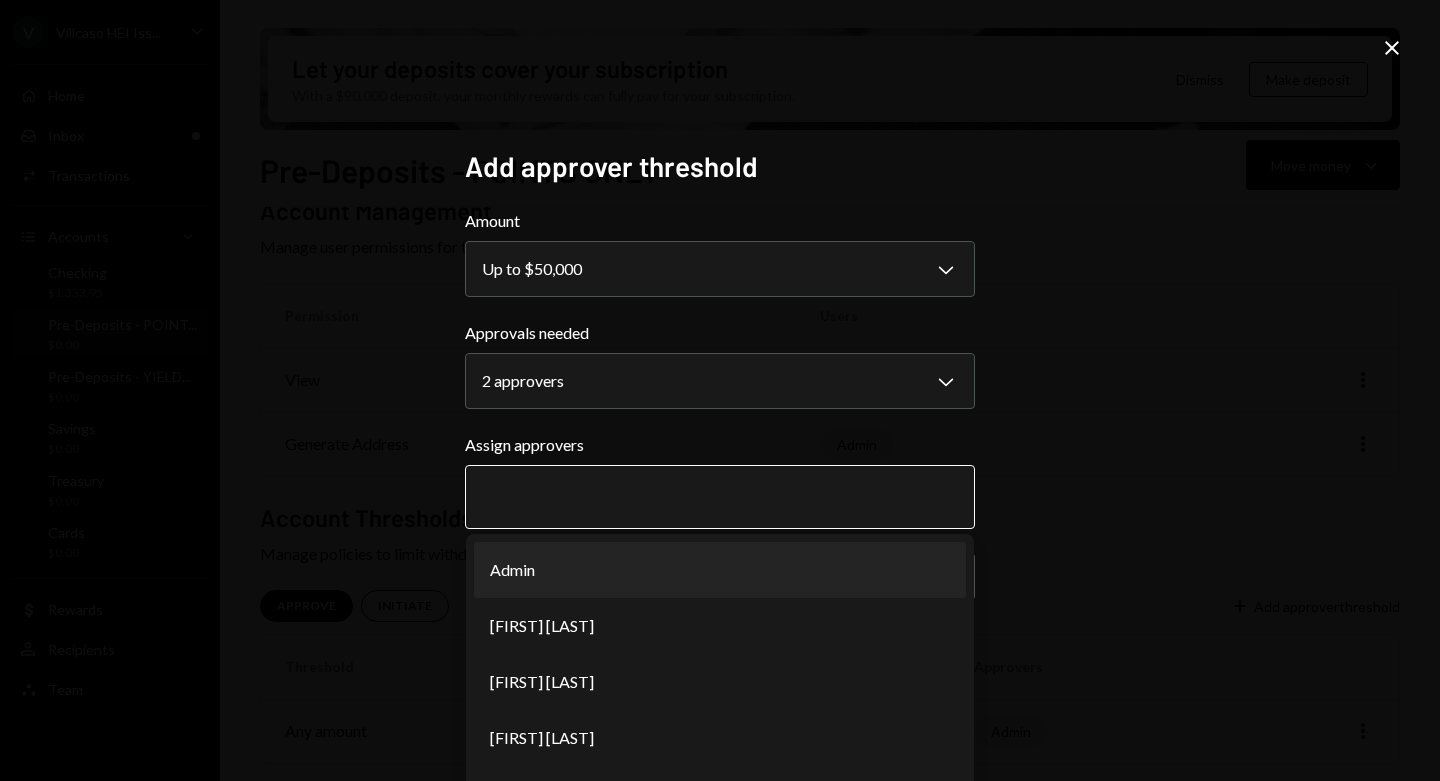 click on "Admin" at bounding box center [720, 570] 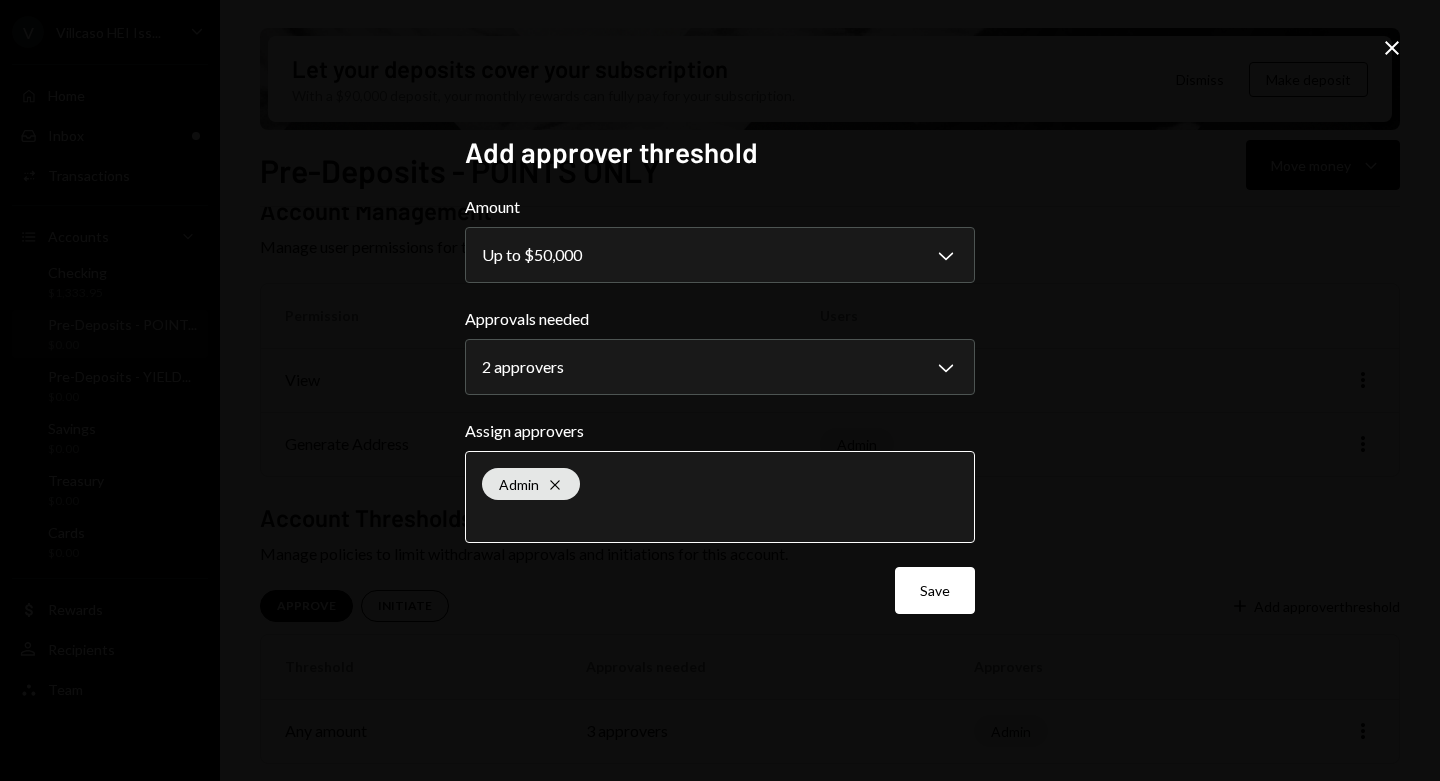click on "Save" at bounding box center (935, 590) 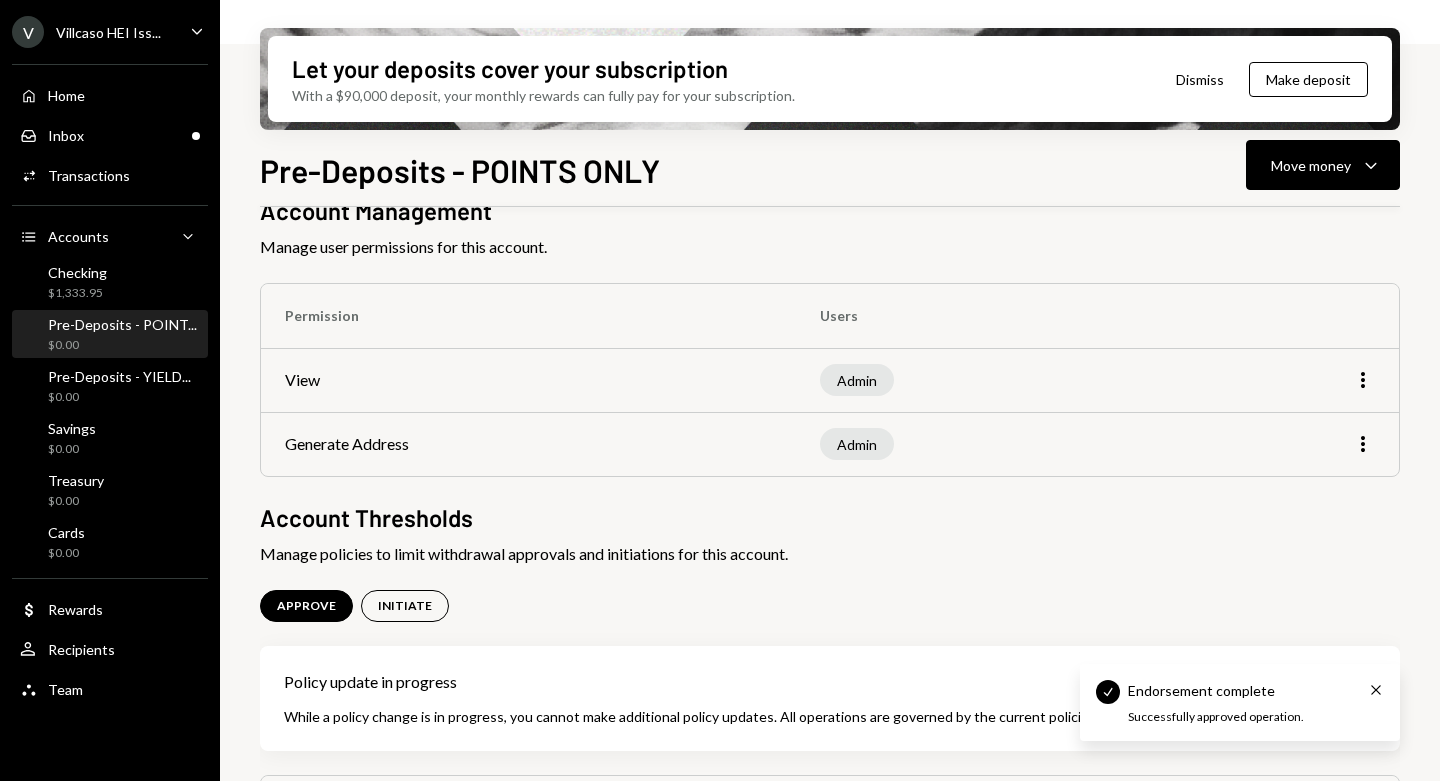 click on "$0.00" at bounding box center [119, 397] 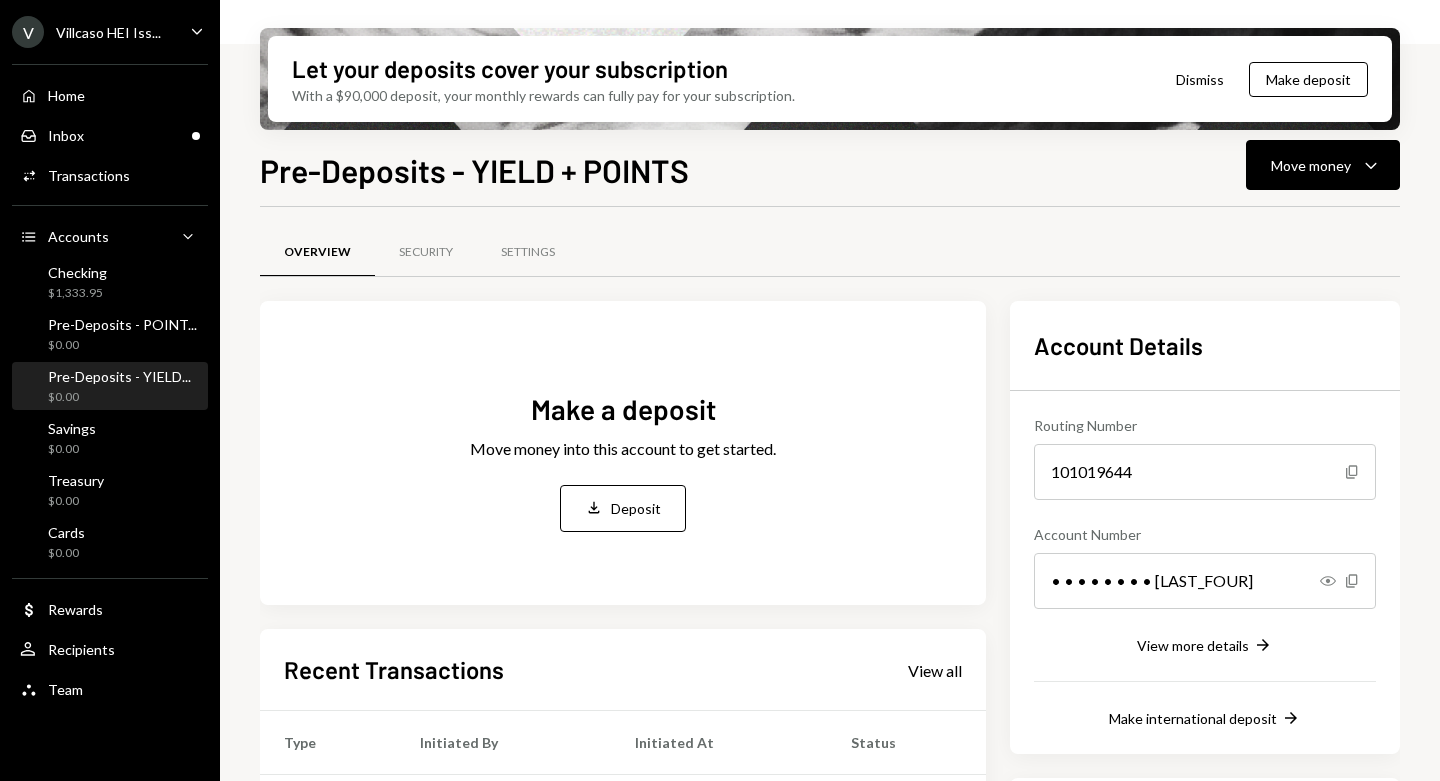 click on "Security" at bounding box center (426, 252) 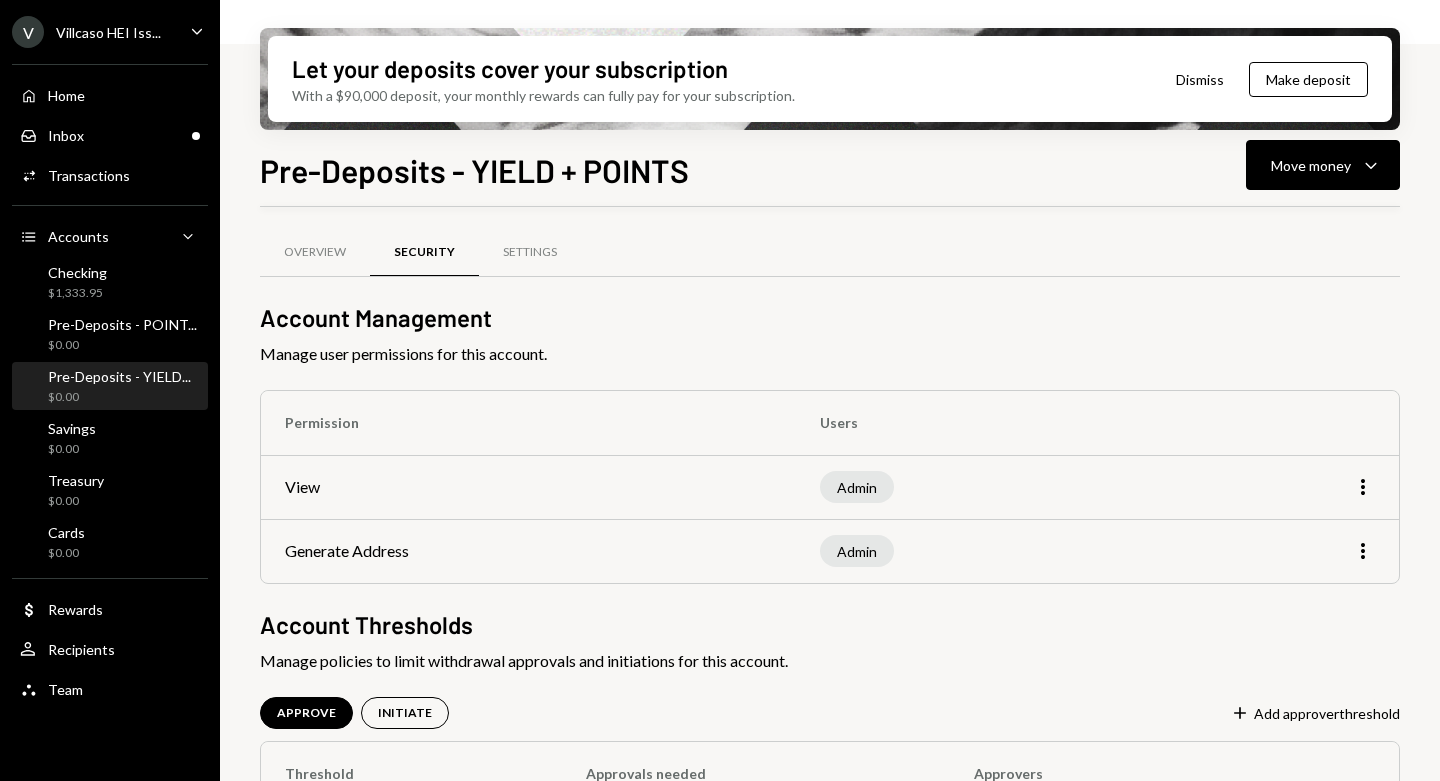 scroll, scrollTop: 107, scrollLeft: 0, axis: vertical 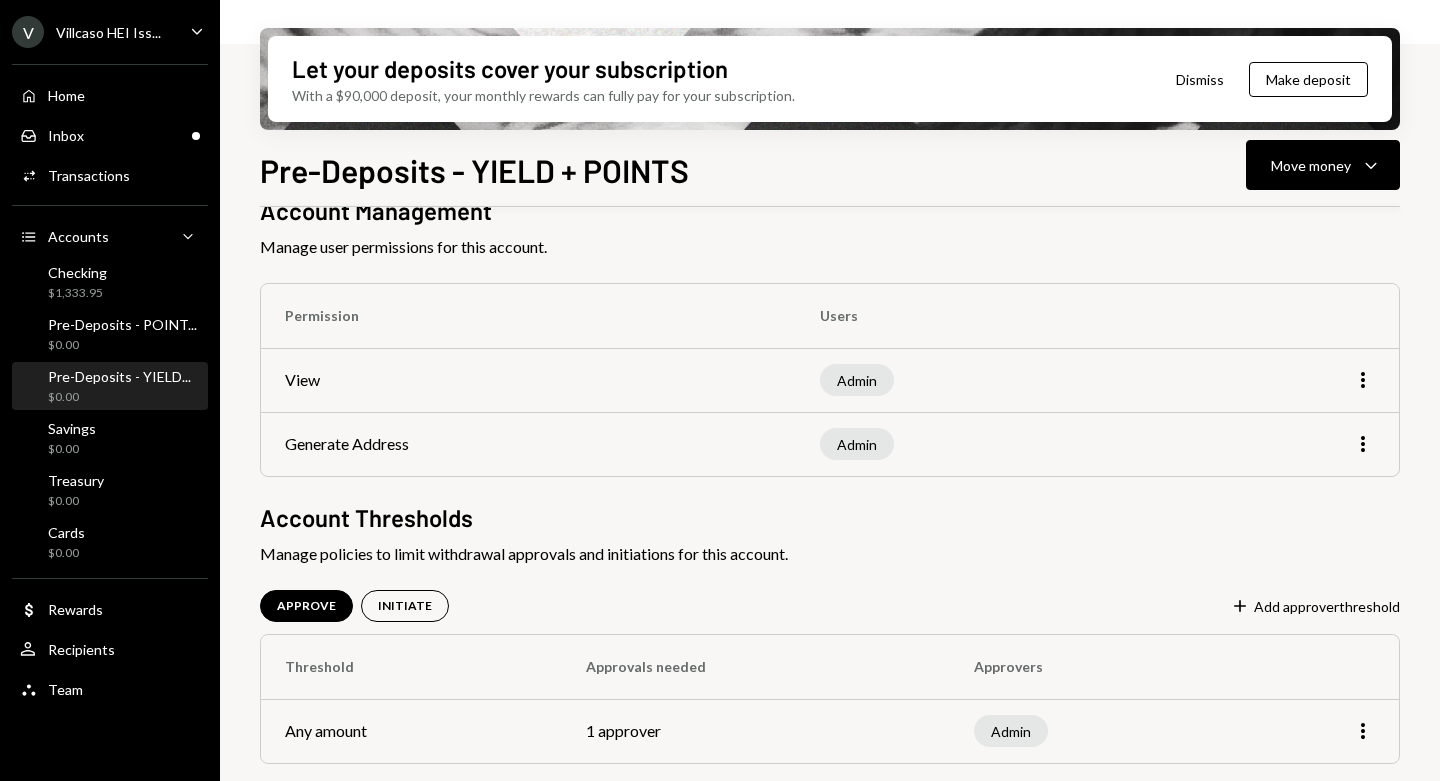 click on "More" 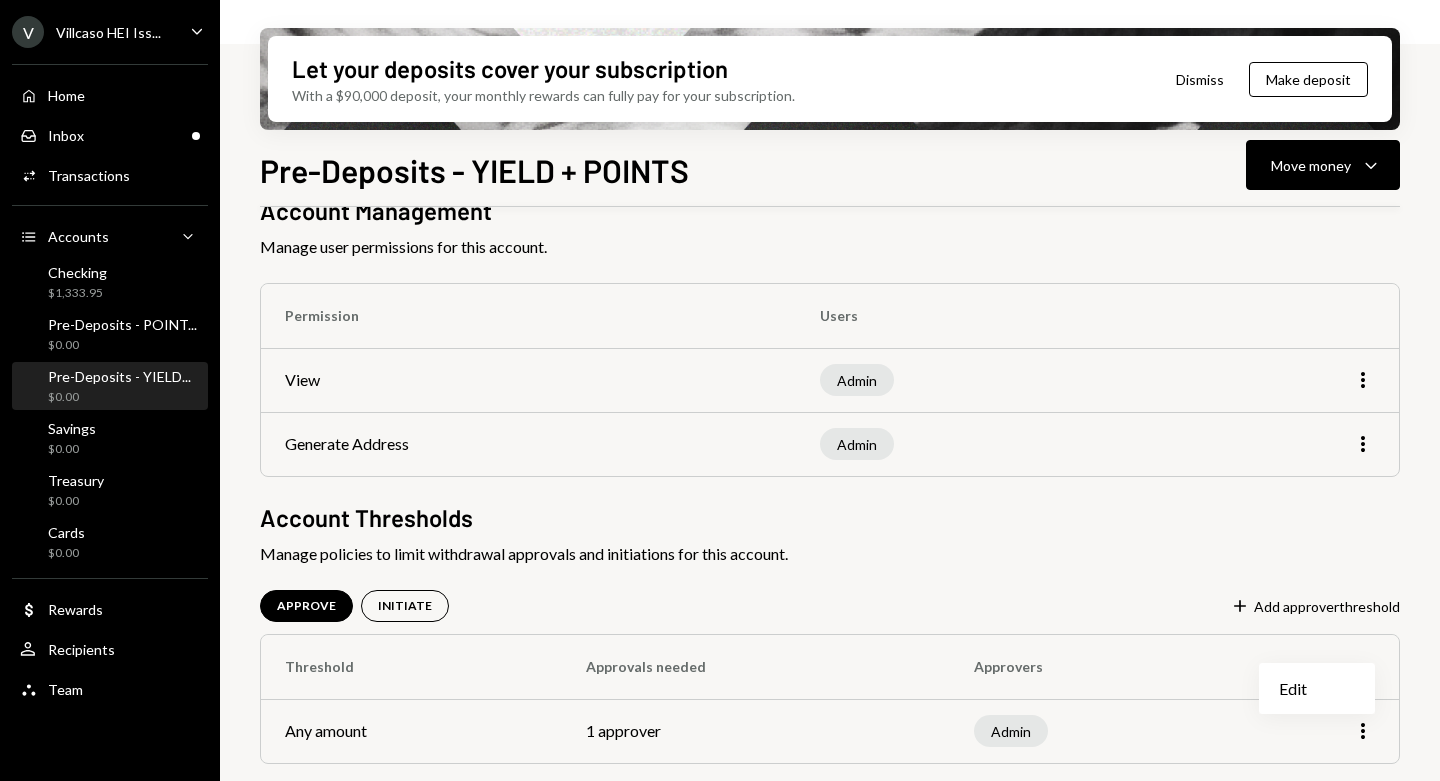 click on "Edit" at bounding box center (1317, 688) 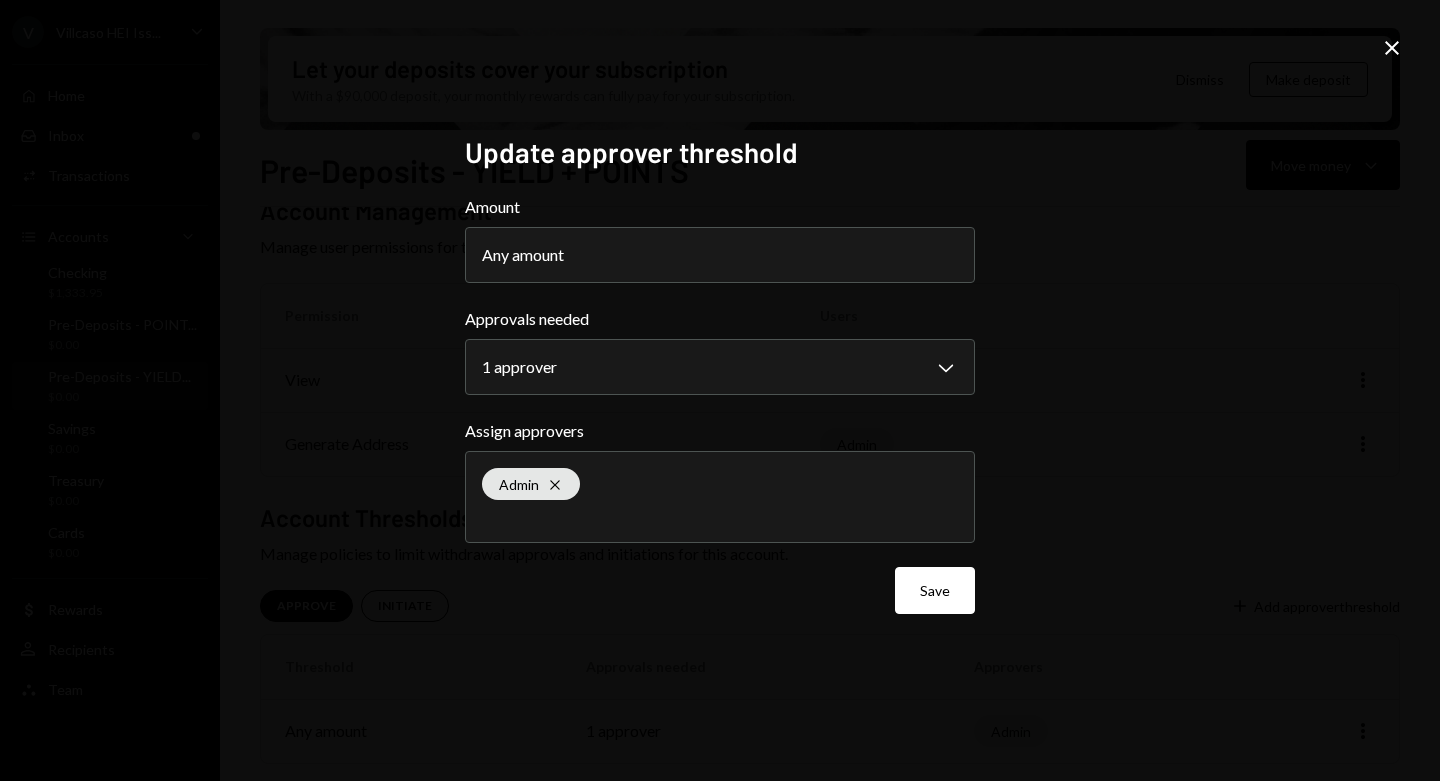 click on "**********" at bounding box center [720, 390] 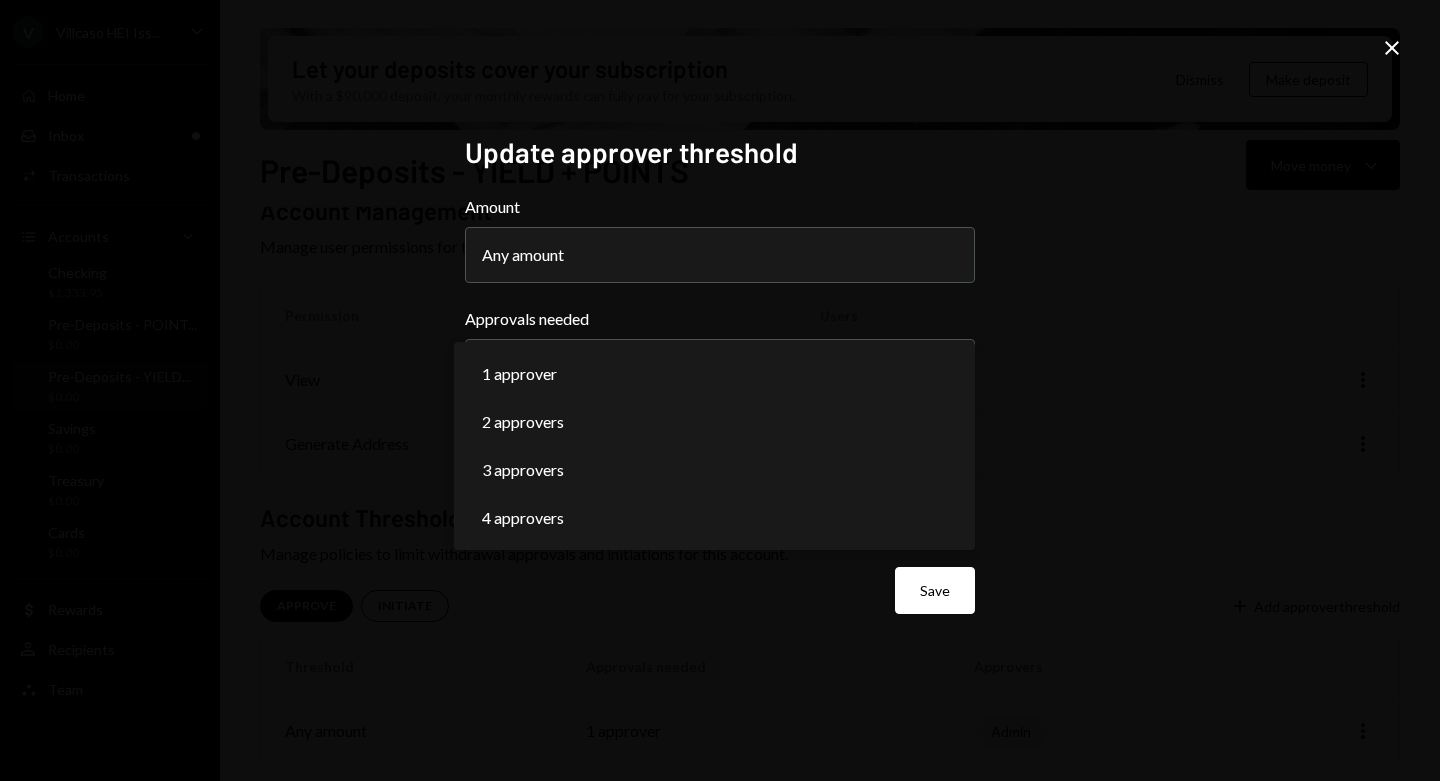 select on "*" 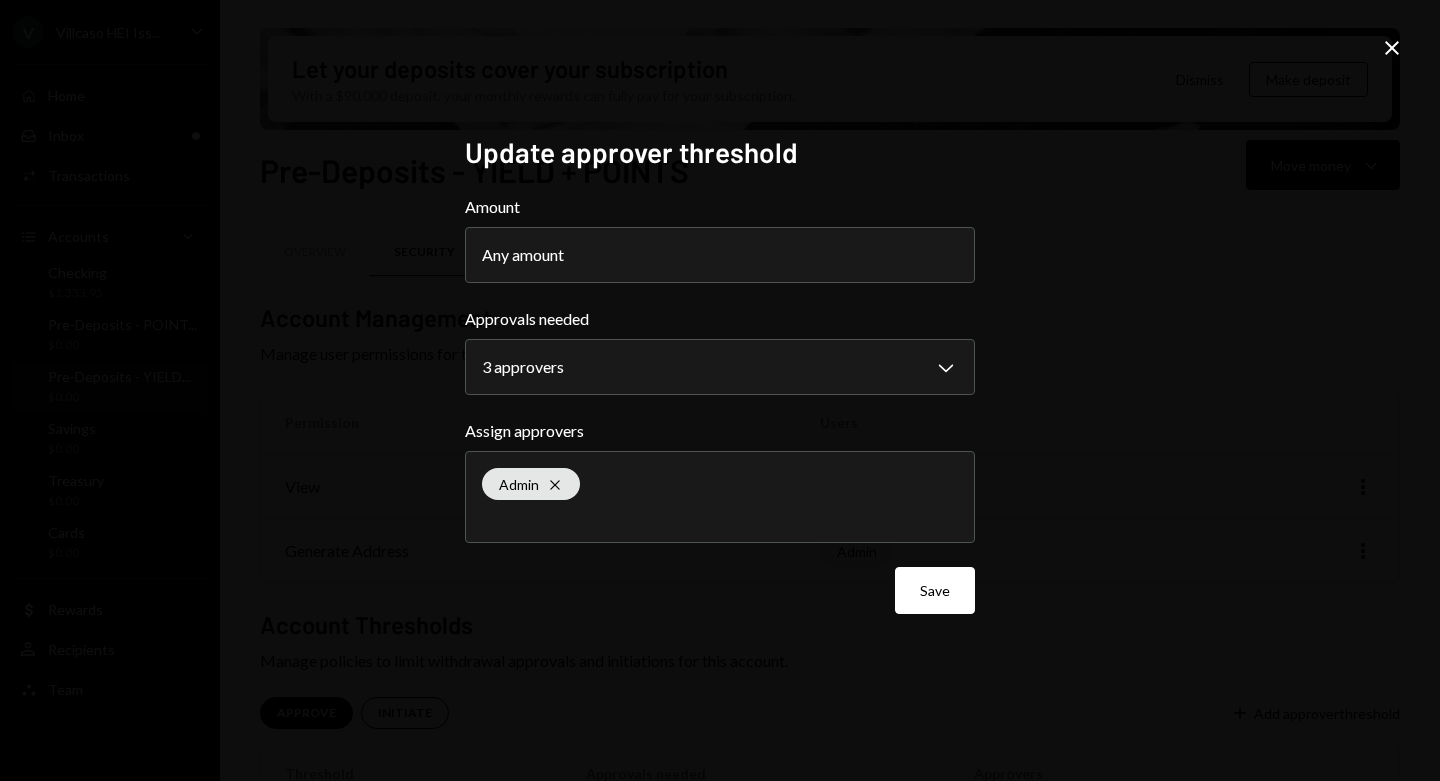 select on "*" 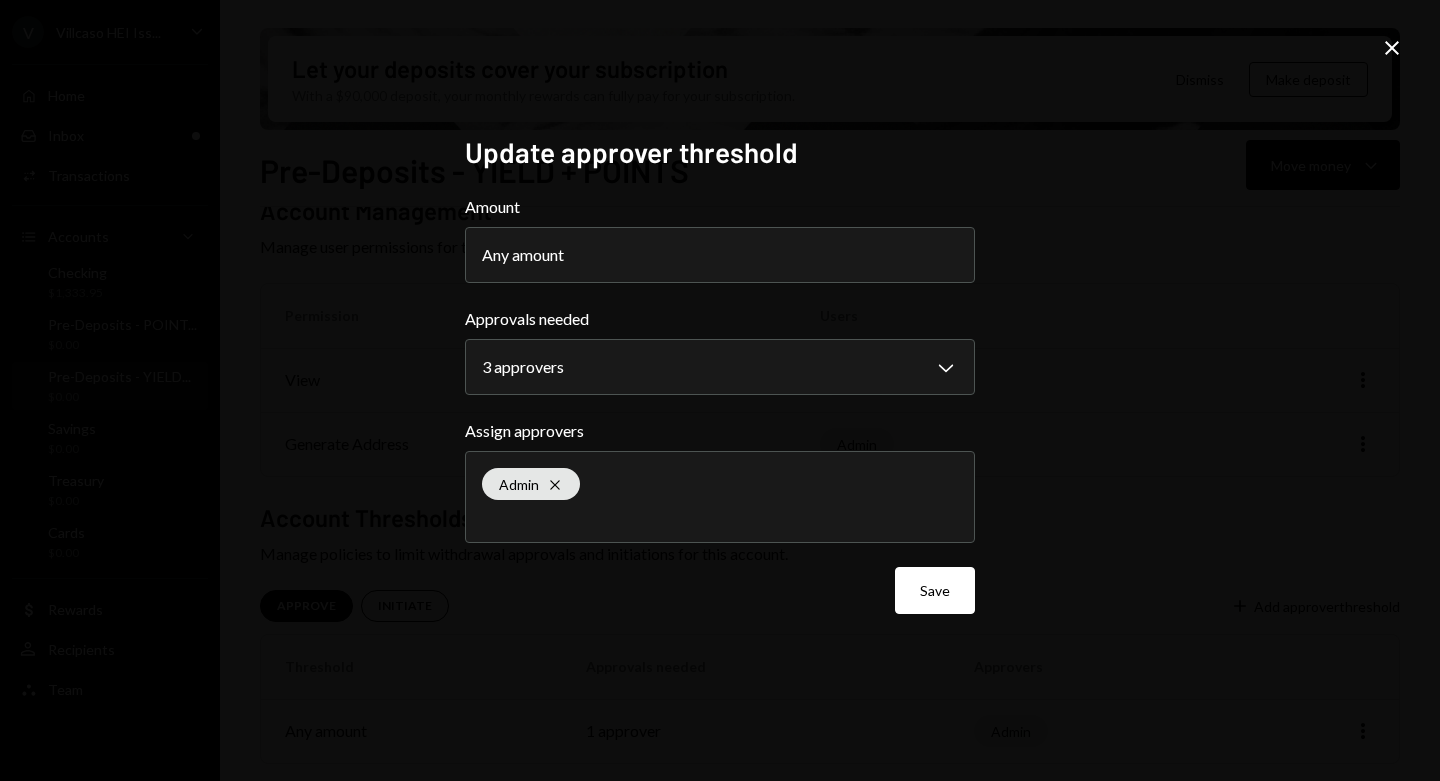 click on "Save" at bounding box center (935, 590) 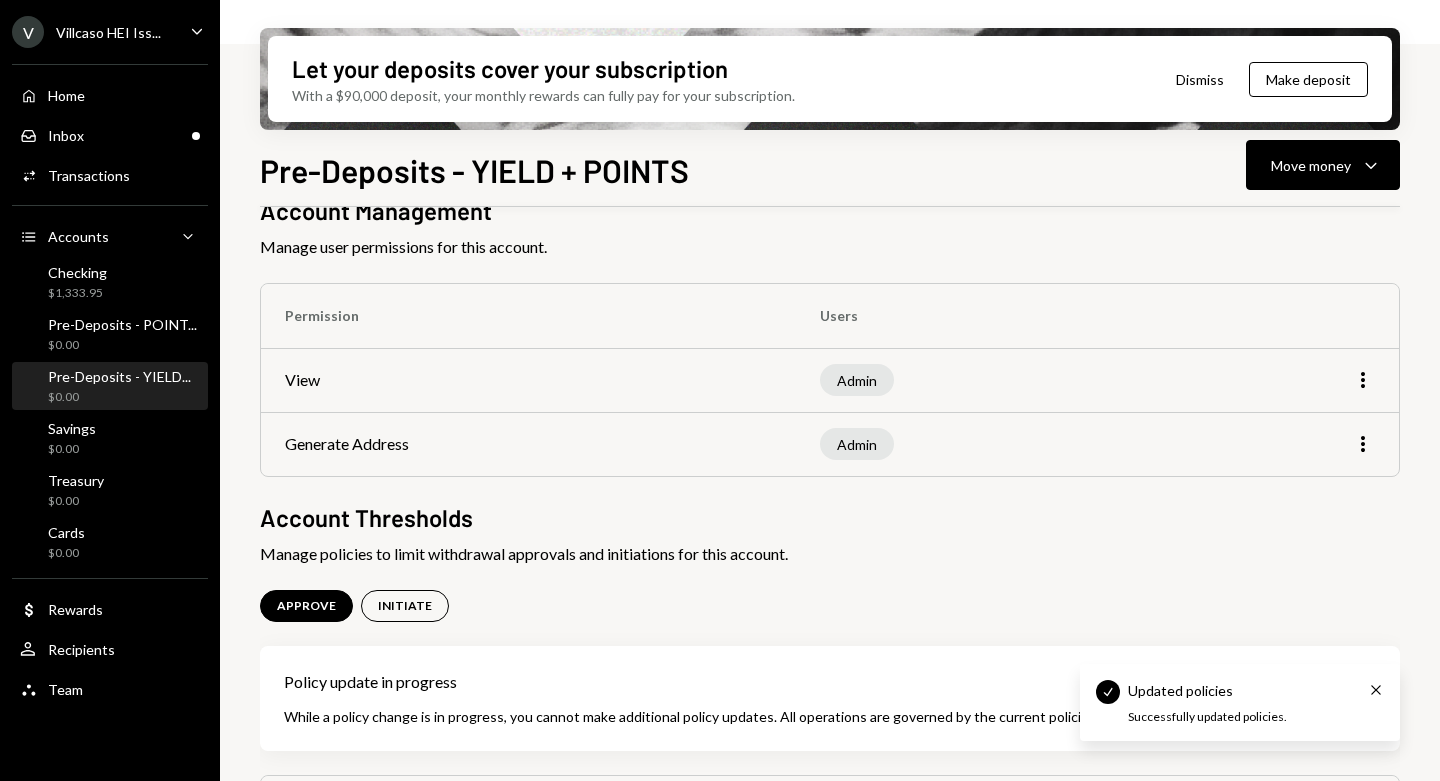 click on "Savings $0.00" at bounding box center (110, 439) 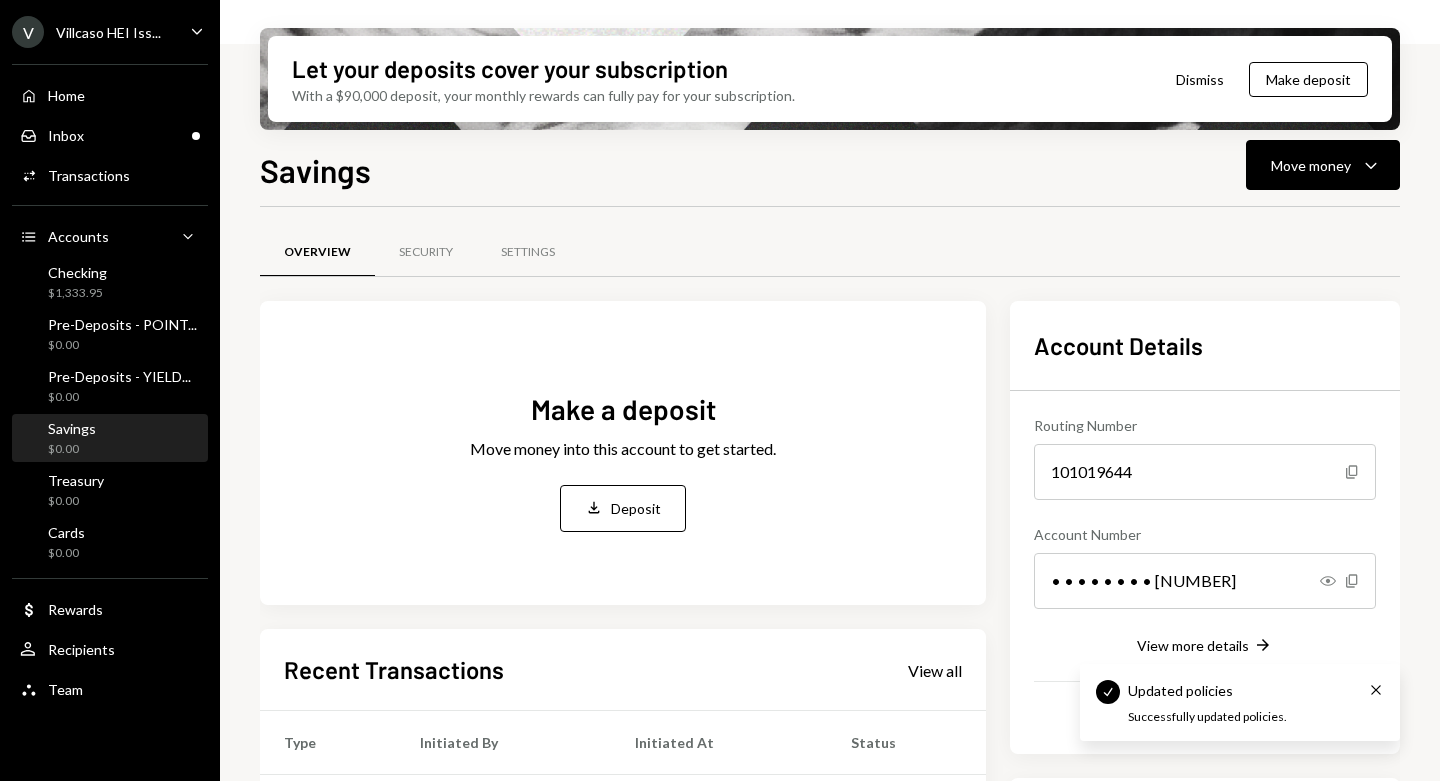 click on "Security" at bounding box center [426, 252] 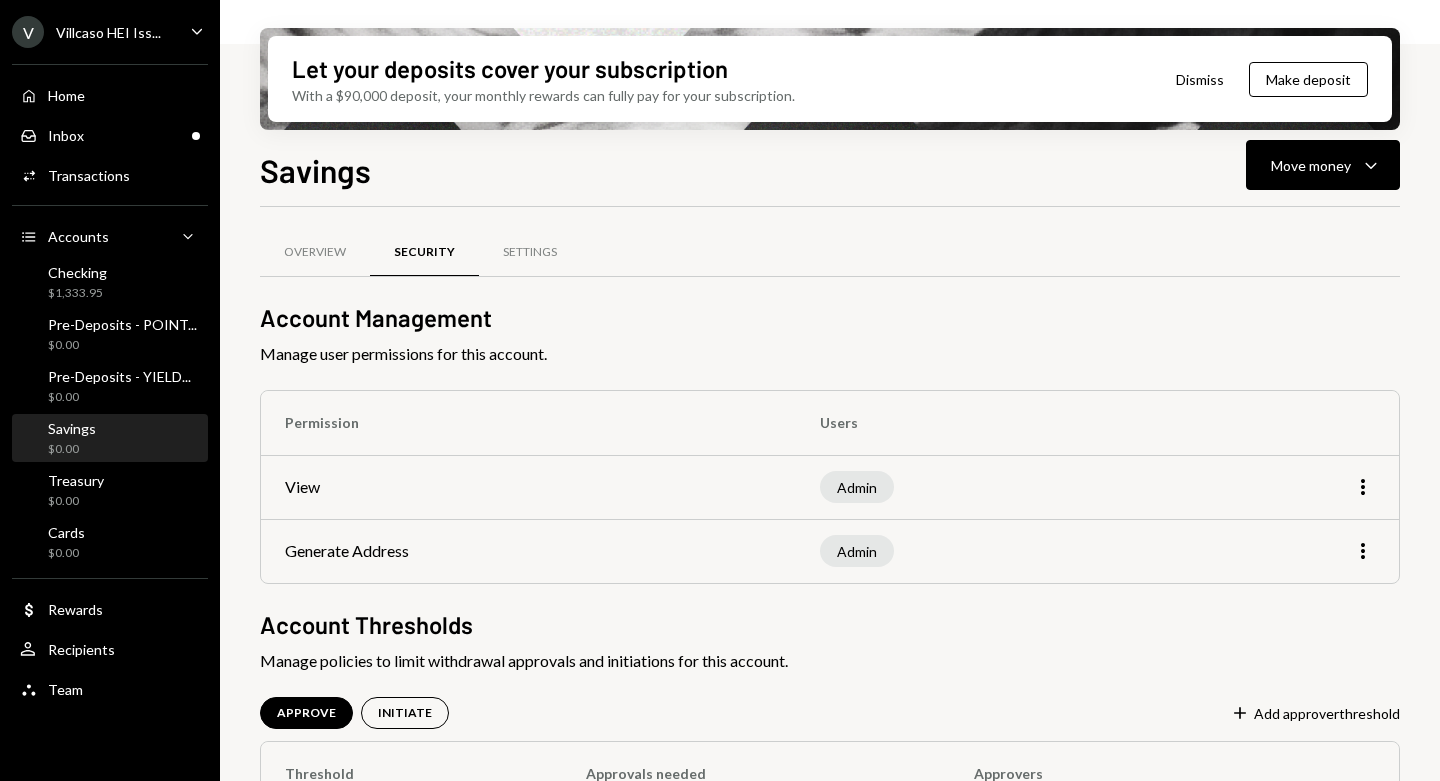 scroll, scrollTop: 107, scrollLeft: 0, axis: vertical 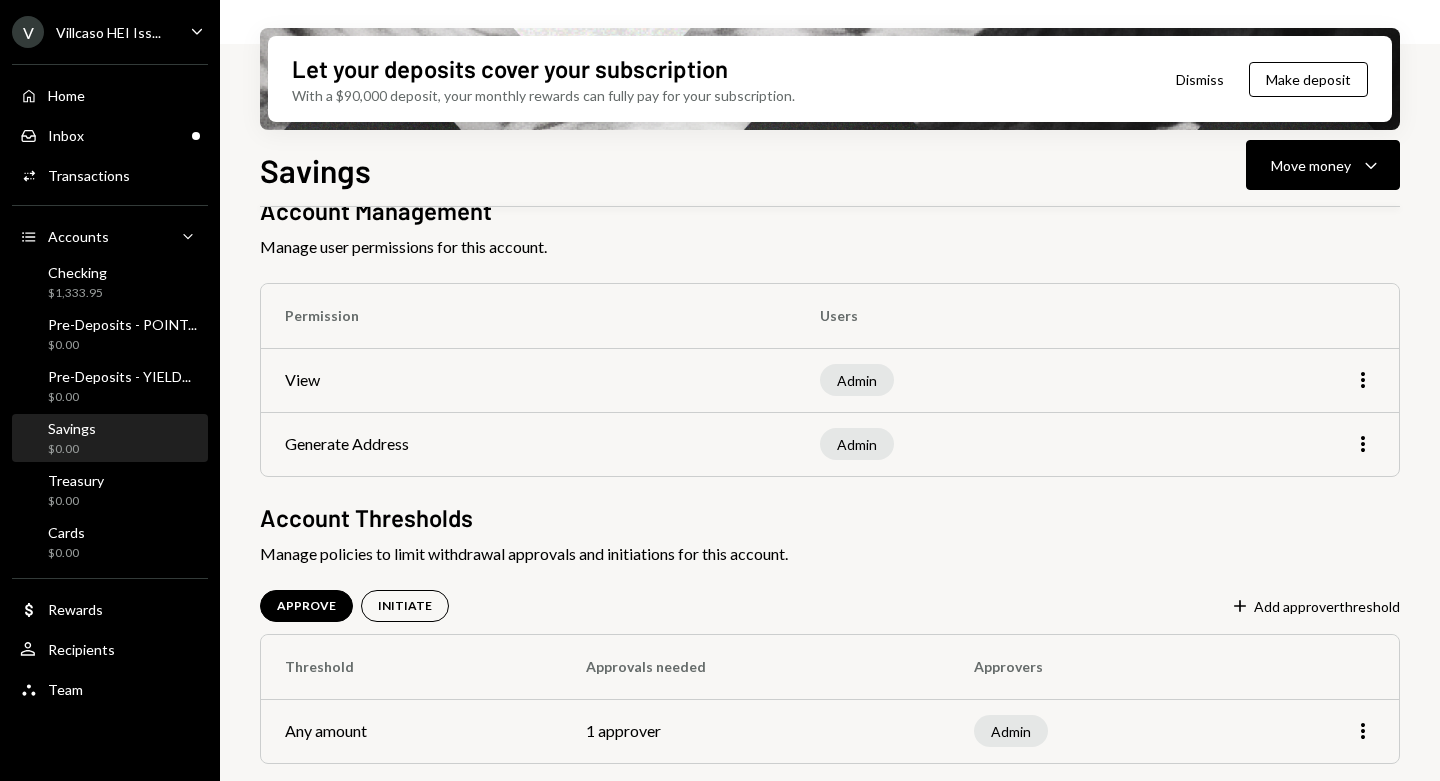 click on "More" 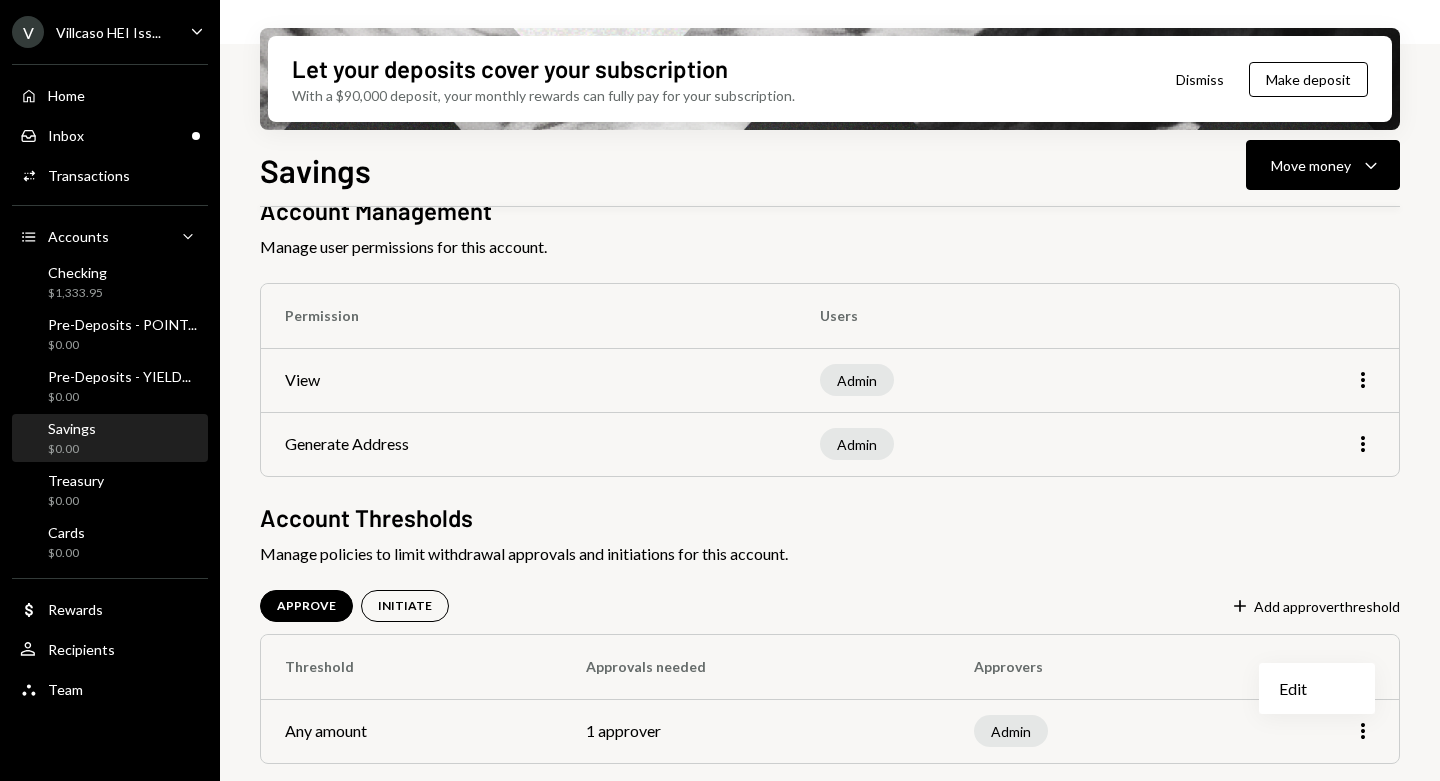 click on "Edit" at bounding box center [1317, 688] 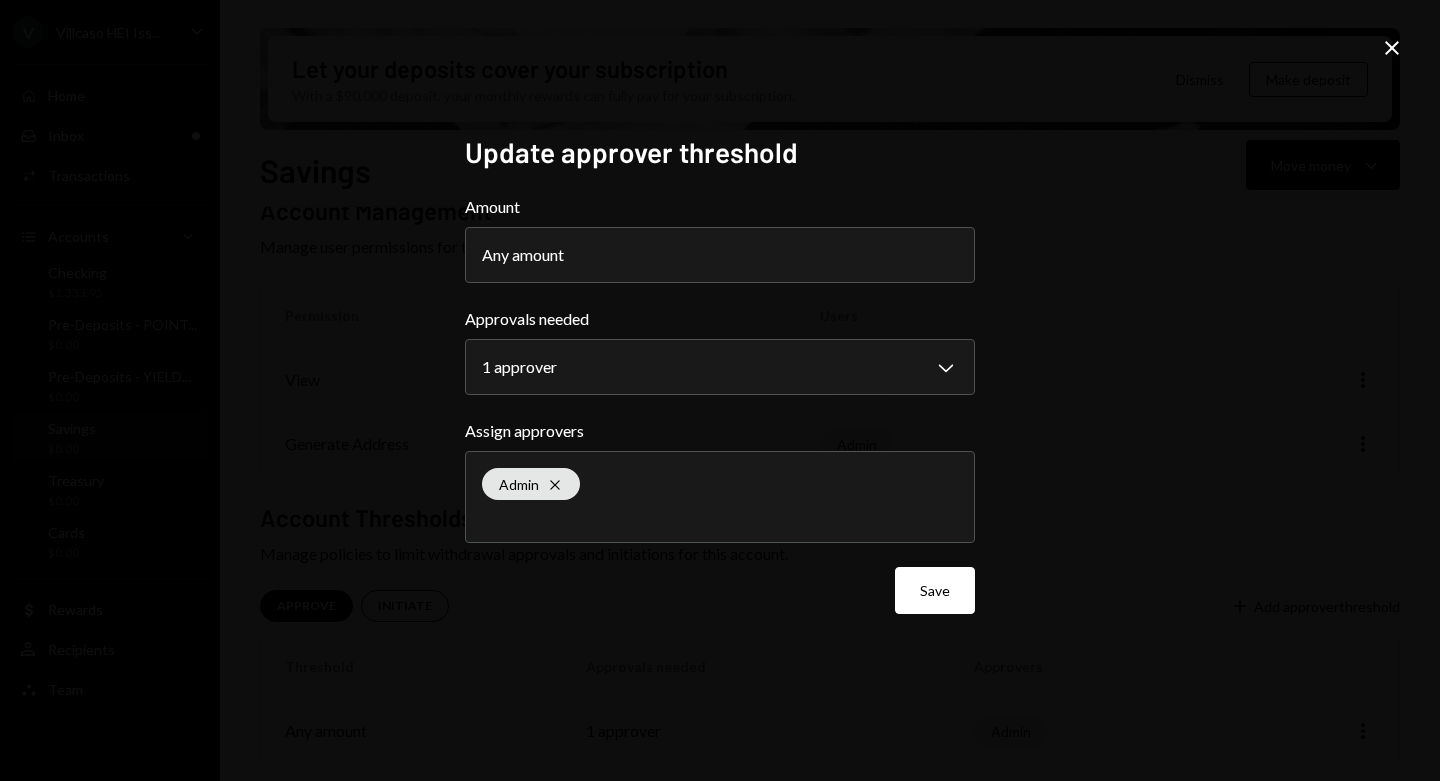 click on "**********" at bounding box center [720, 404] 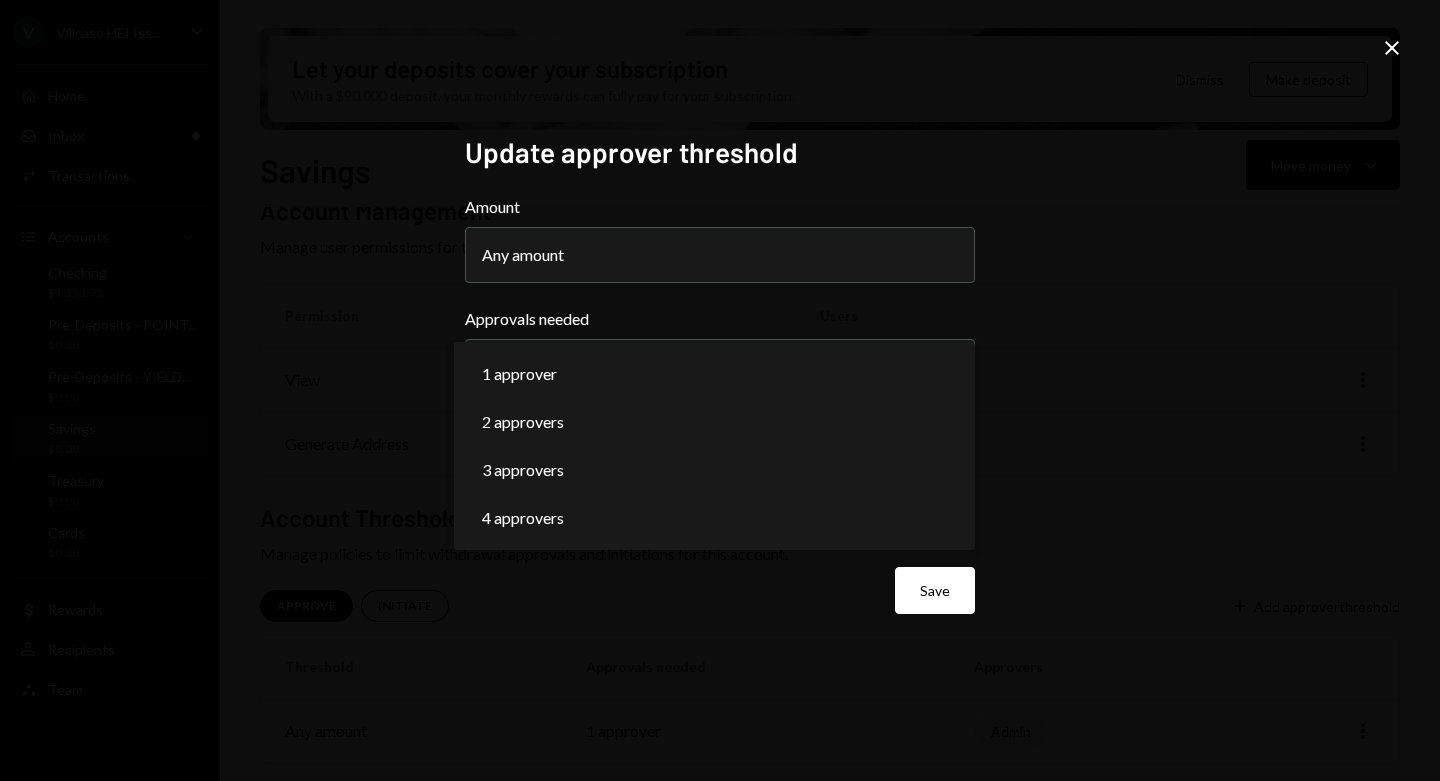 select on "*" 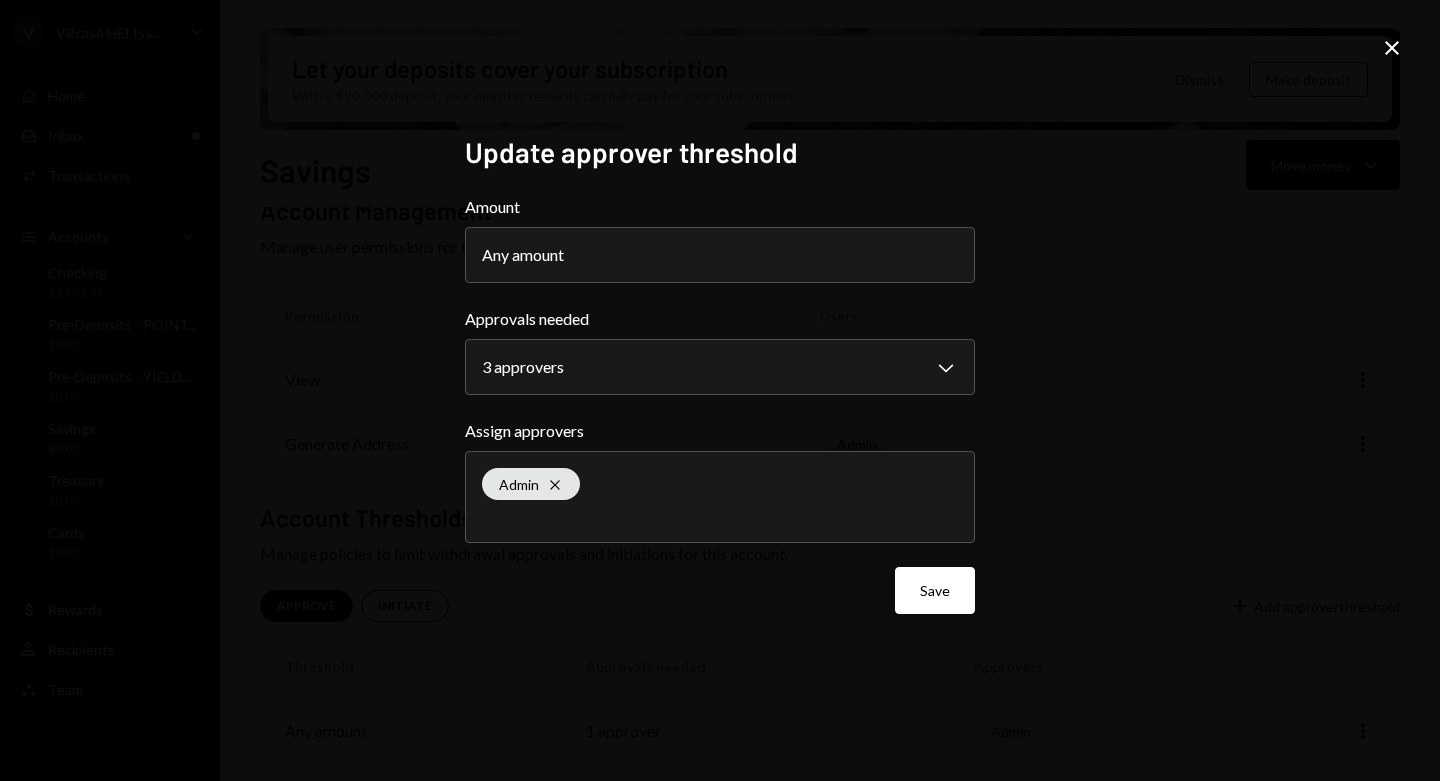click on "Save" at bounding box center [935, 590] 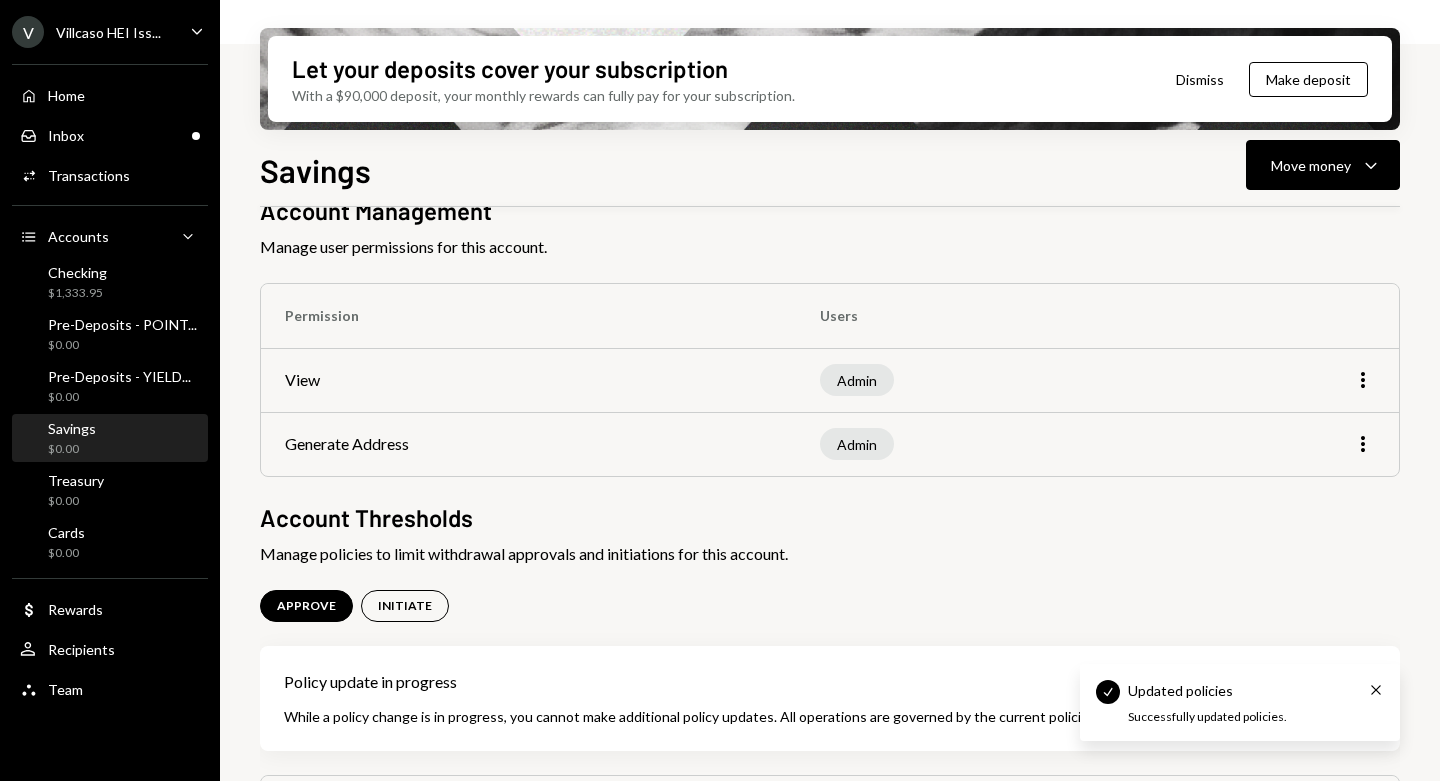 click on "Treasury $0.00" at bounding box center (110, 491) 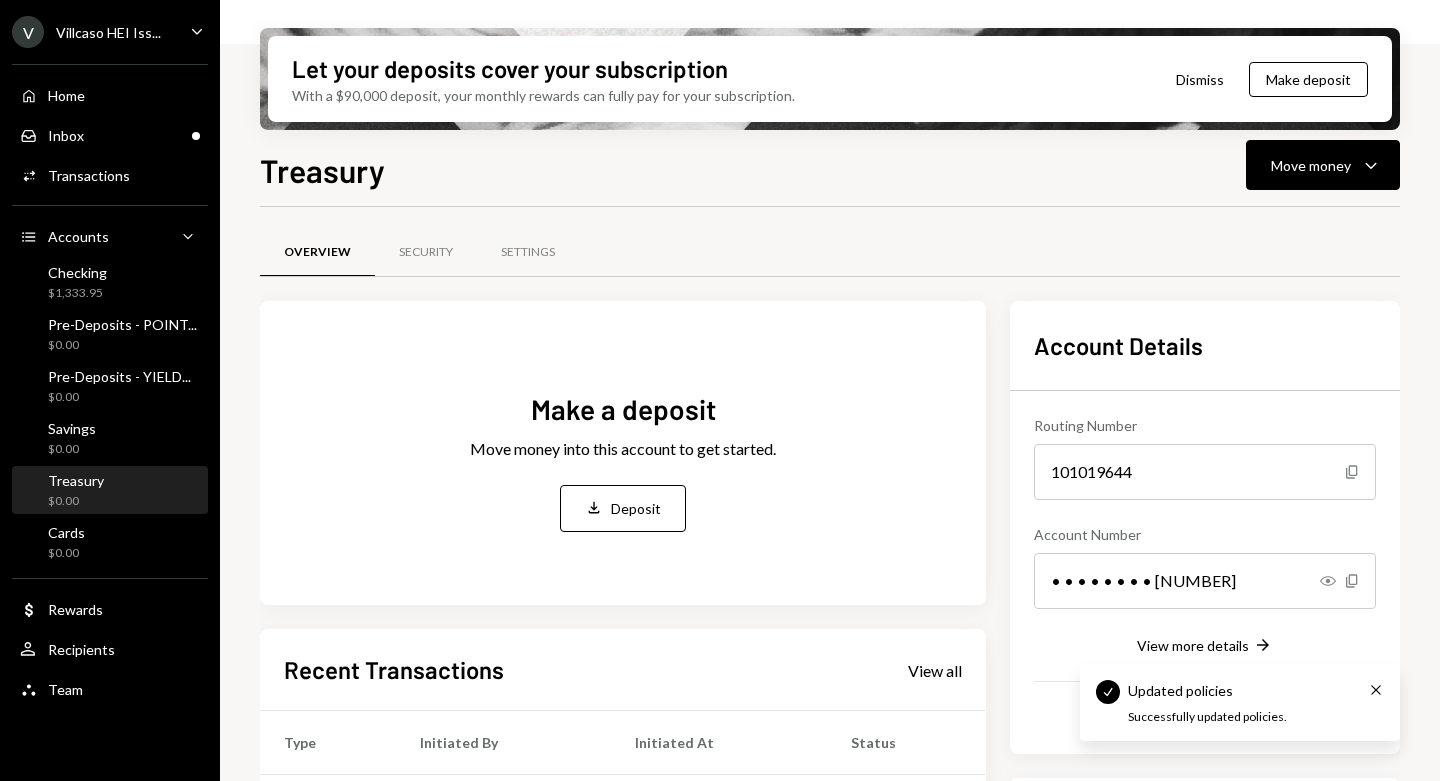 click on "Security" at bounding box center (426, 252) 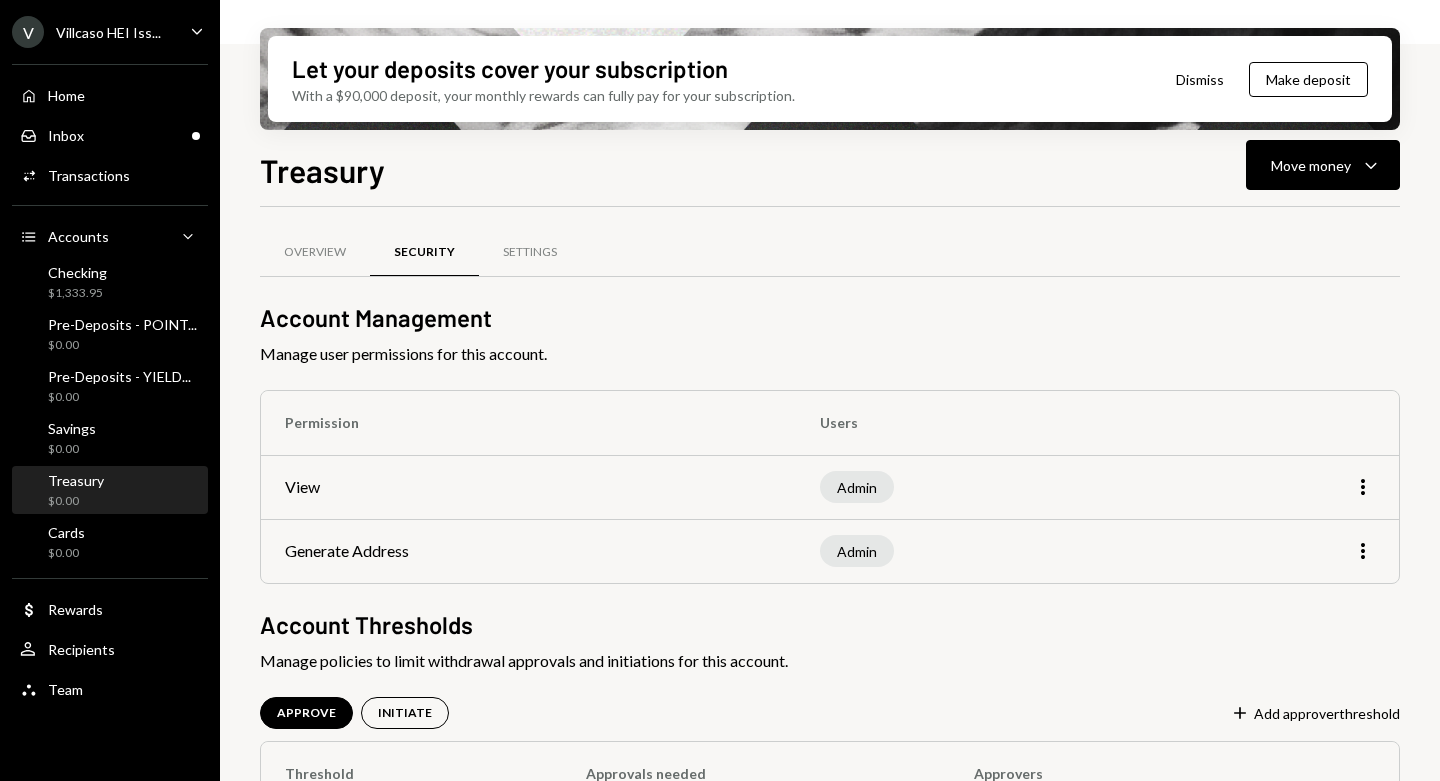 scroll, scrollTop: 107, scrollLeft: 0, axis: vertical 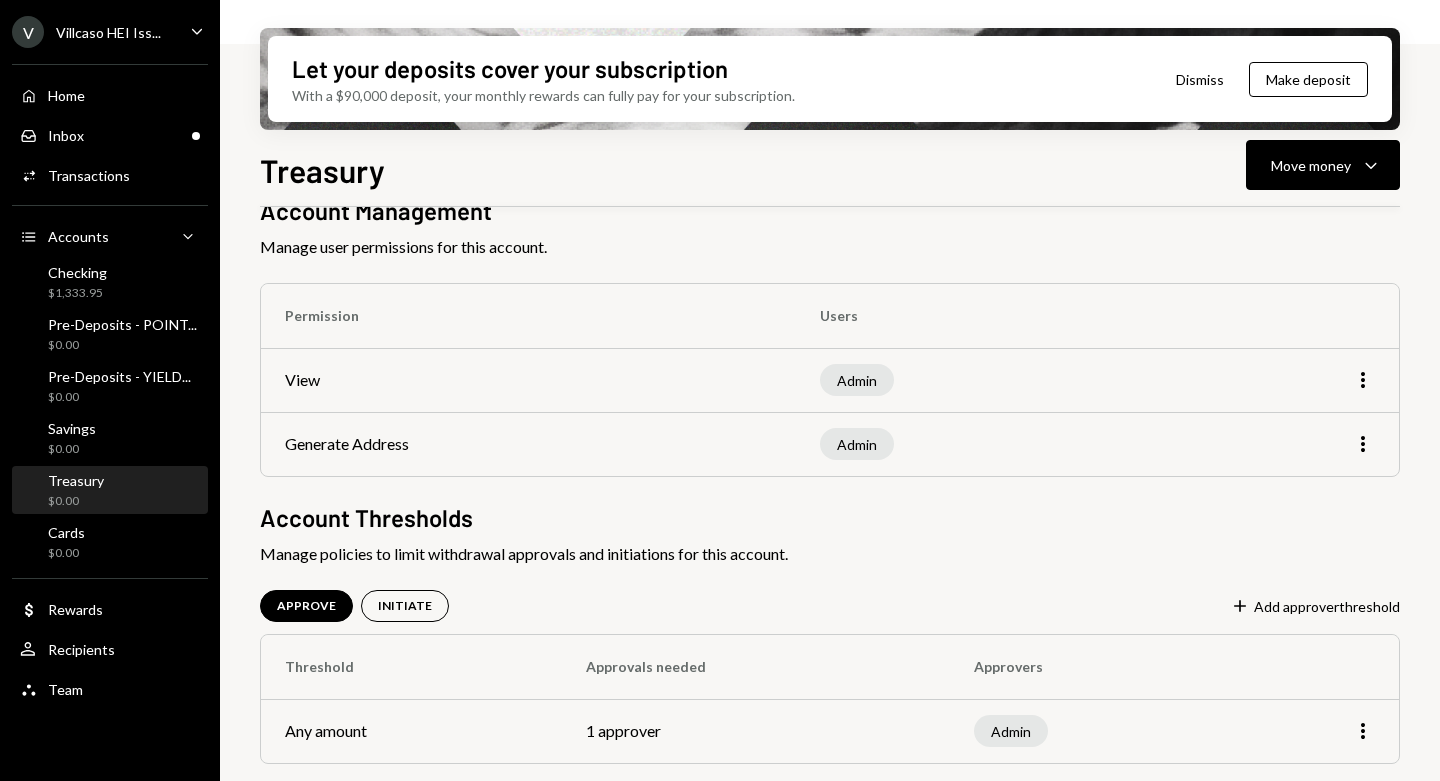 click on "More" 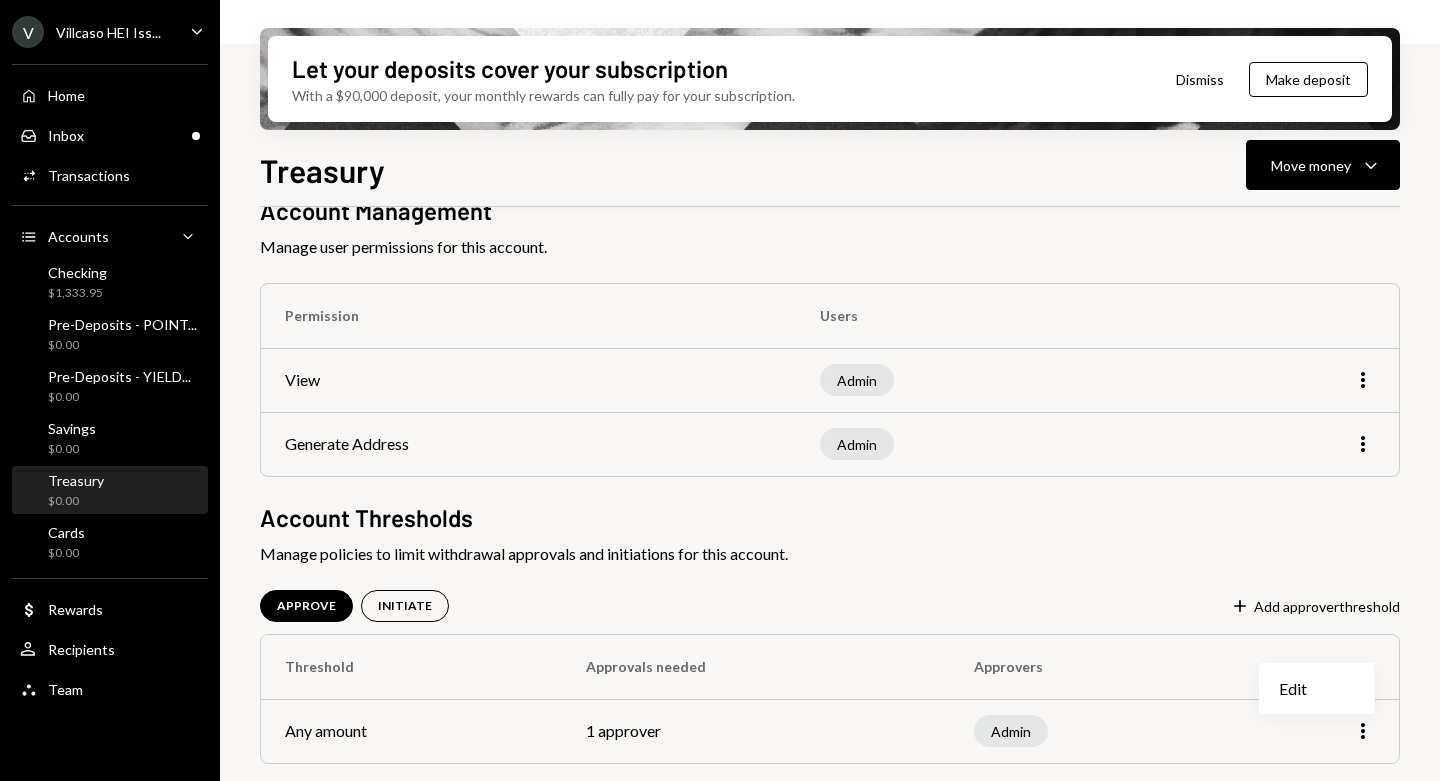 click on "Edit" at bounding box center (1317, 688) 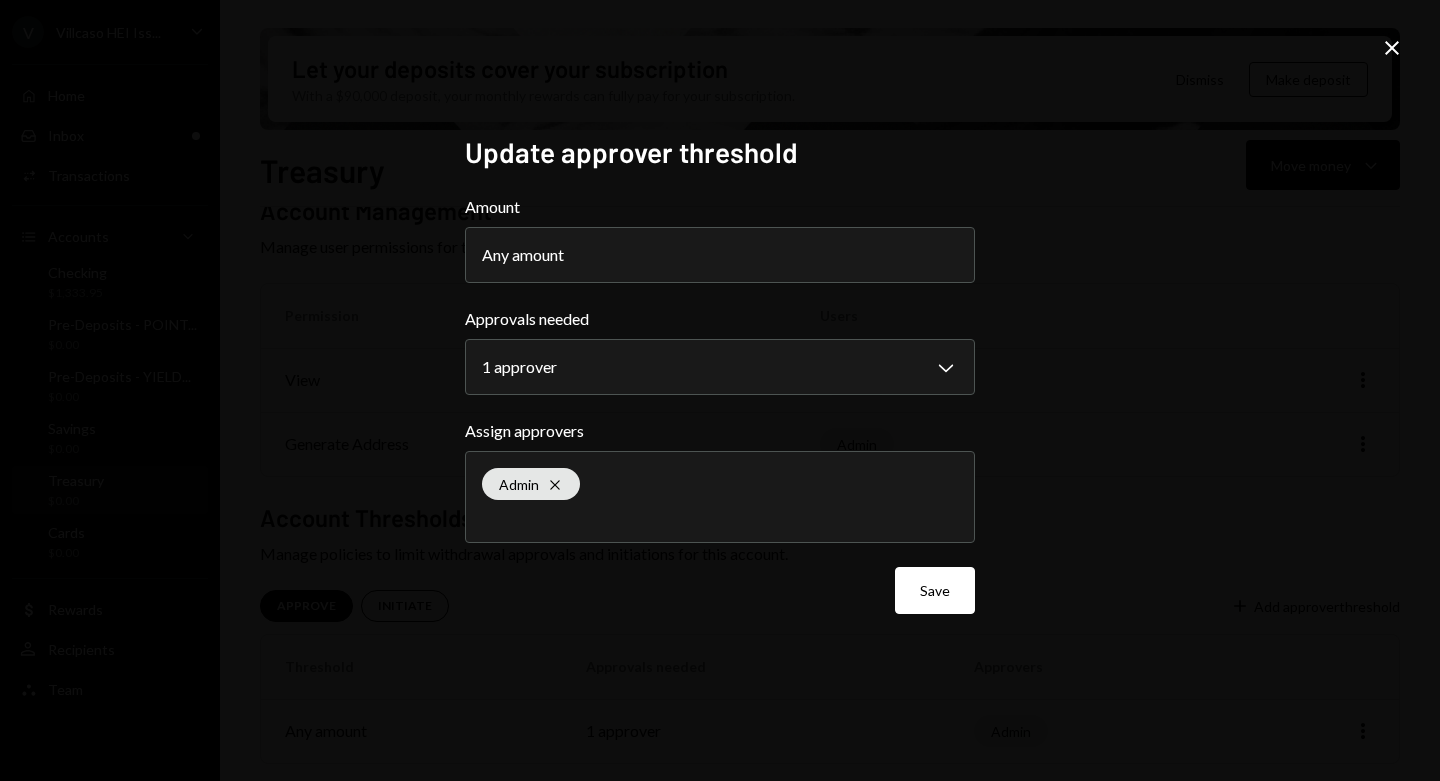 click on "**********" at bounding box center [720, 390] 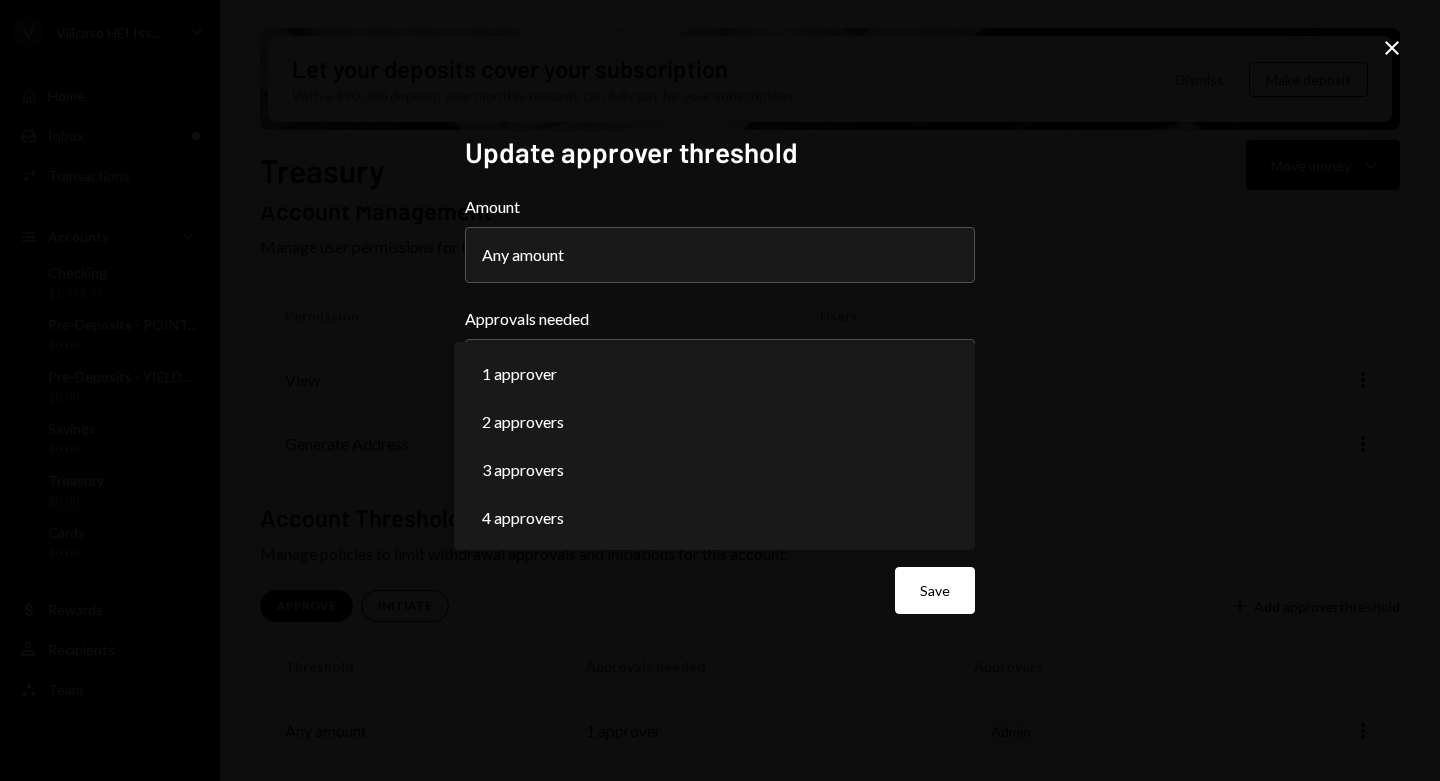 select on "*" 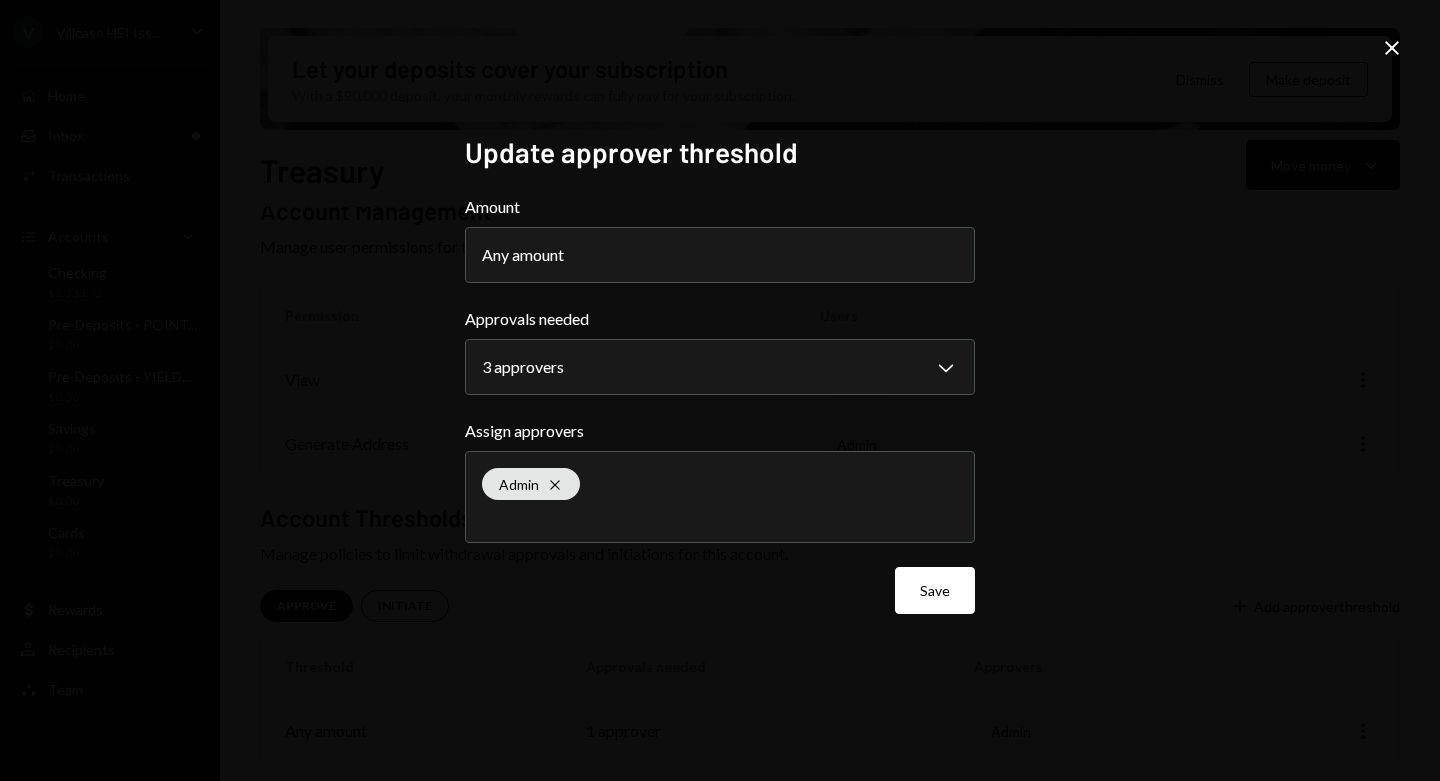 click on "Save" at bounding box center (935, 590) 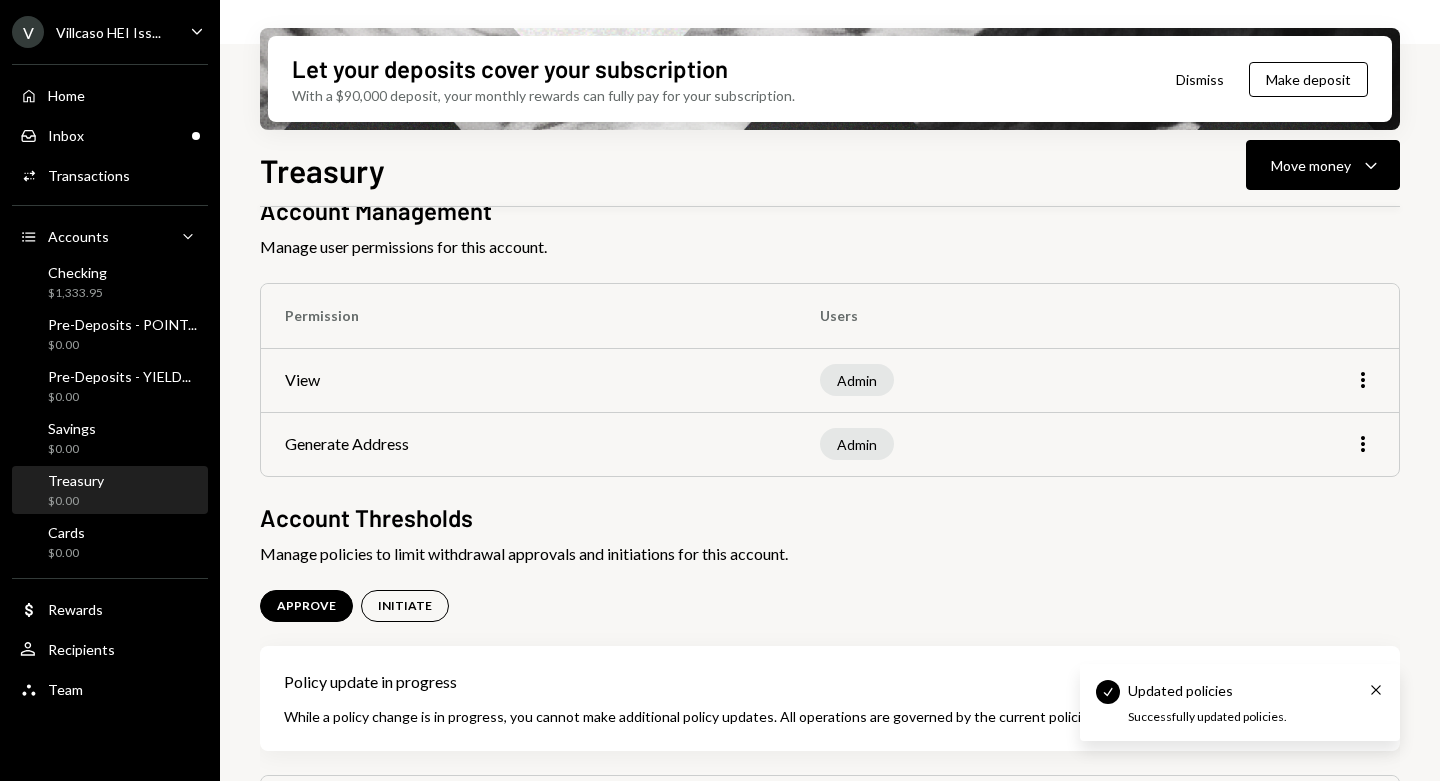 click on "Pre-Deposits - YIELD..." at bounding box center [119, 376] 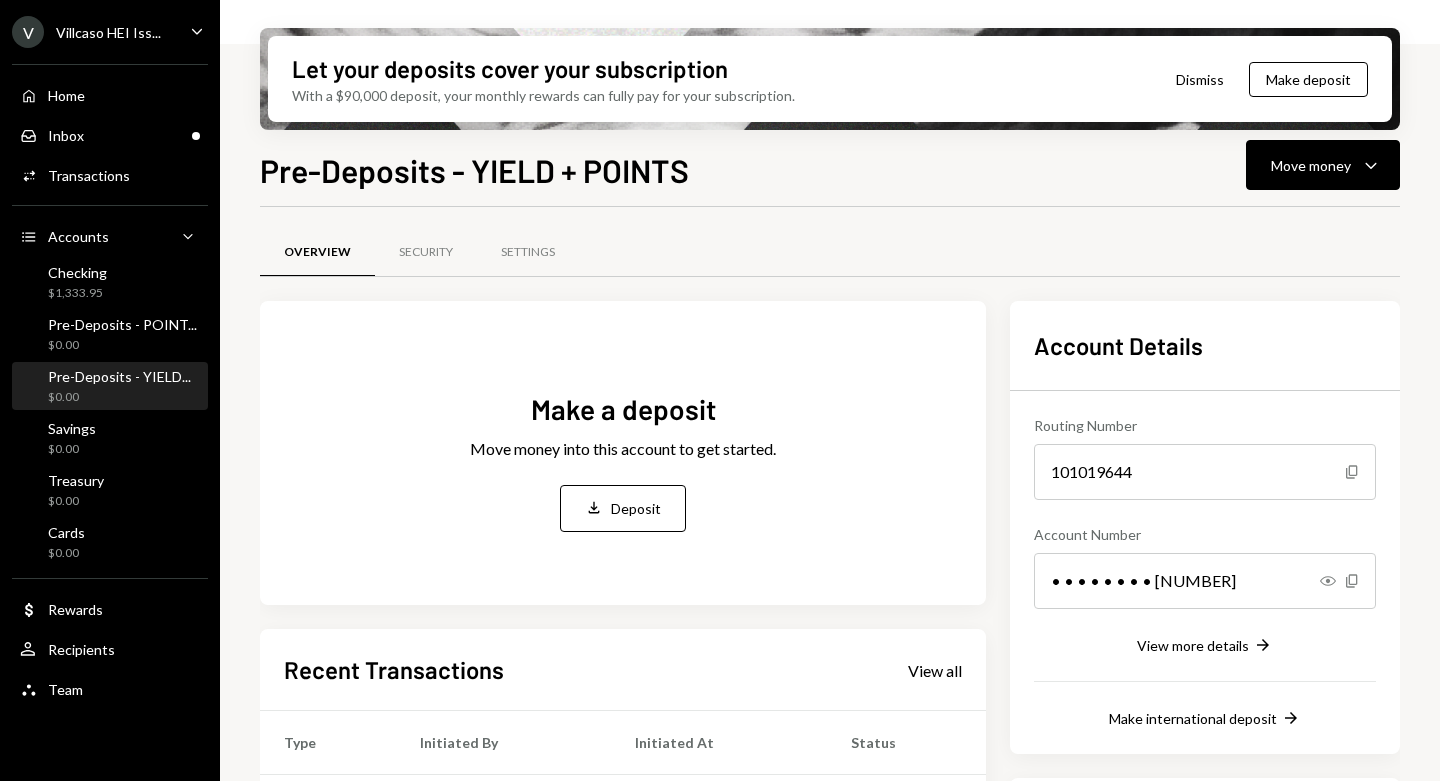 click on "Security" at bounding box center (426, 252) 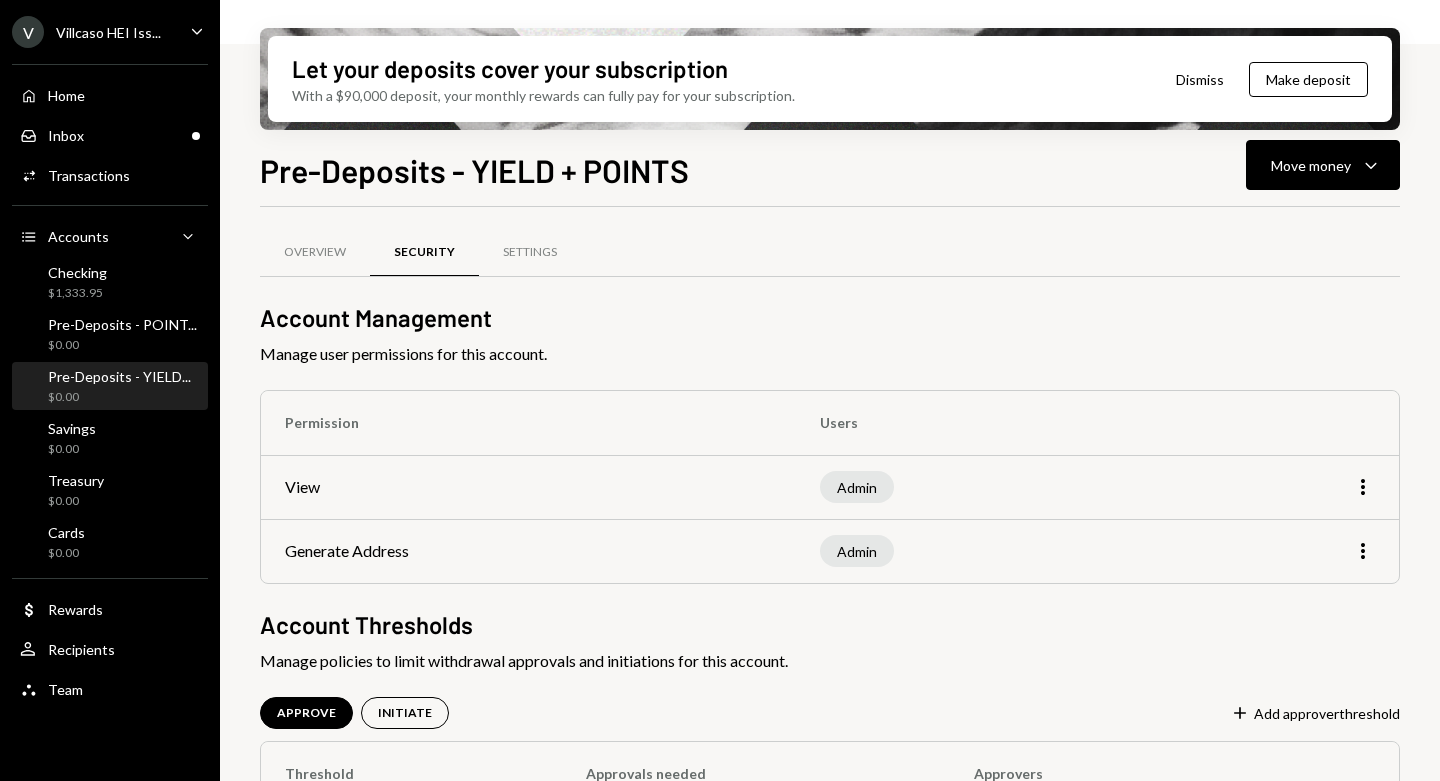scroll, scrollTop: 107, scrollLeft: 0, axis: vertical 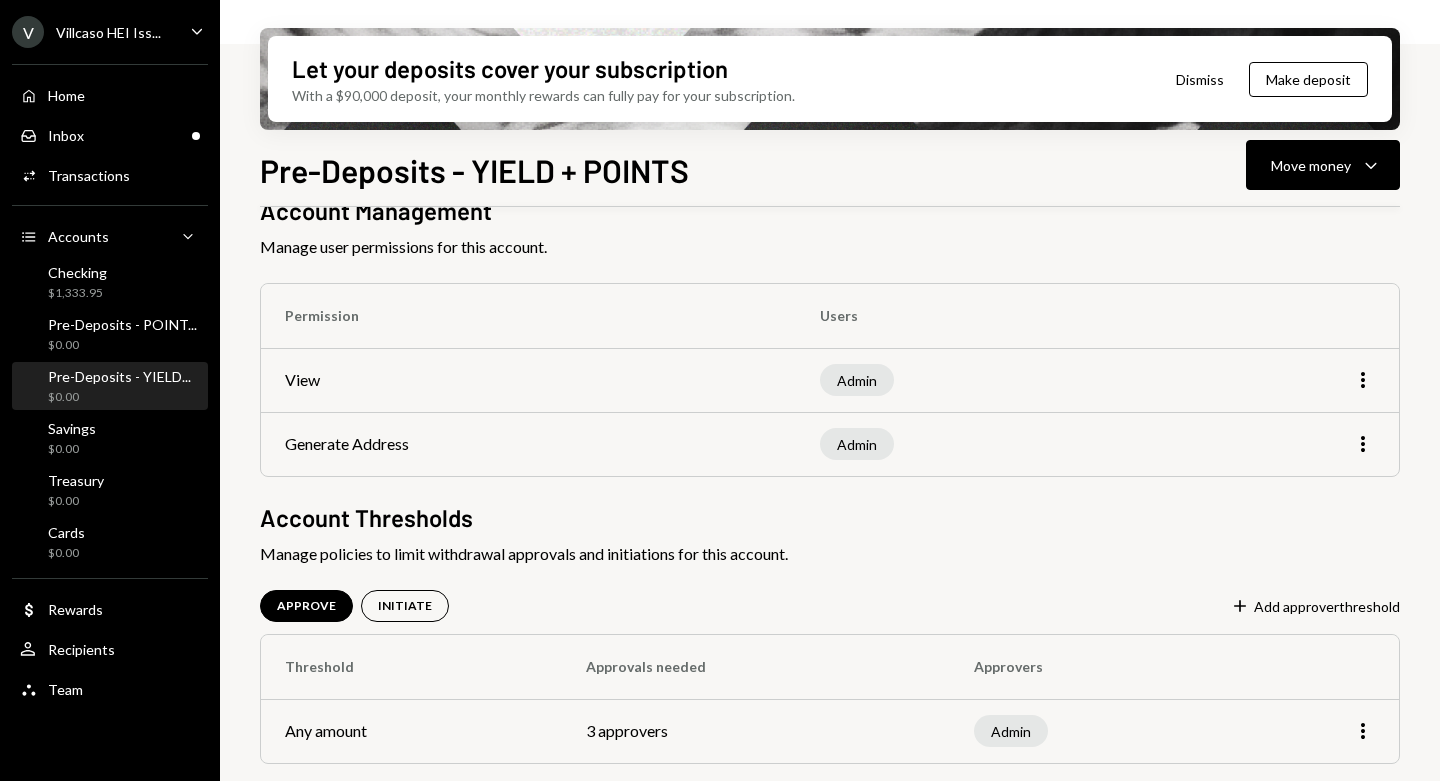 click on "Plus  Add   approver  threshold" at bounding box center [1315, 607] 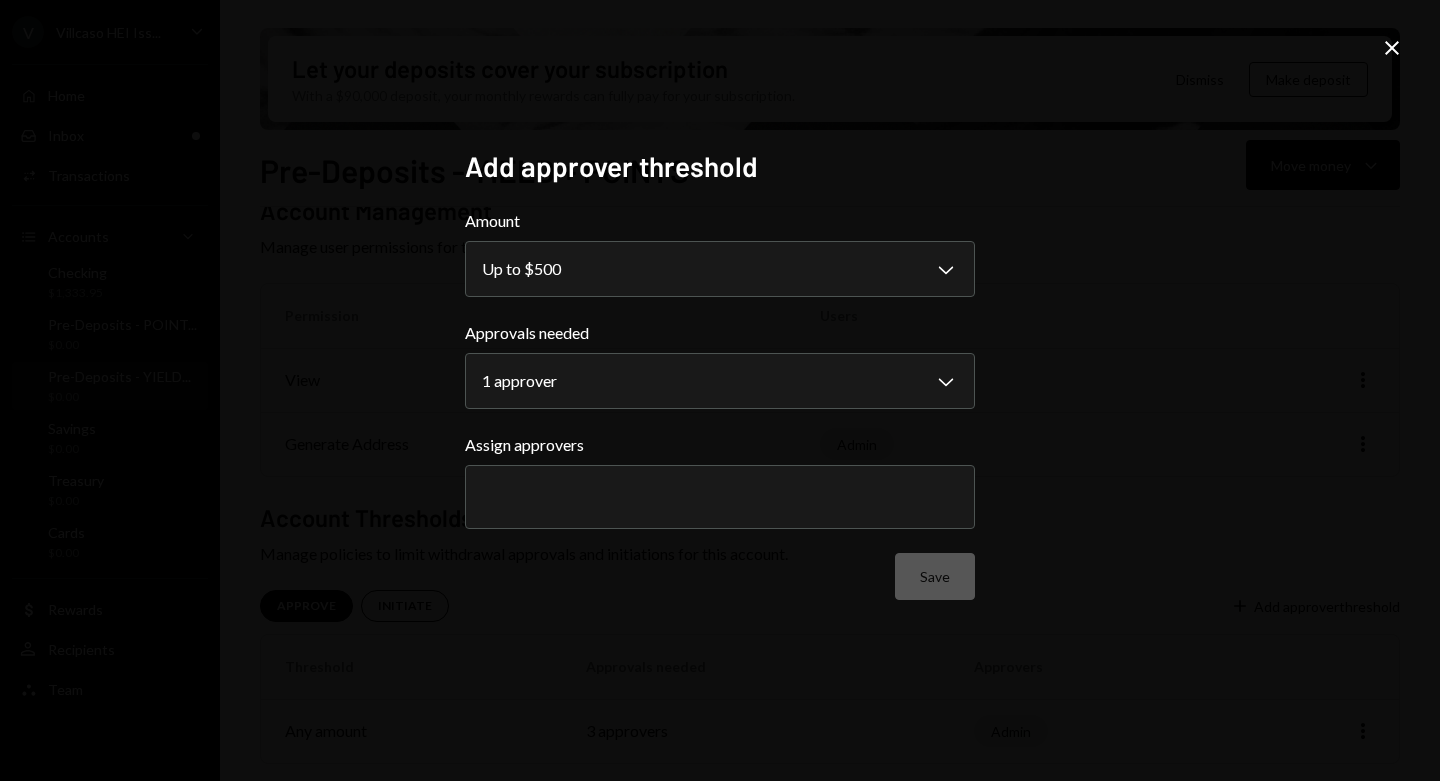 click on "**********" at bounding box center (720, 390) 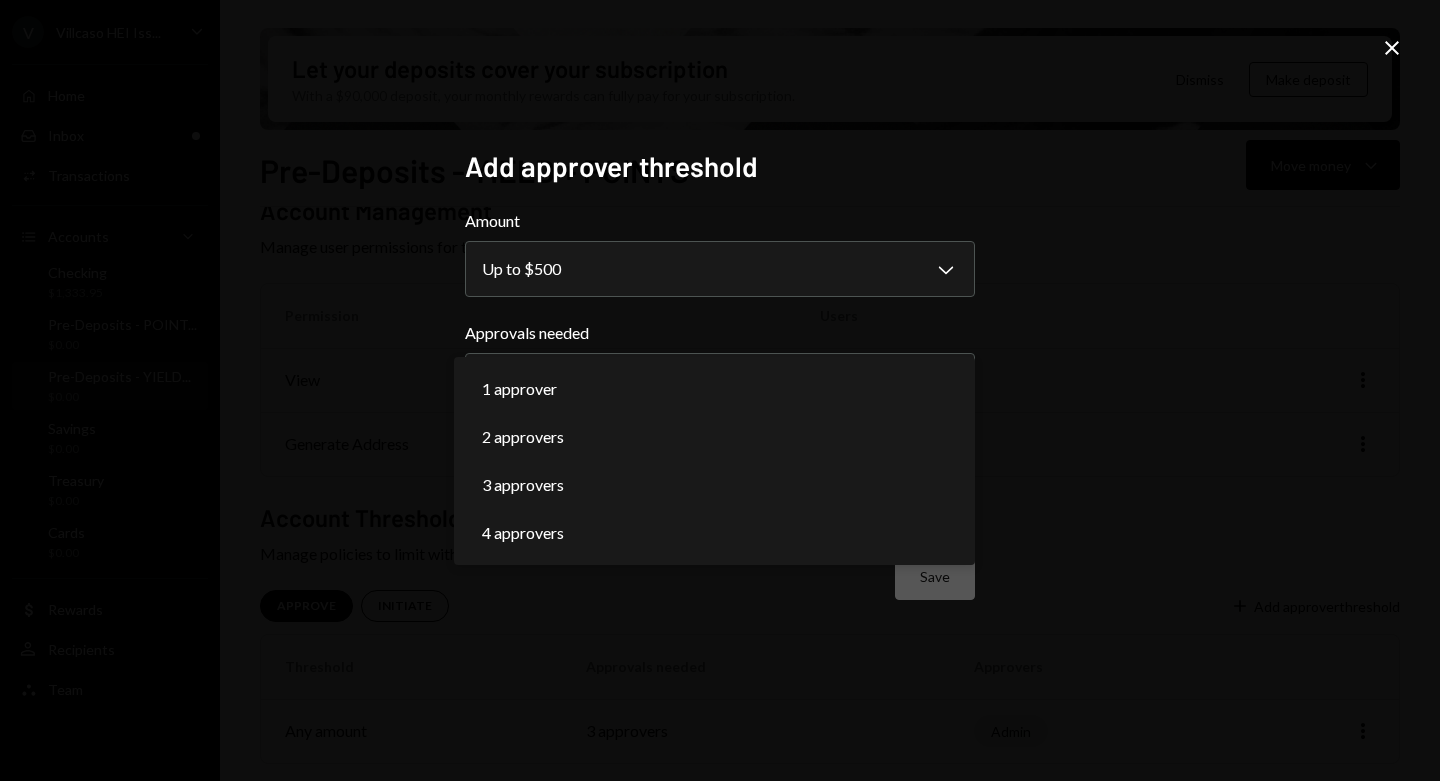 select on "*" 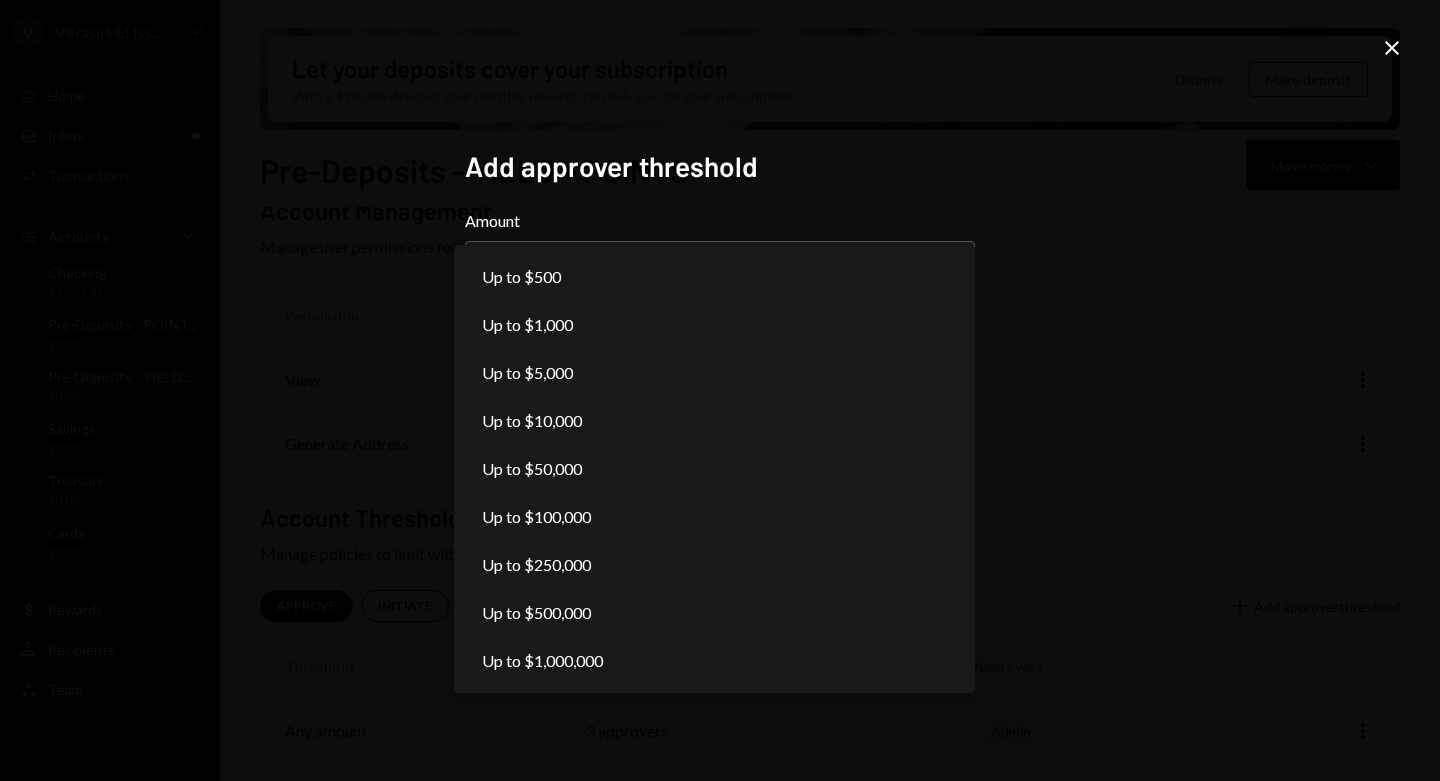 click on "**********" at bounding box center (720, 390) 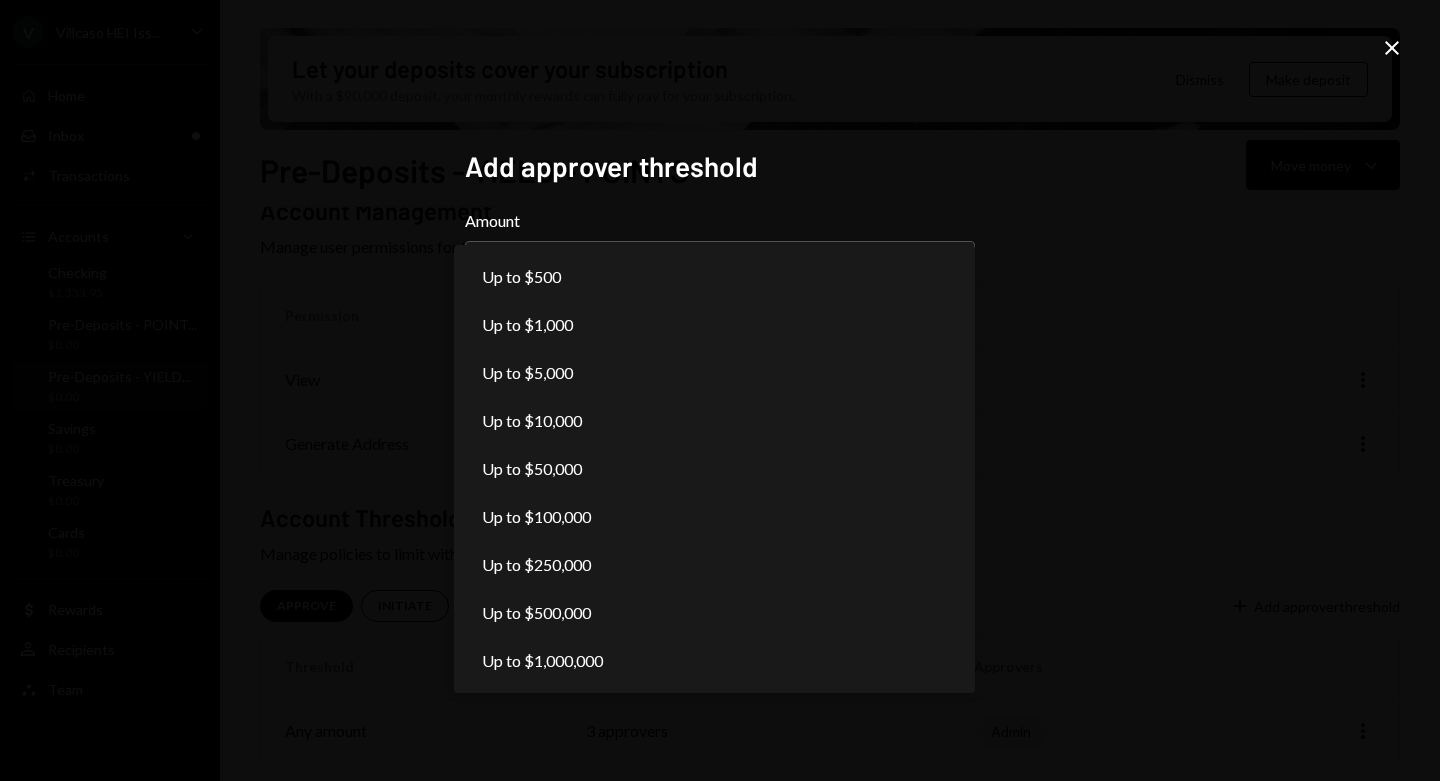 select on "*****" 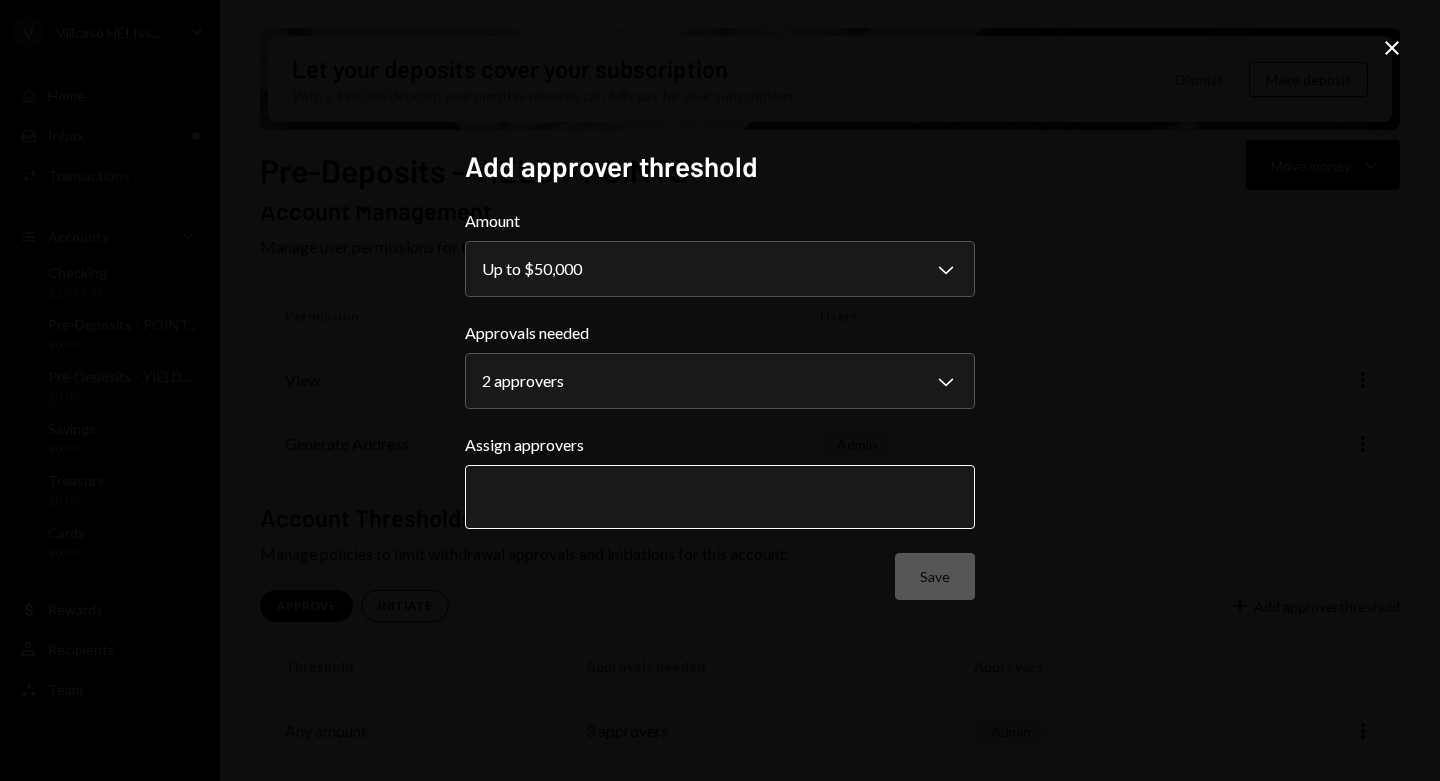 click at bounding box center (720, 497) 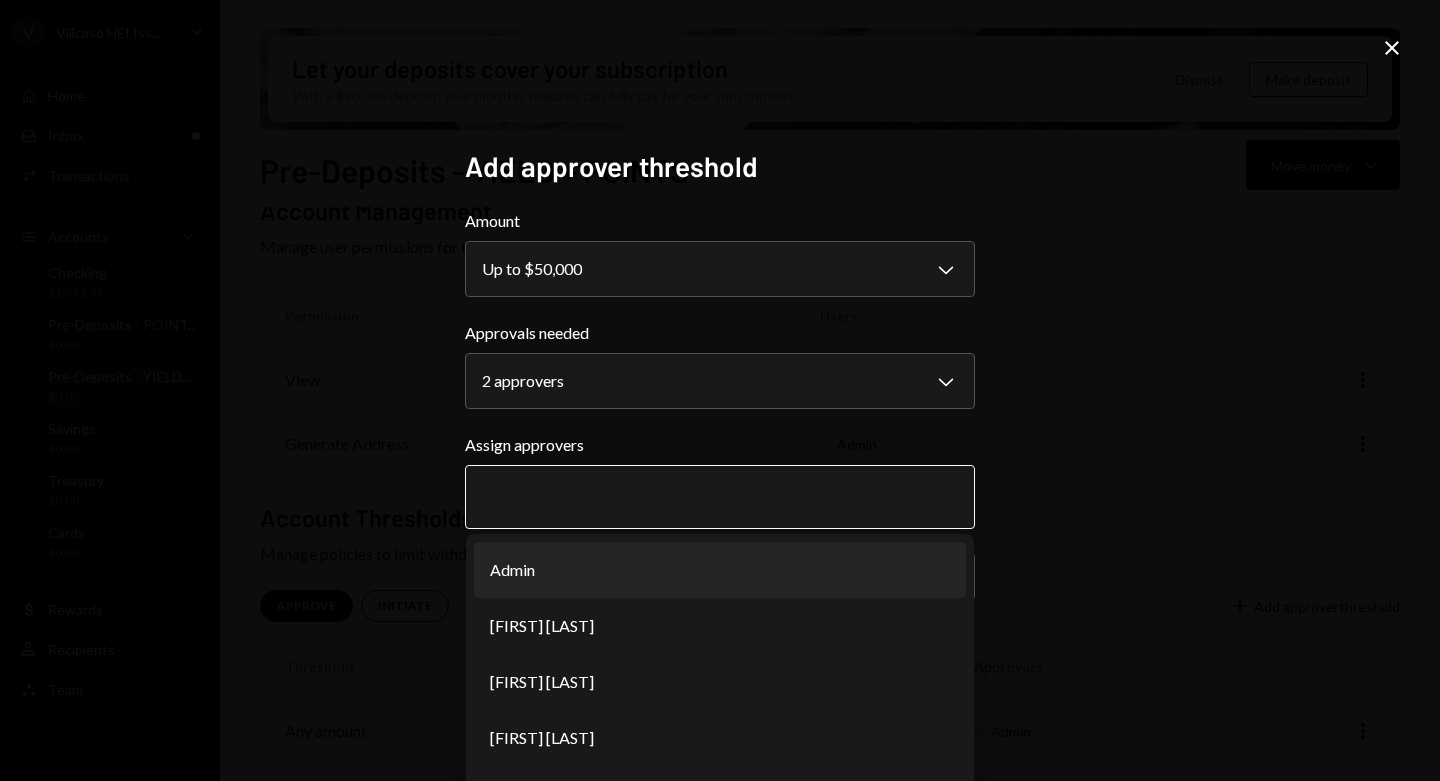 click on "Admin" at bounding box center [720, 570] 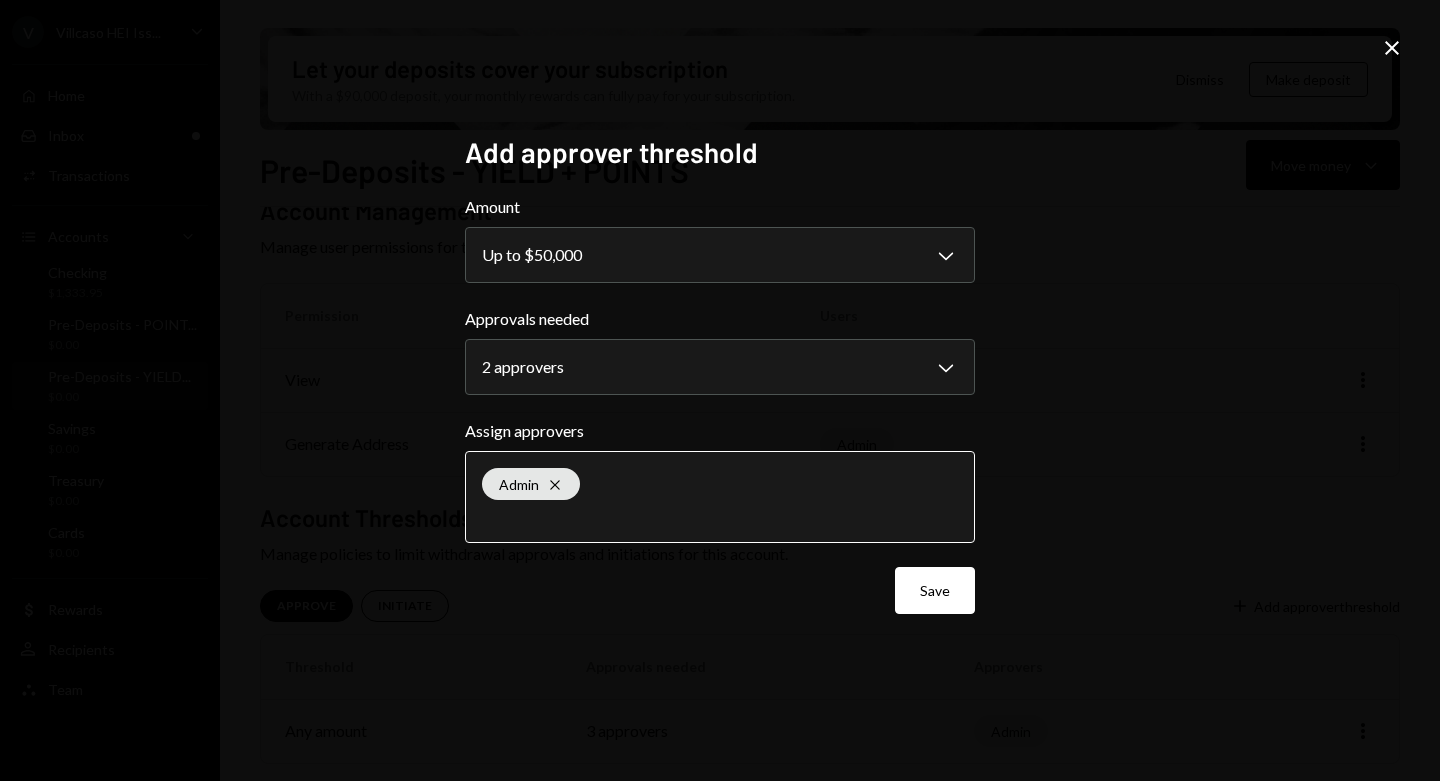 click on "Save" at bounding box center [935, 590] 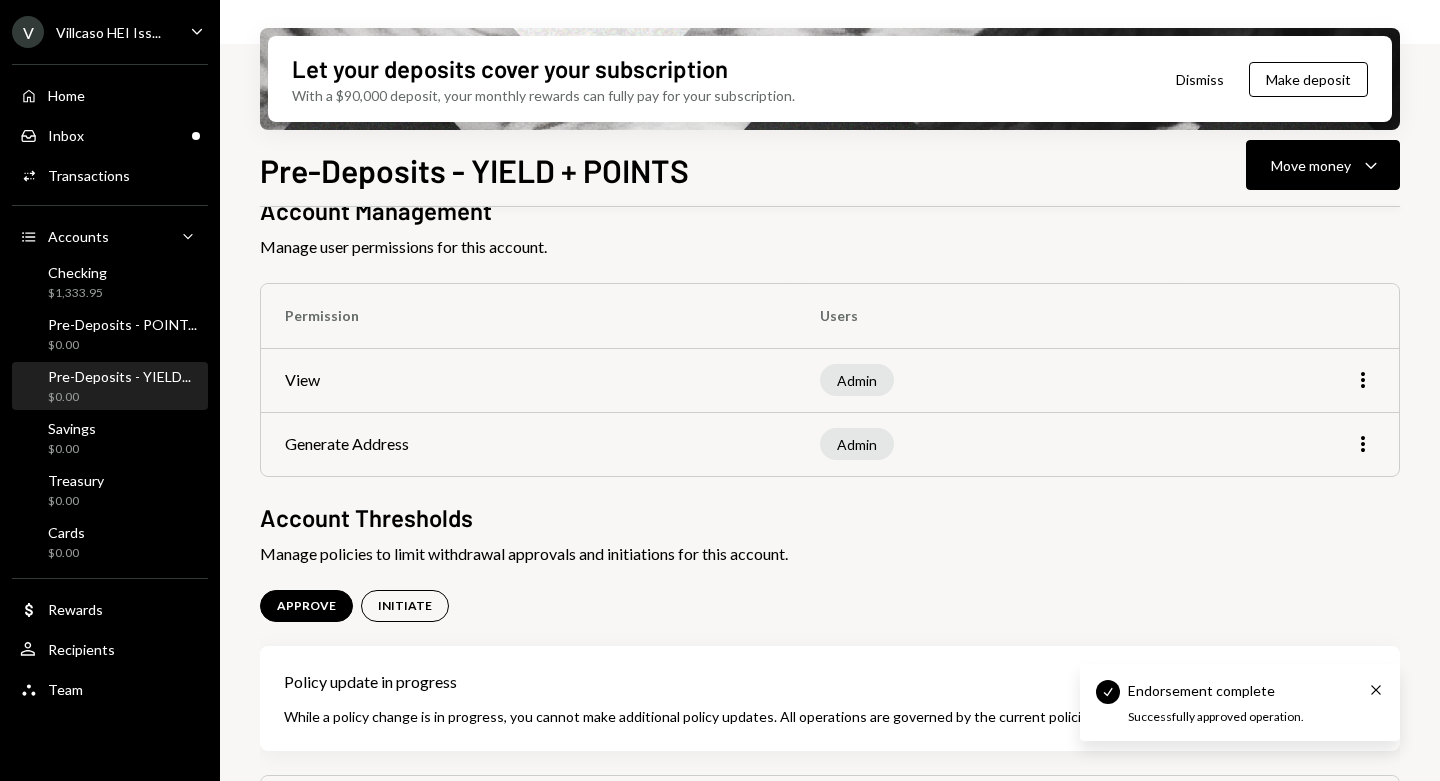 click on "Pre-Deposits - POINT..." at bounding box center (122, 324) 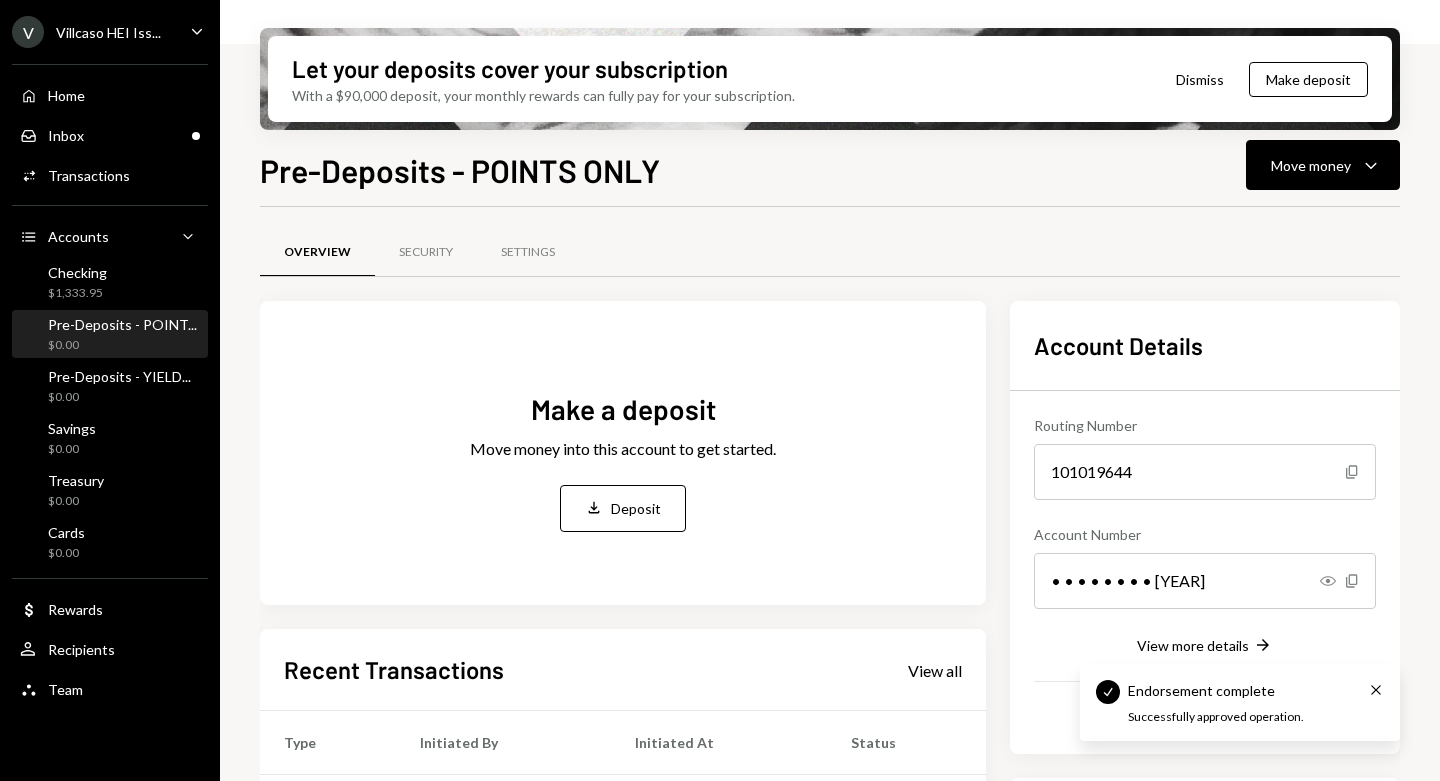 click on "Security" at bounding box center [426, 252] 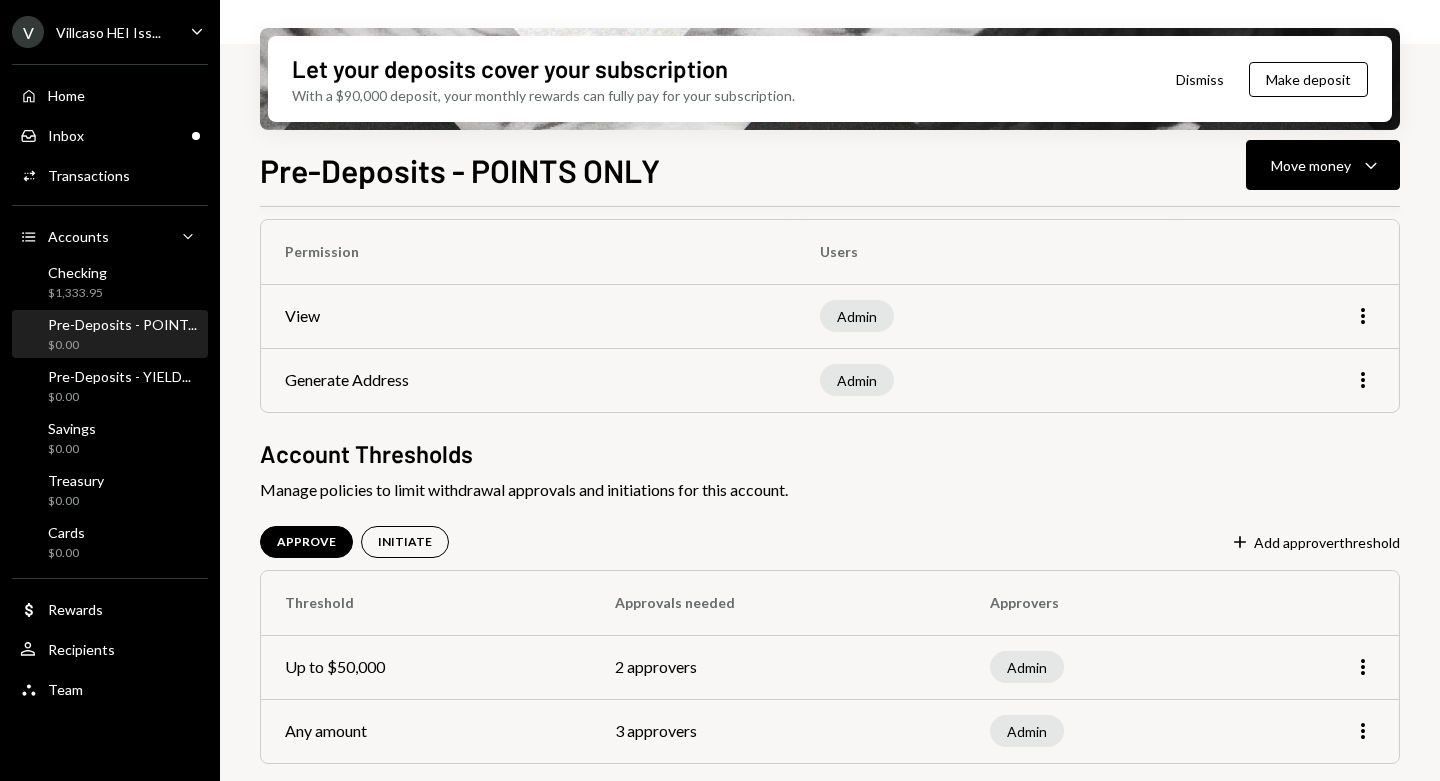 scroll, scrollTop: 171, scrollLeft: 0, axis: vertical 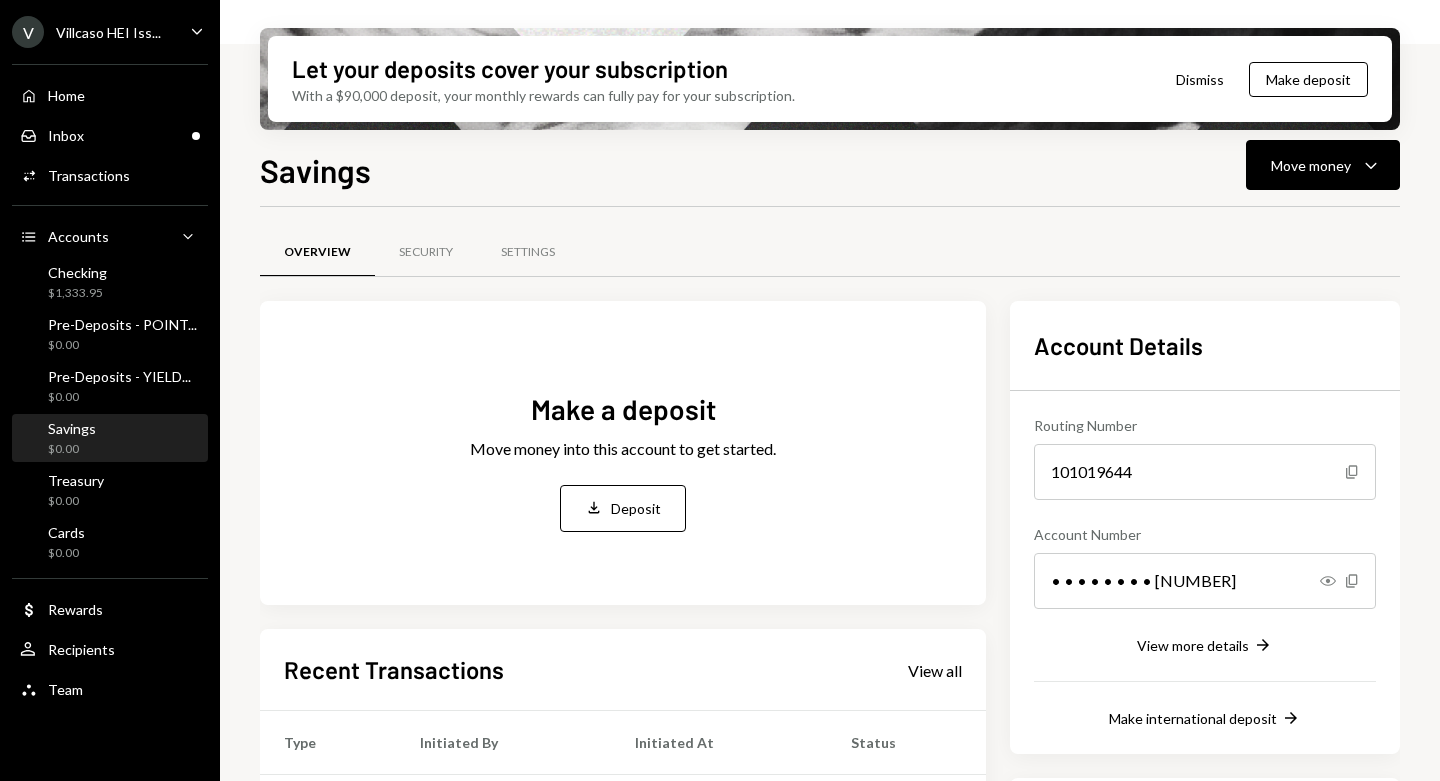 click on "Pre-Deposits - YIELD..." at bounding box center [119, 376] 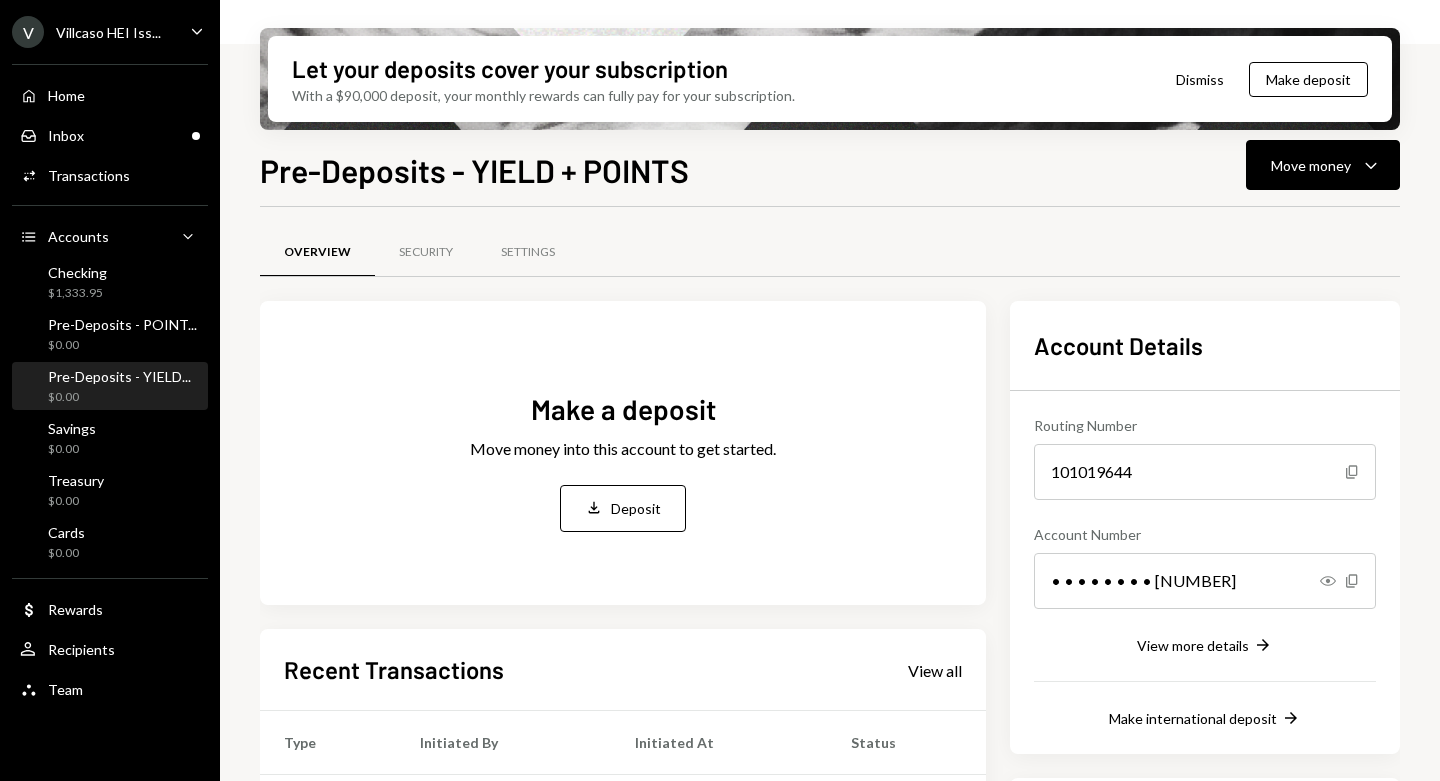 click on "Security" at bounding box center [426, 253] 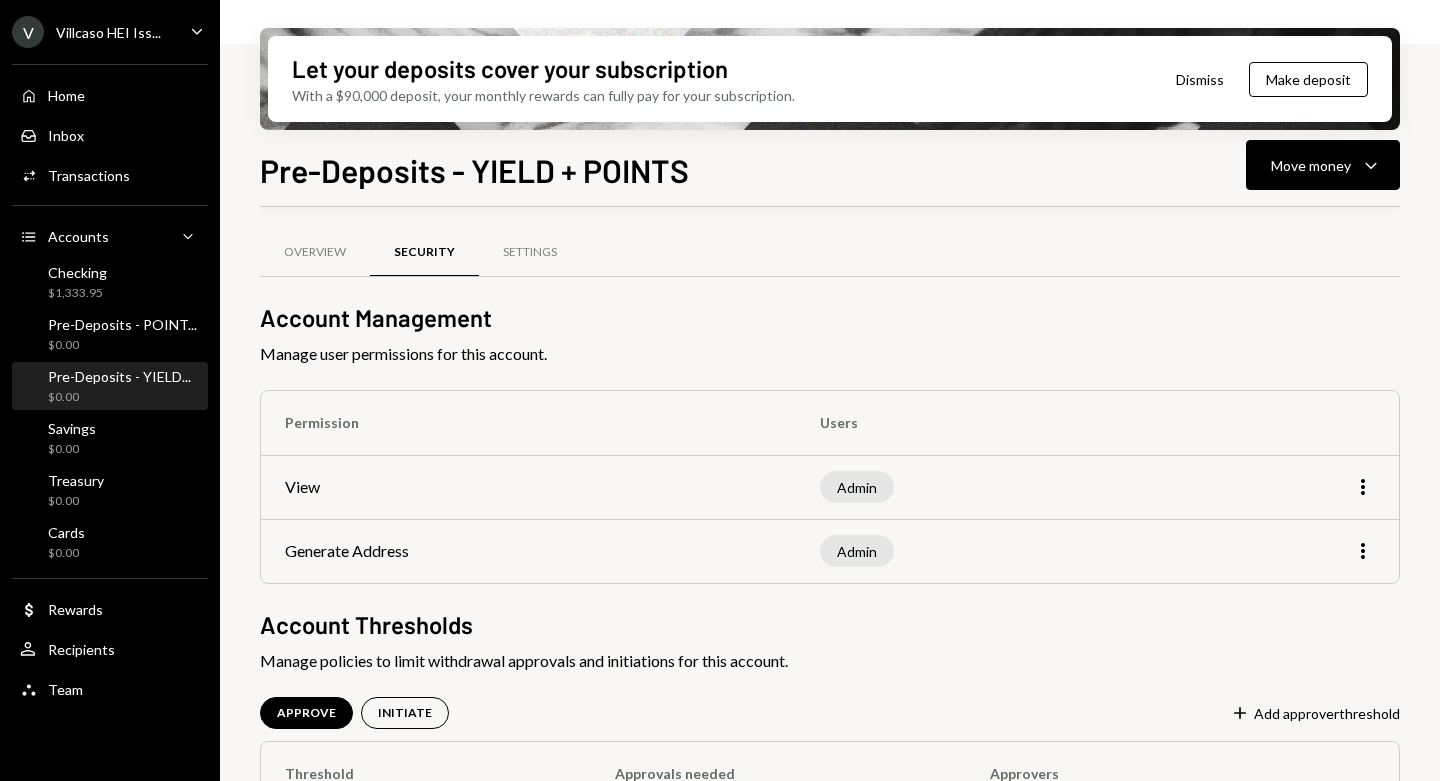 scroll, scrollTop: 171, scrollLeft: 0, axis: vertical 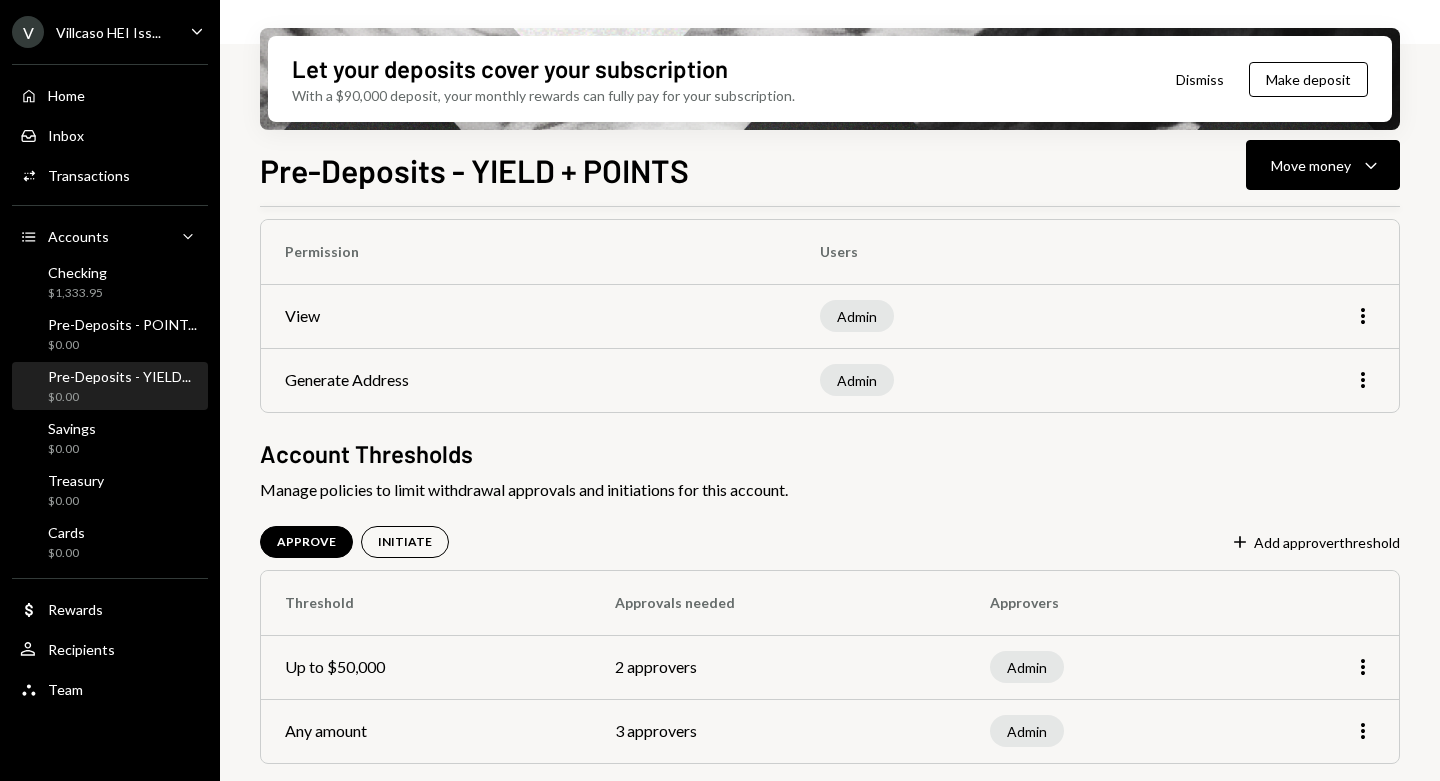 click on "Savings $0.00" at bounding box center (110, 439) 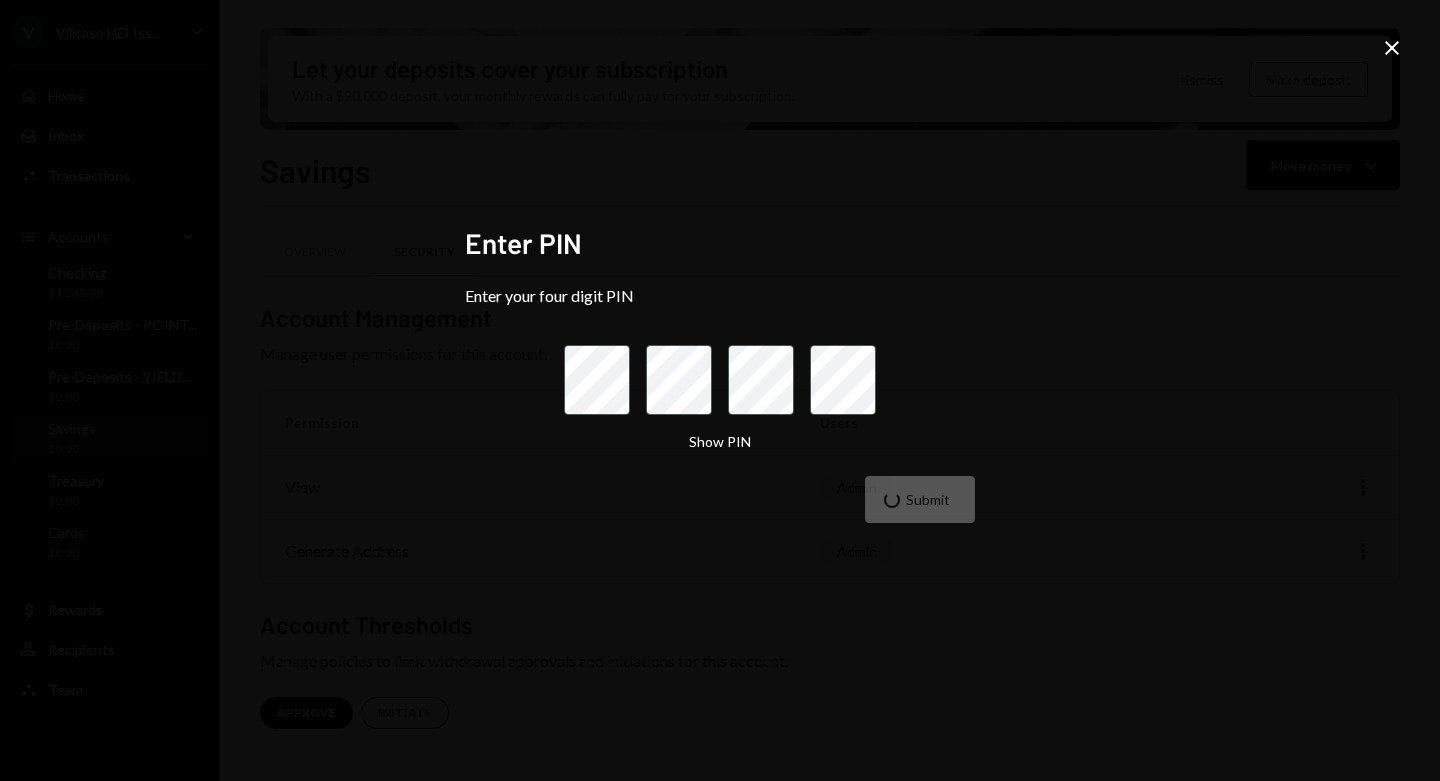 scroll, scrollTop: 0, scrollLeft: 0, axis: both 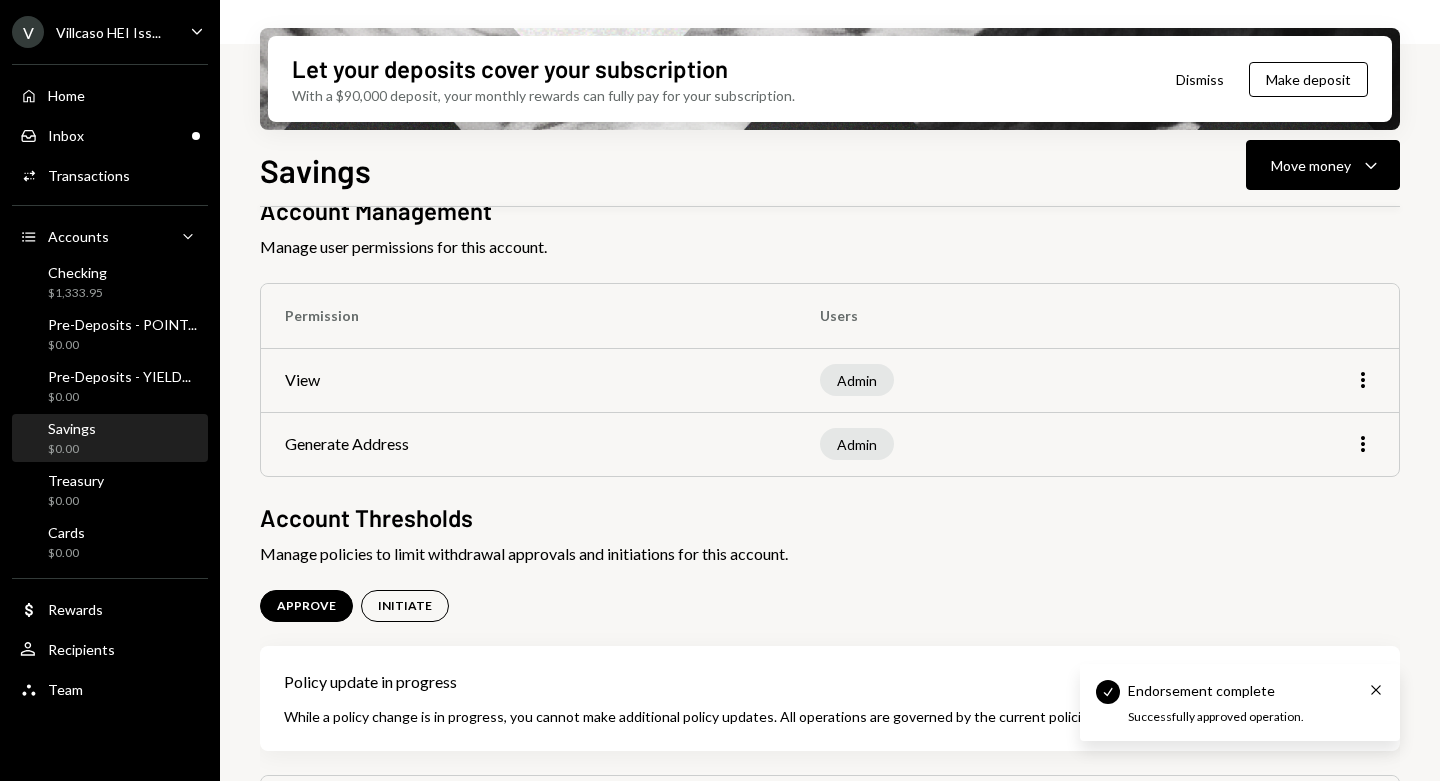 click on "Treasury $0.00" at bounding box center [110, 491] 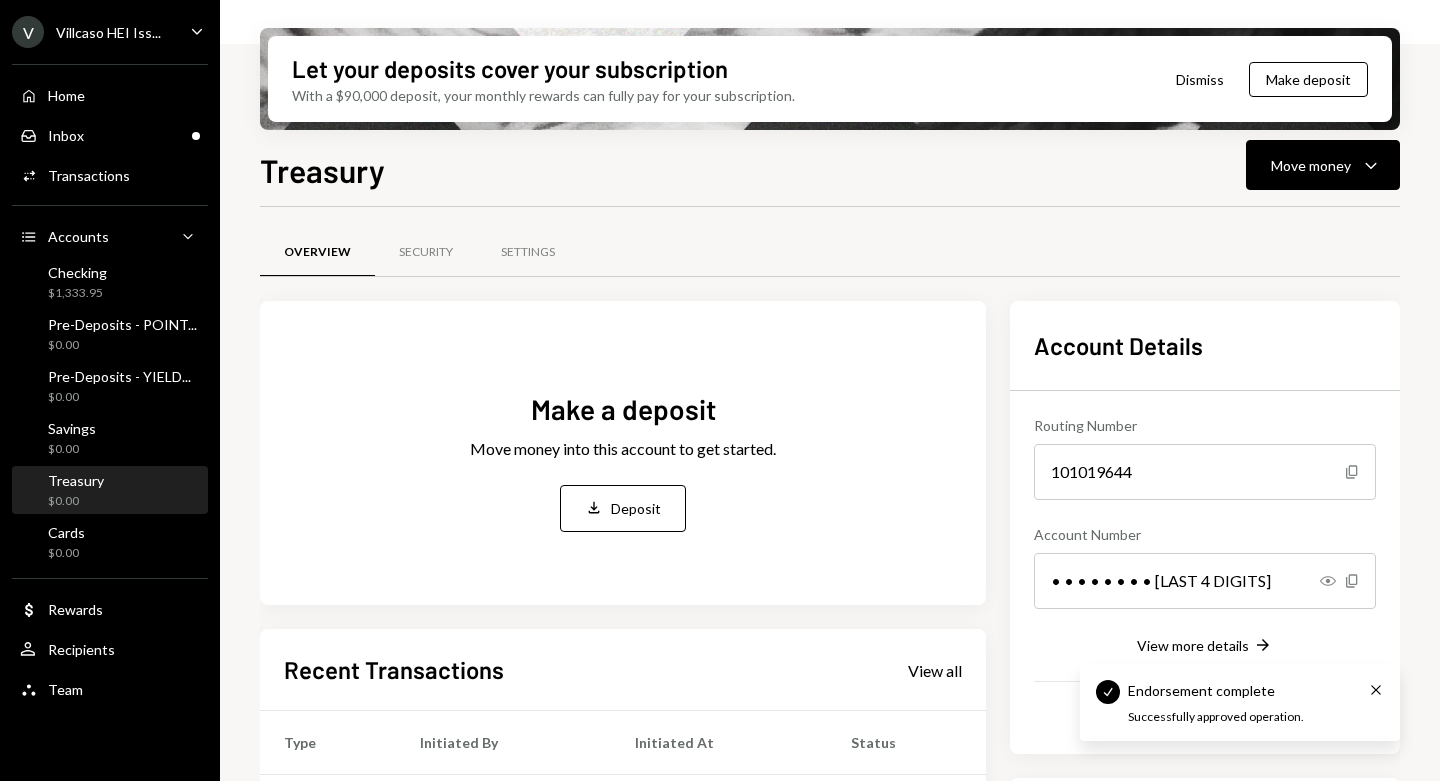click on "Security" at bounding box center (426, 253) 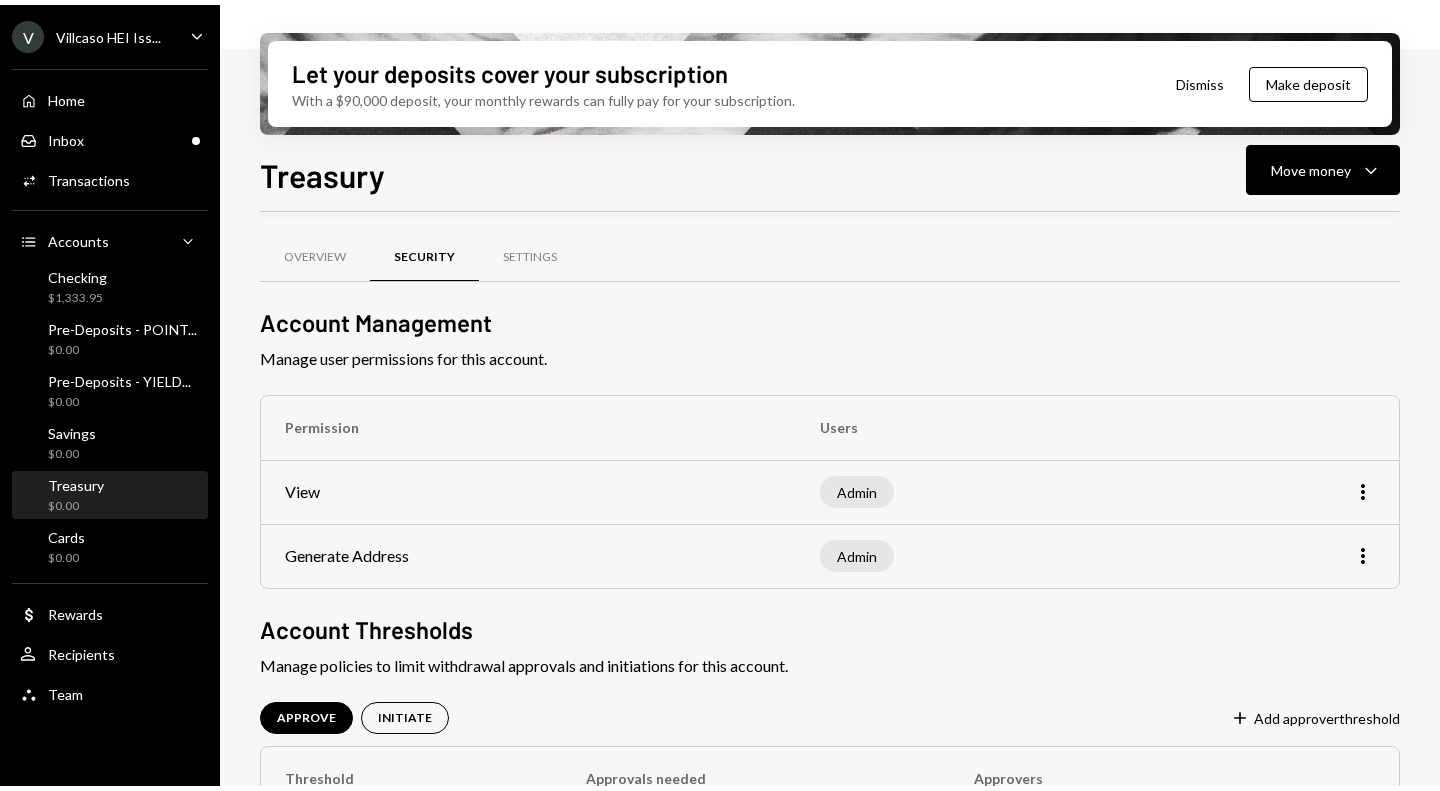 scroll, scrollTop: 107, scrollLeft: 0, axis: vertical 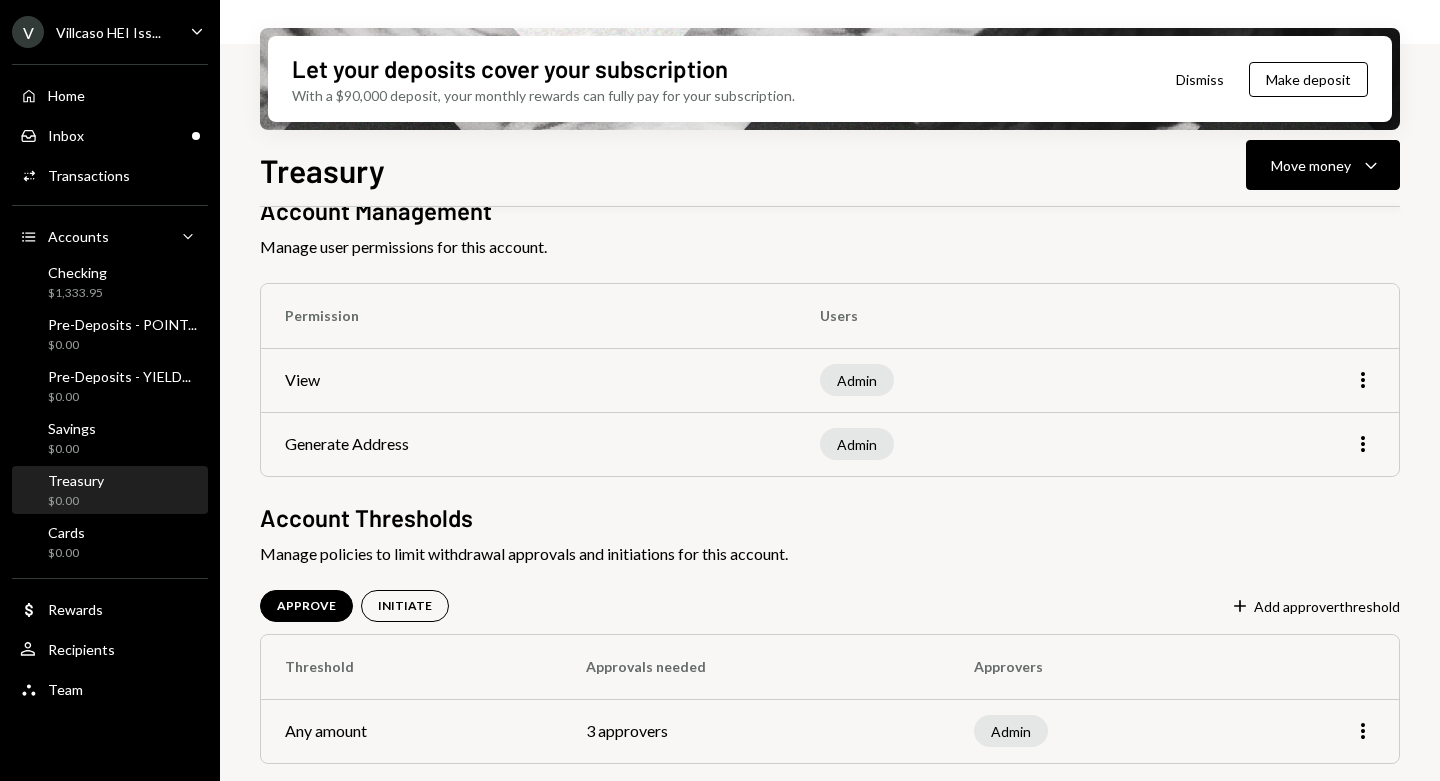 click on "Plus  Add   approver  threshold" at bounding box center (1315, 607) 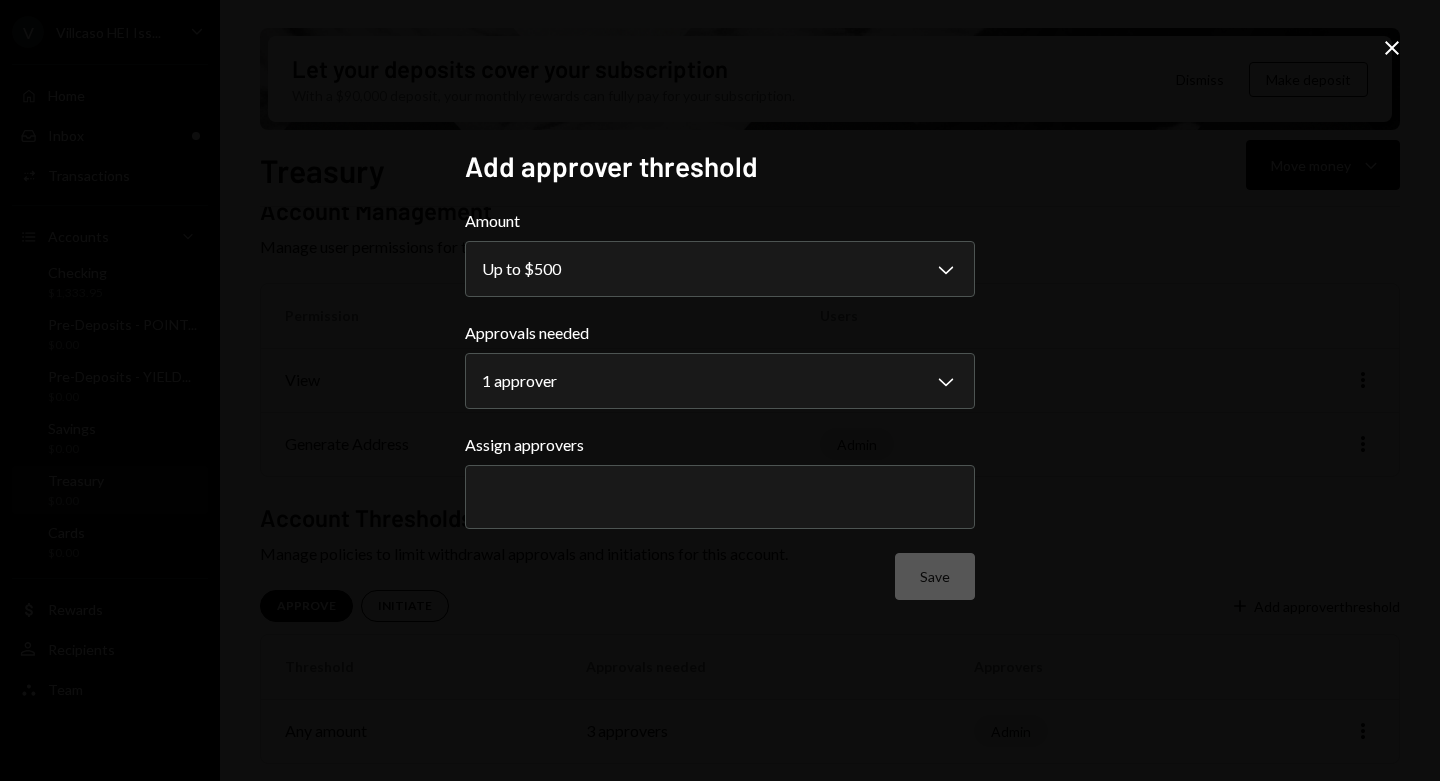 click on "**********" at bounding box center [720, 390] 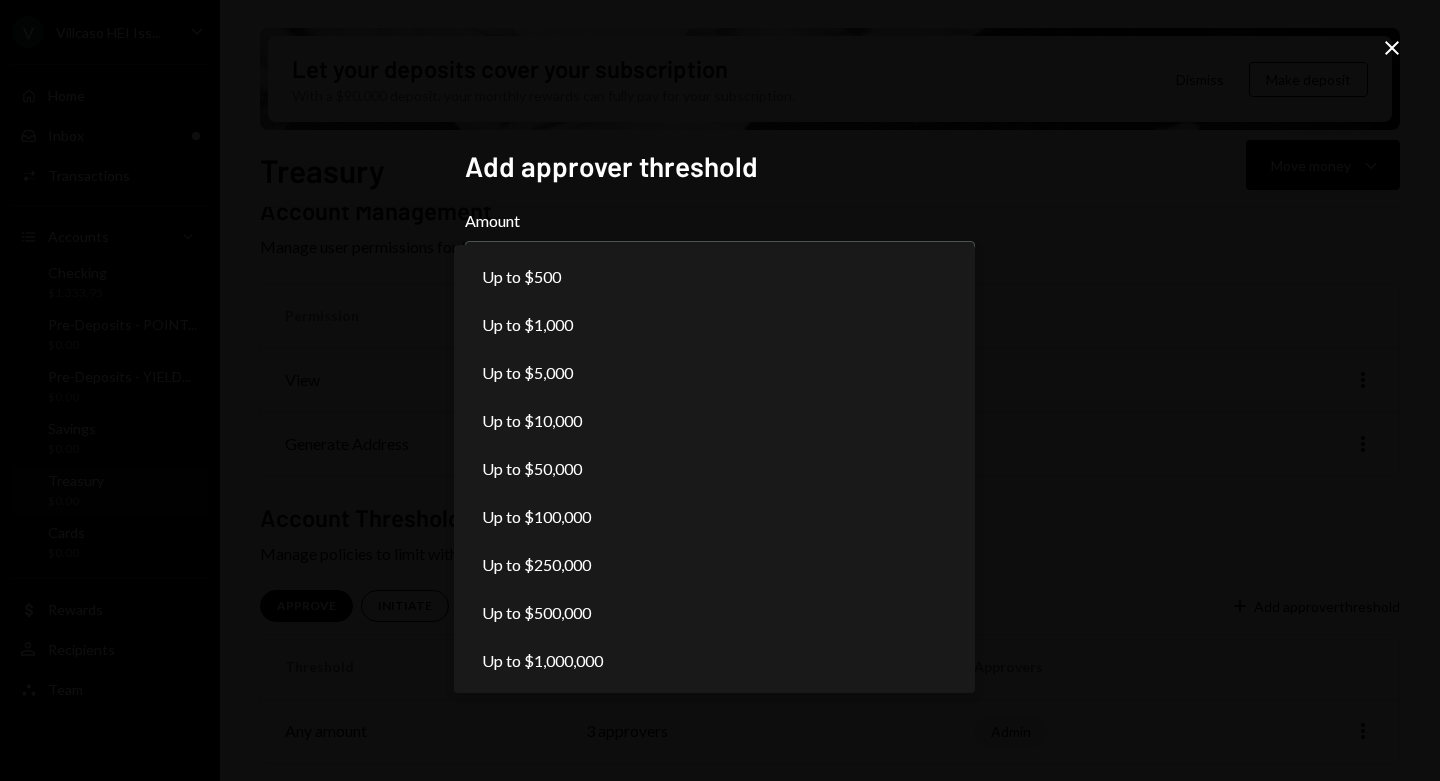 select on "*****" 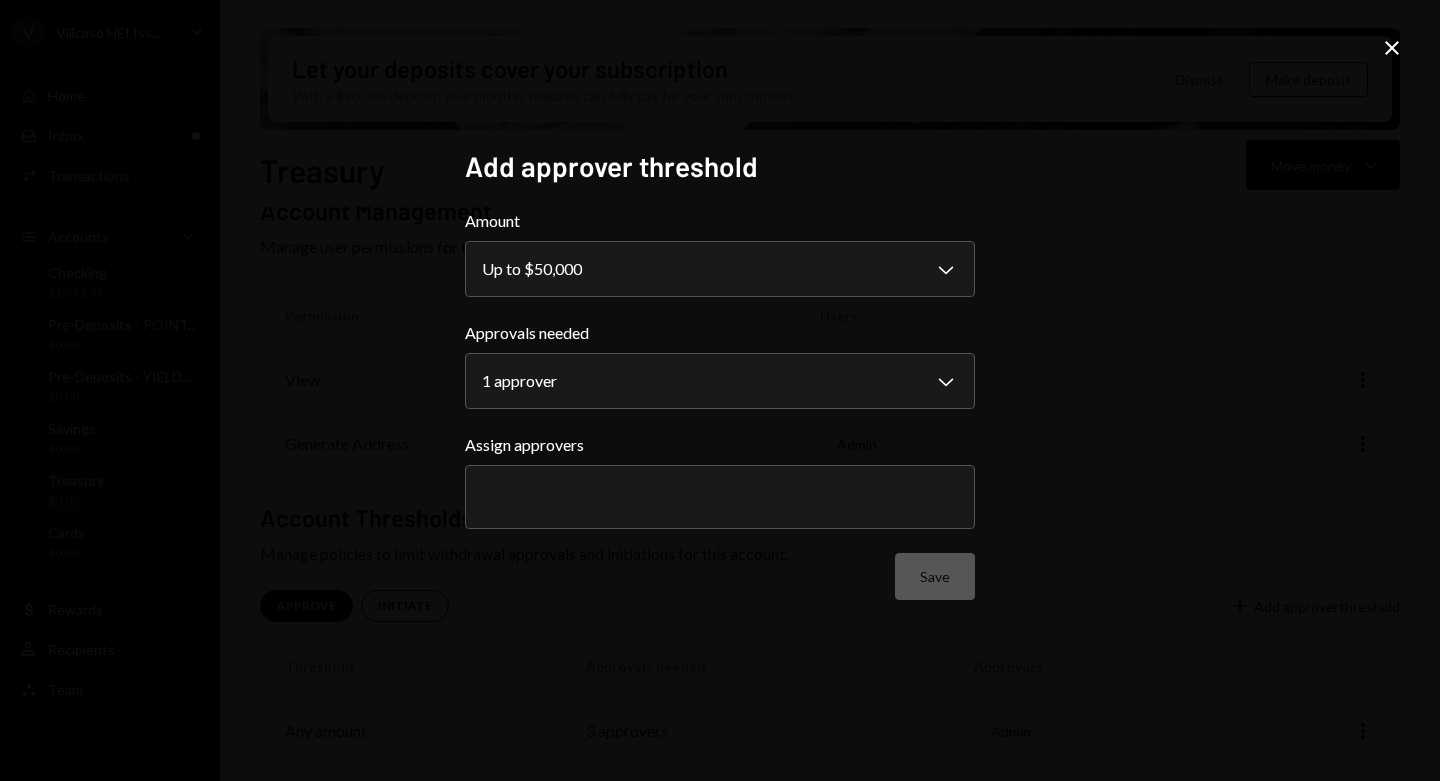 click on "**********" at bounding box center [720, 390] 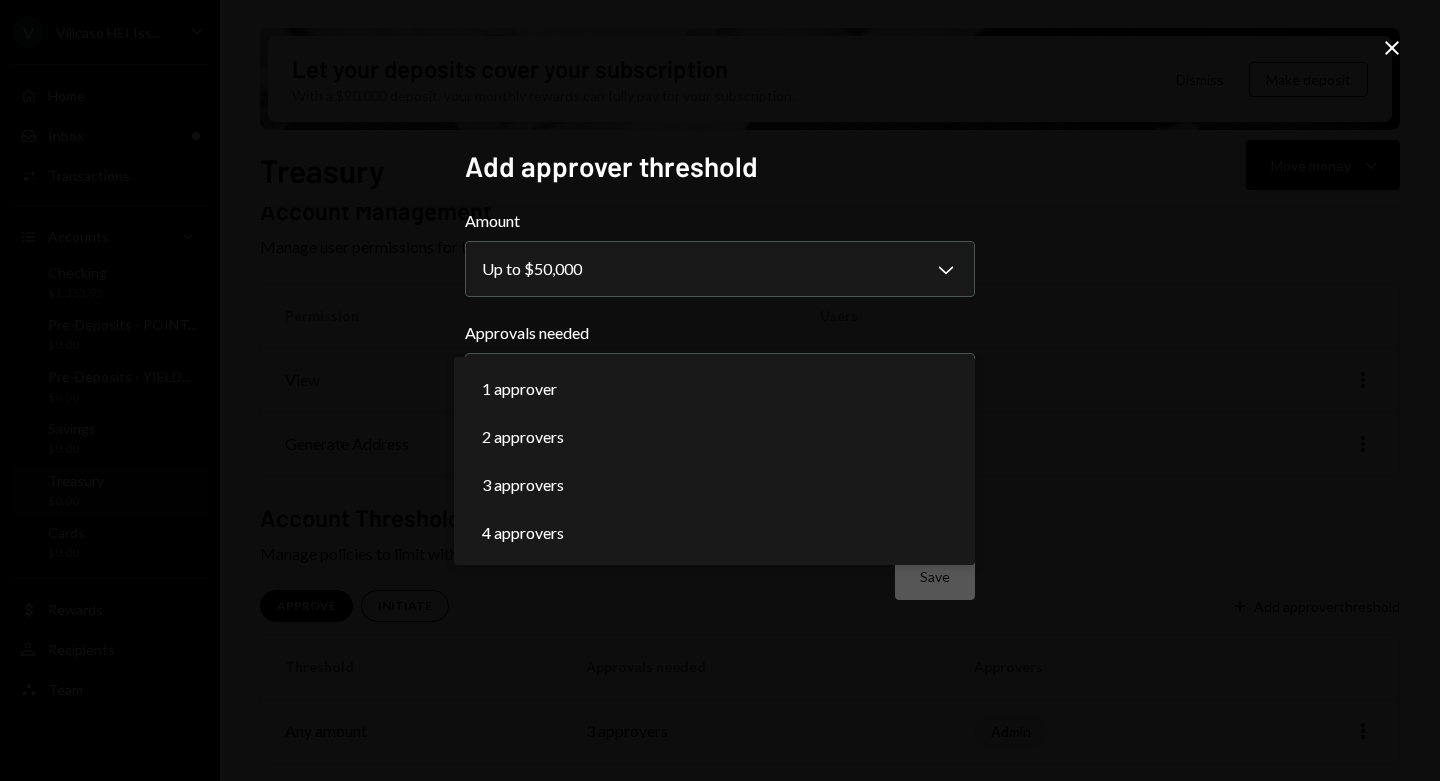 select on "*" 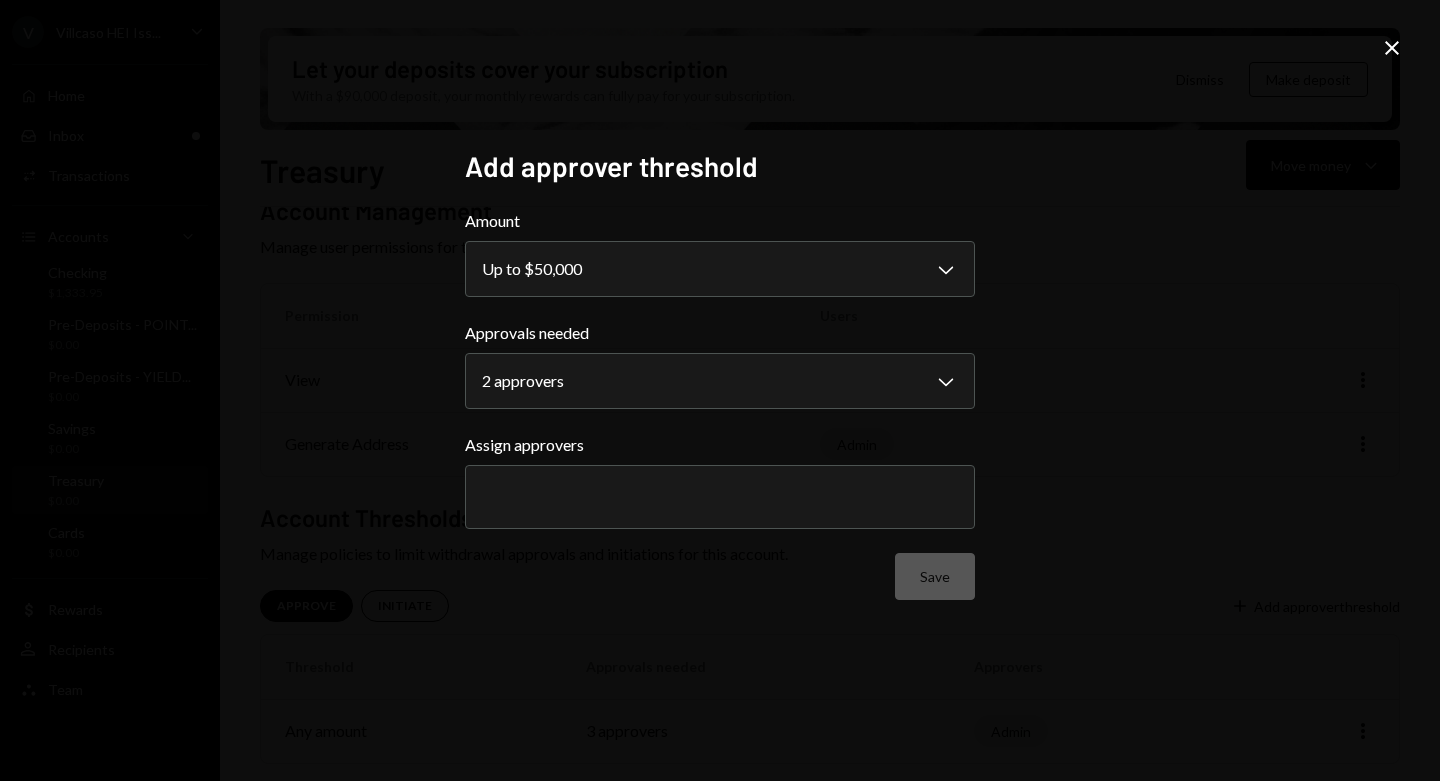 click at bounding box center [720, 497] 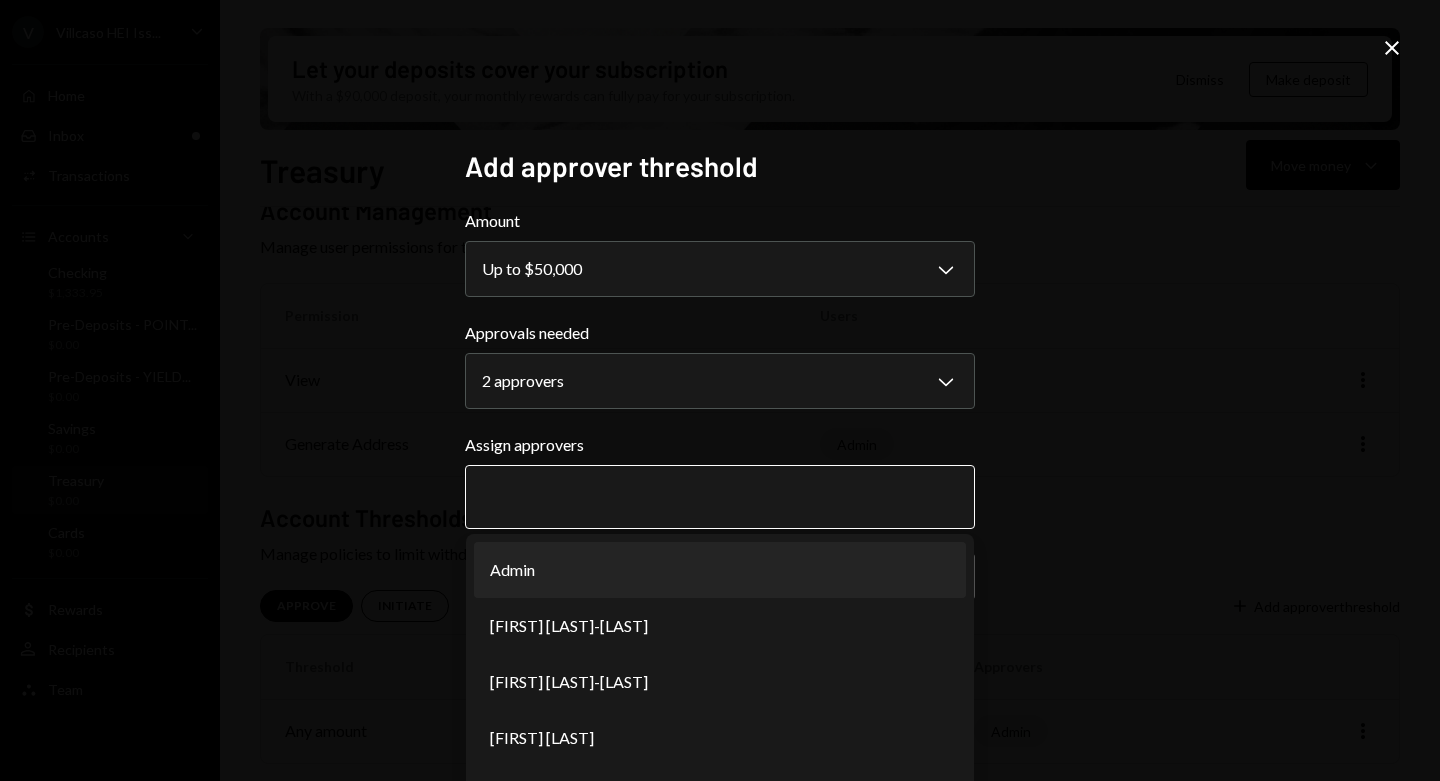 click on "Admin" at bounding box center (720, 570) 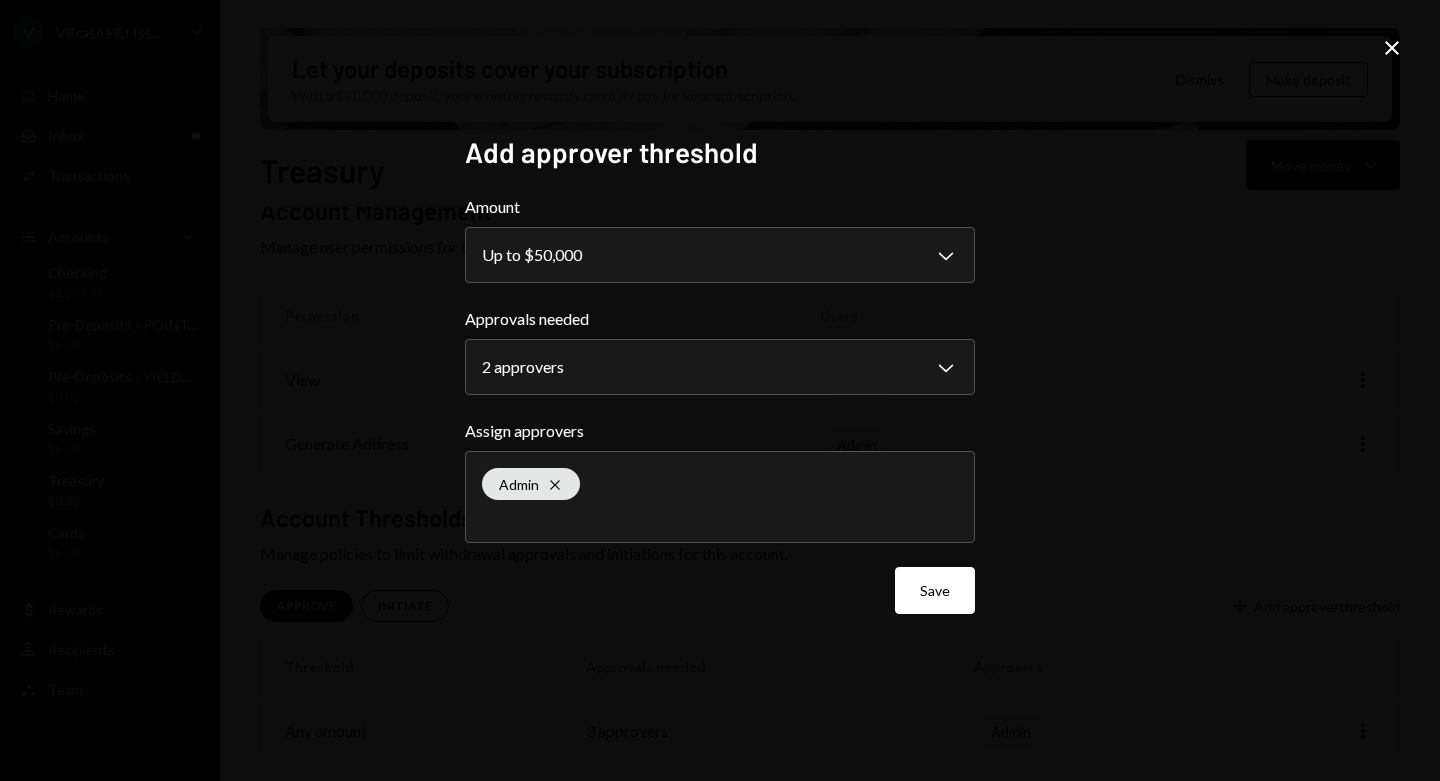 click on "Save" at bounding box center (935, 590) 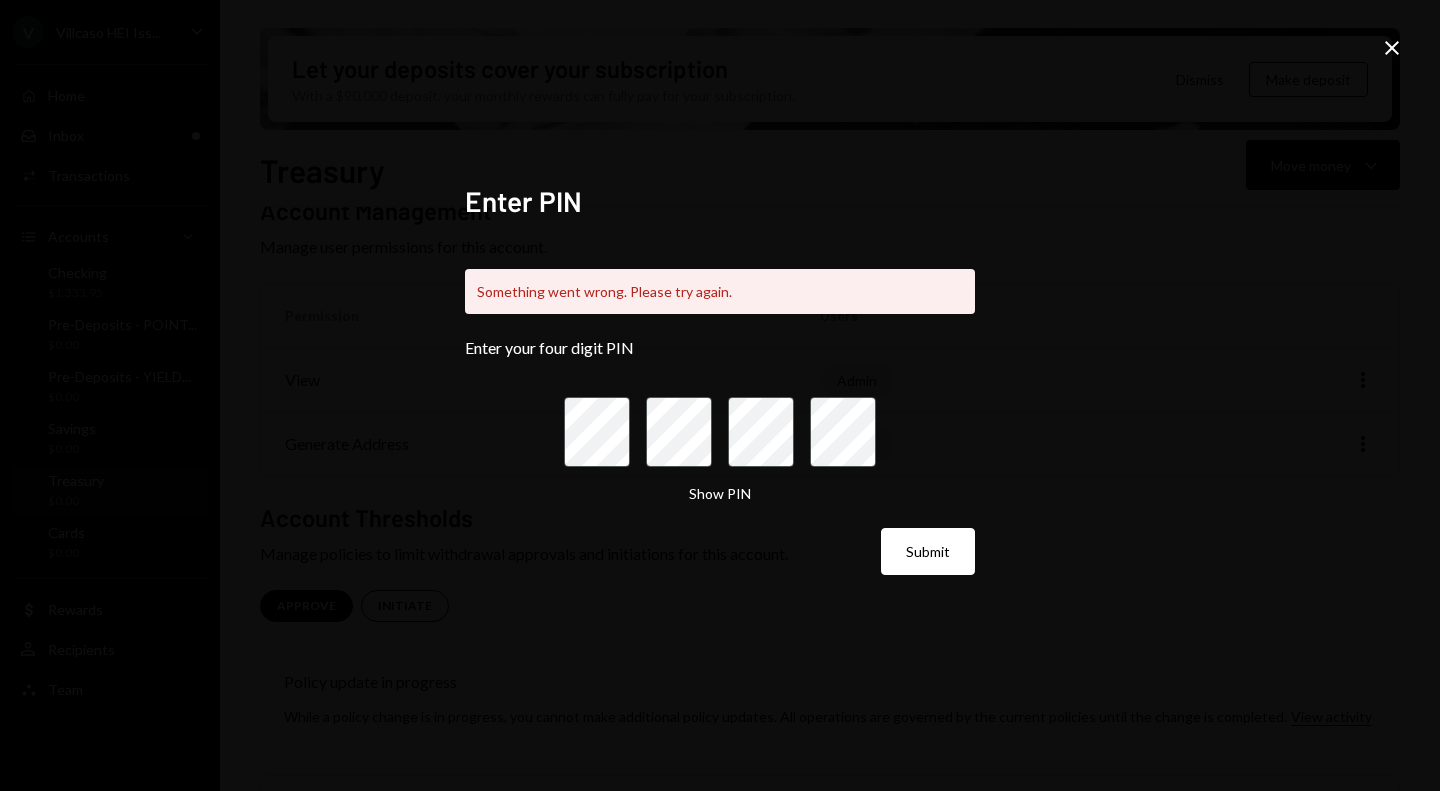 click on "Submit" at bounding box center [928, 551] 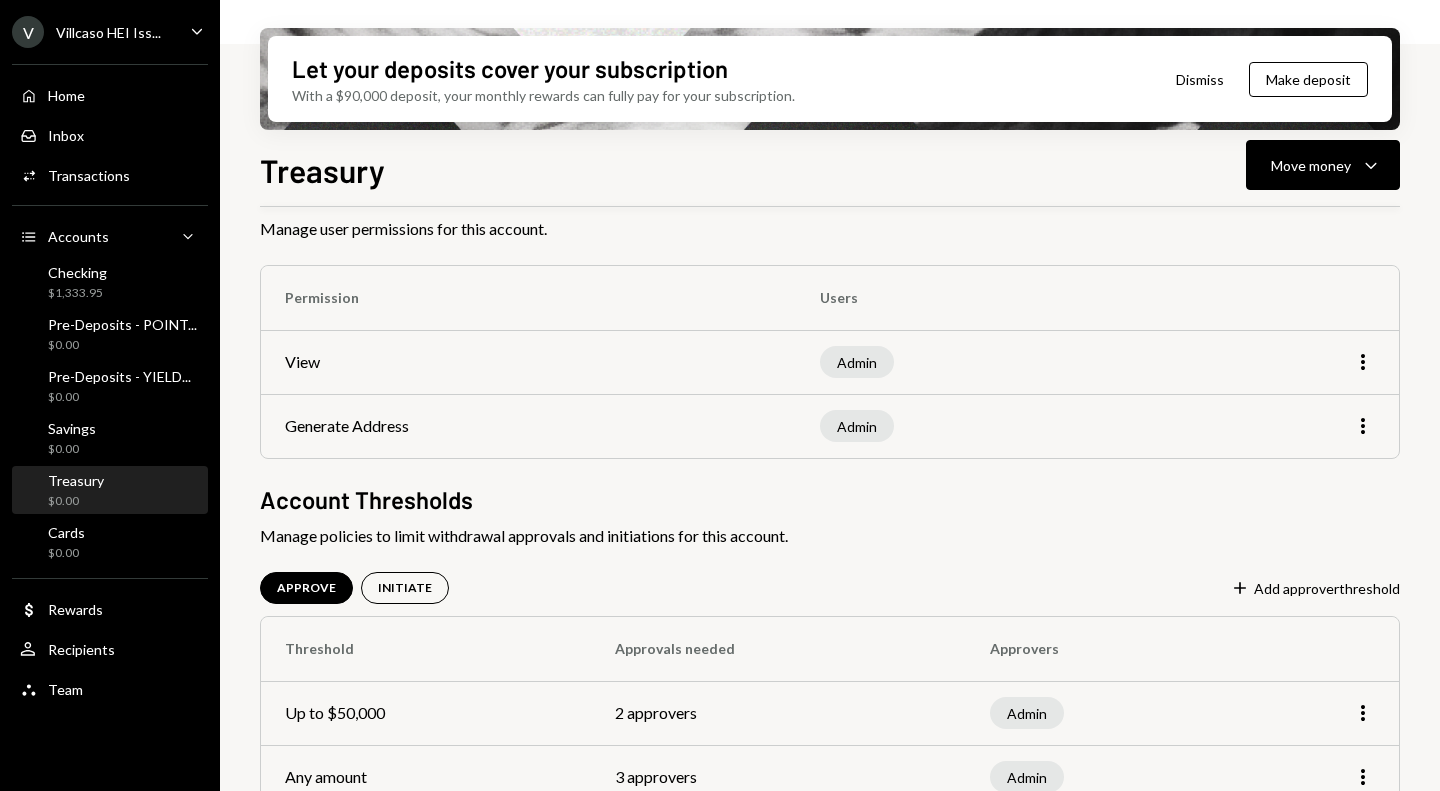scroll, scrollTop: 161, scrollLeft: 0, axis: vertical 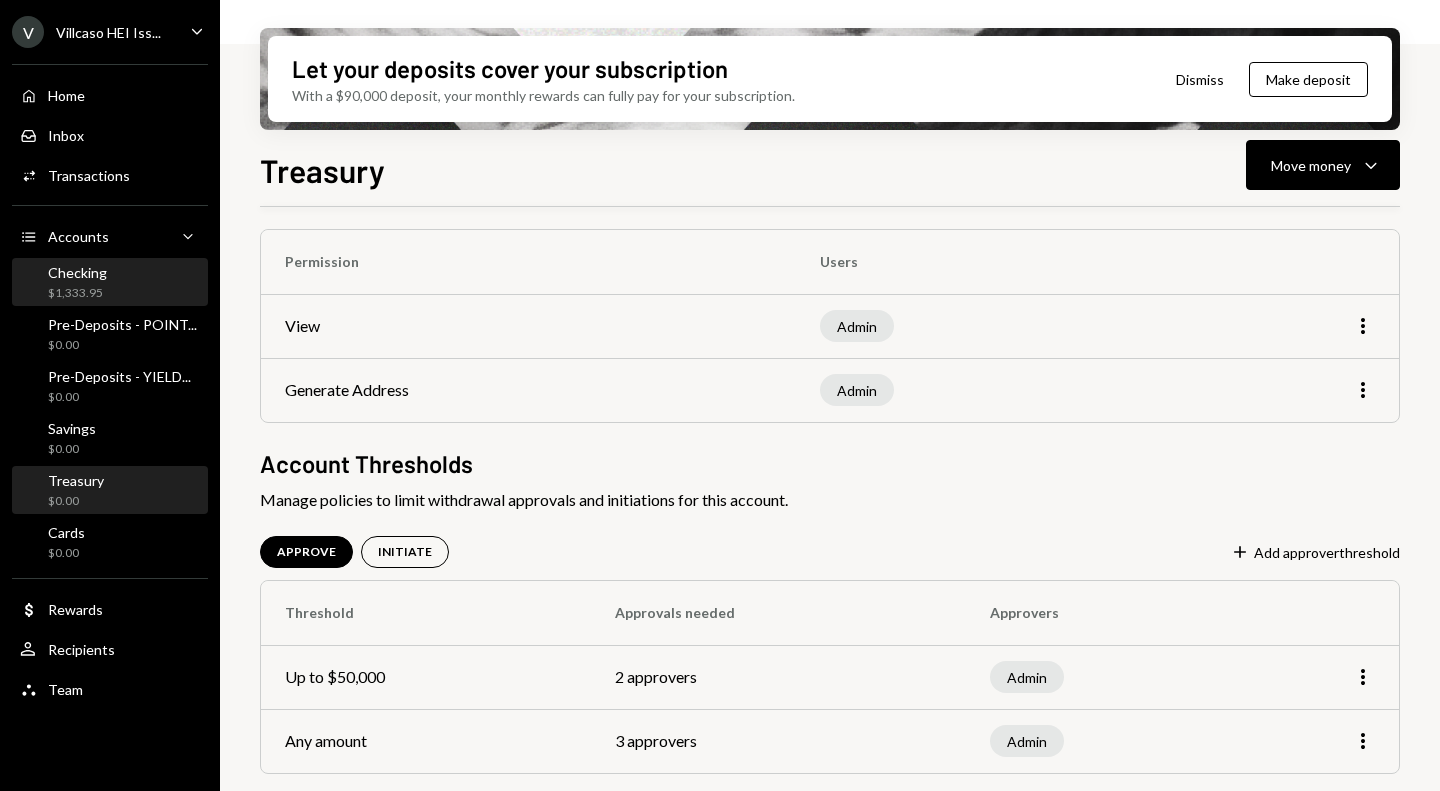 click on "Checking" at bounding box center [77, 272] 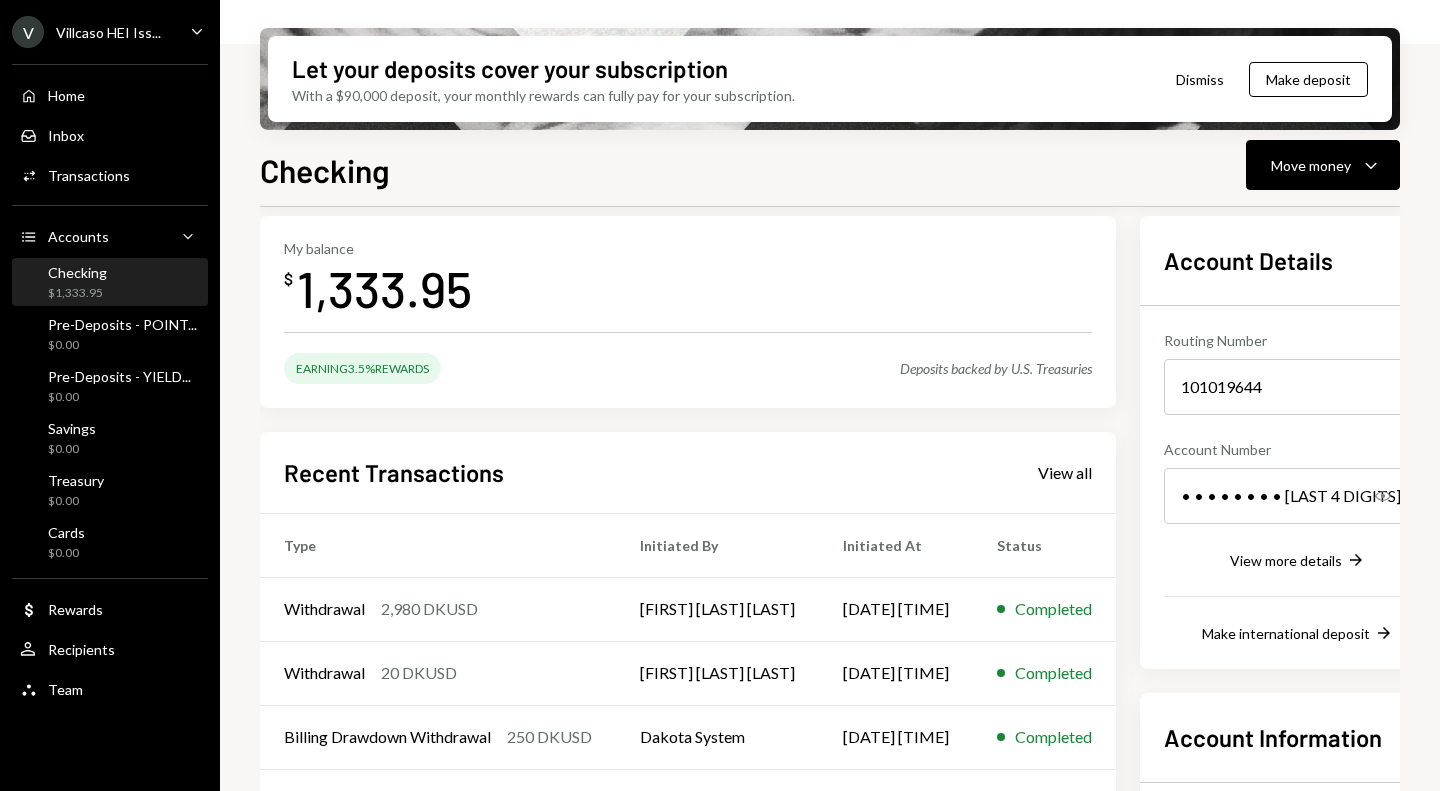 scroll, scrollTop: 0, scrollLeft: 0, axis: both 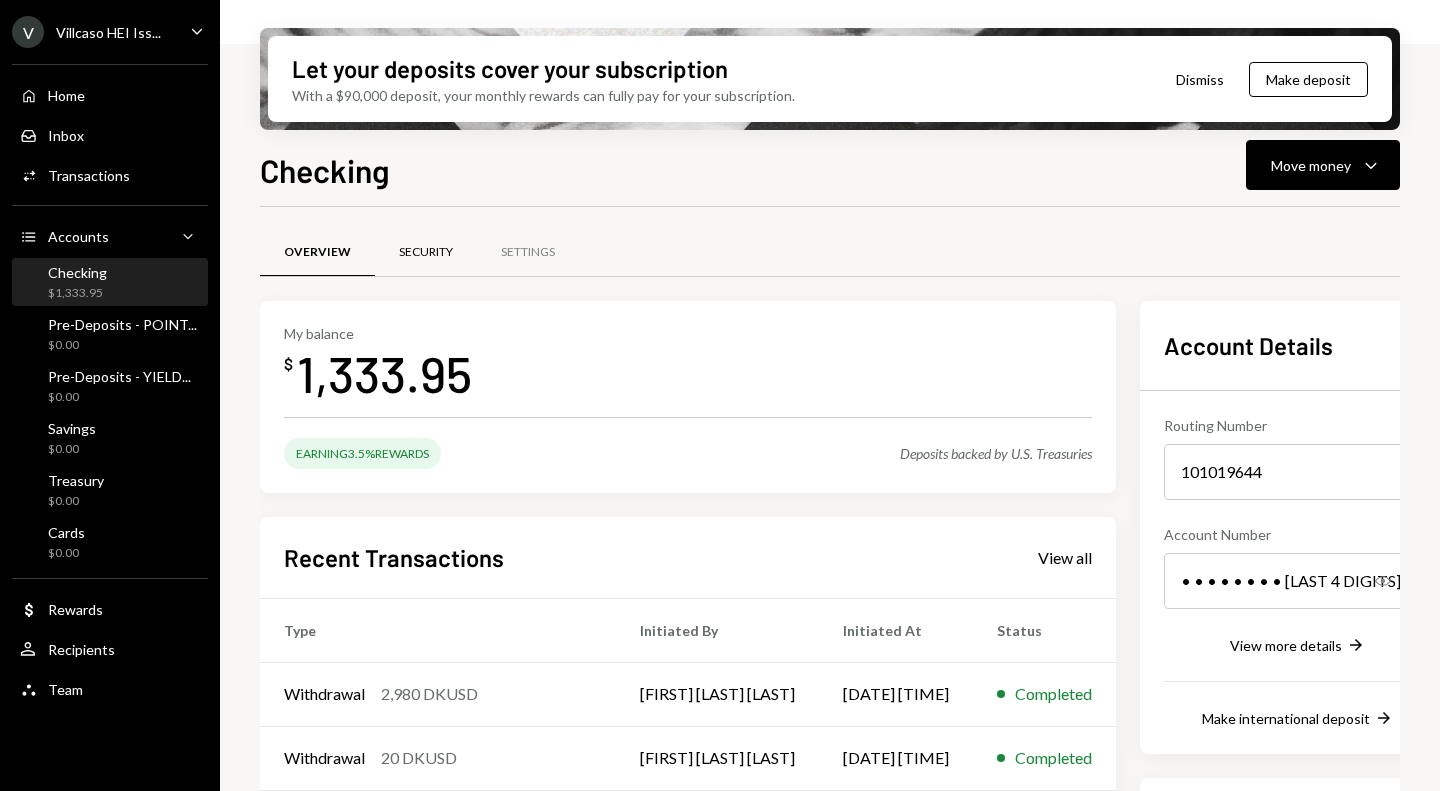 click on "Security" at bounding box center (426, 253) 